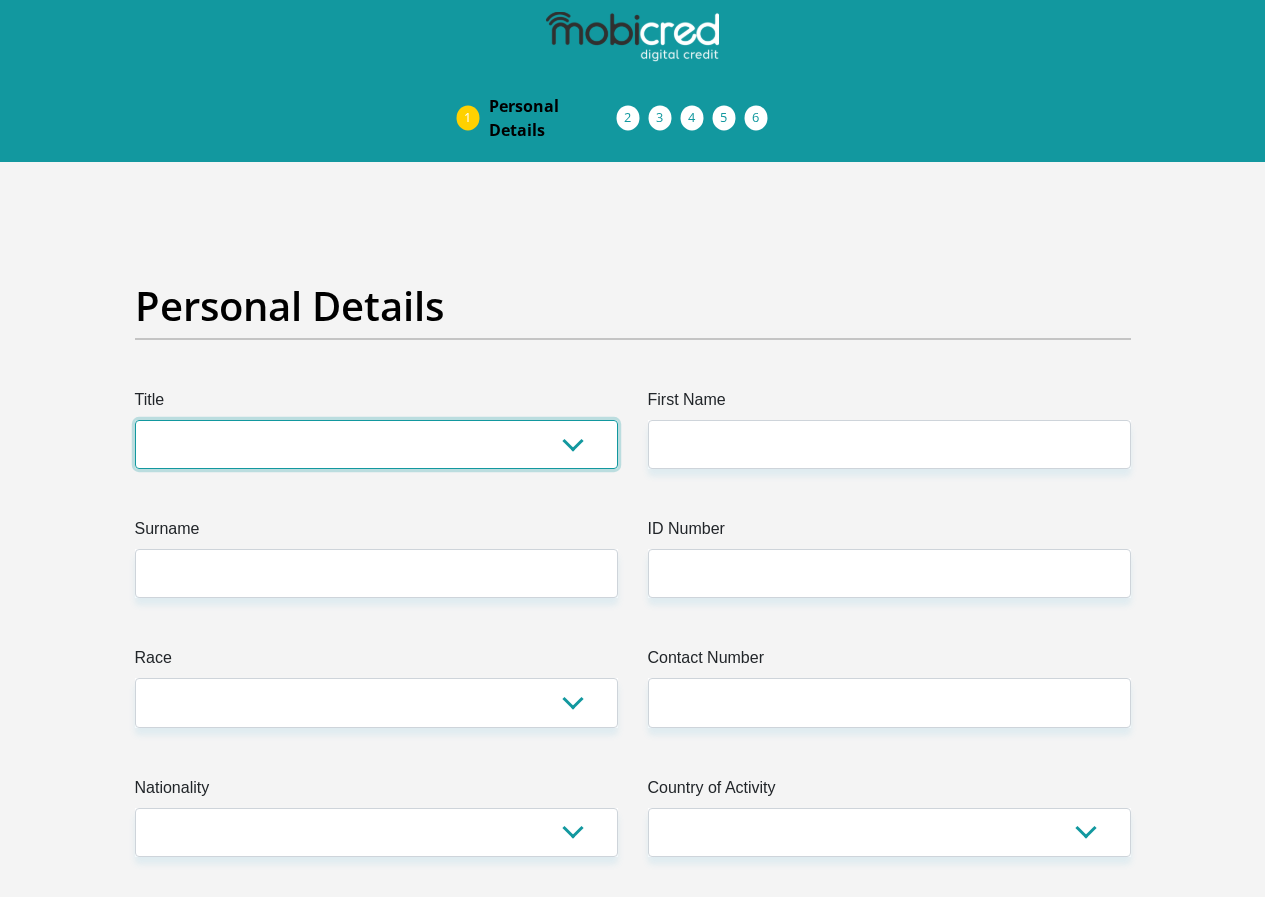 drag, startPoint x: 0, startPoint y: 0, endPoint x: 347, endPoint y: 353, distance: 494.99292 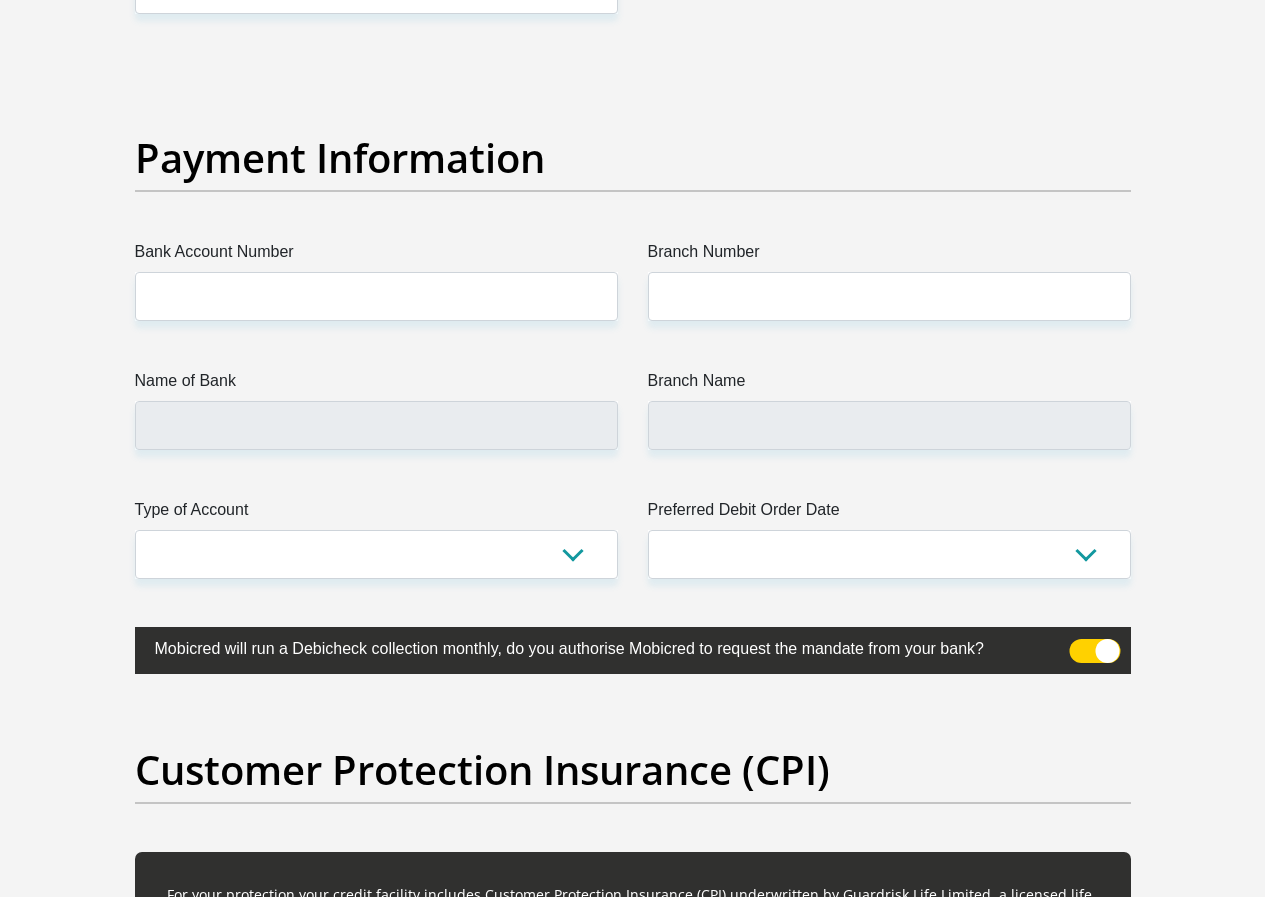 scroll, scrollTop: 4578, scrollLeft: 0, axis: vertical 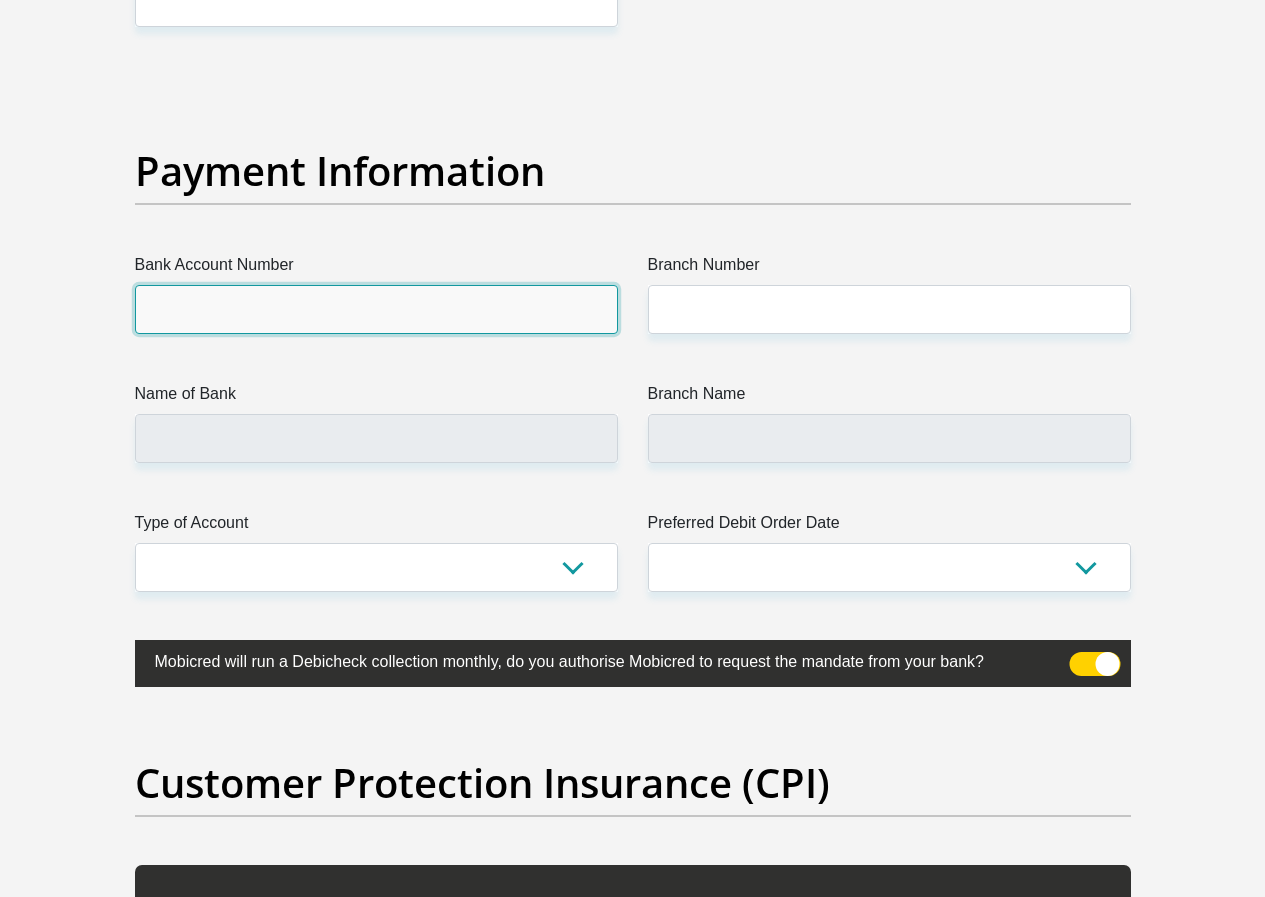 click on "Bank Account Number" at bounding box center [376, 309] 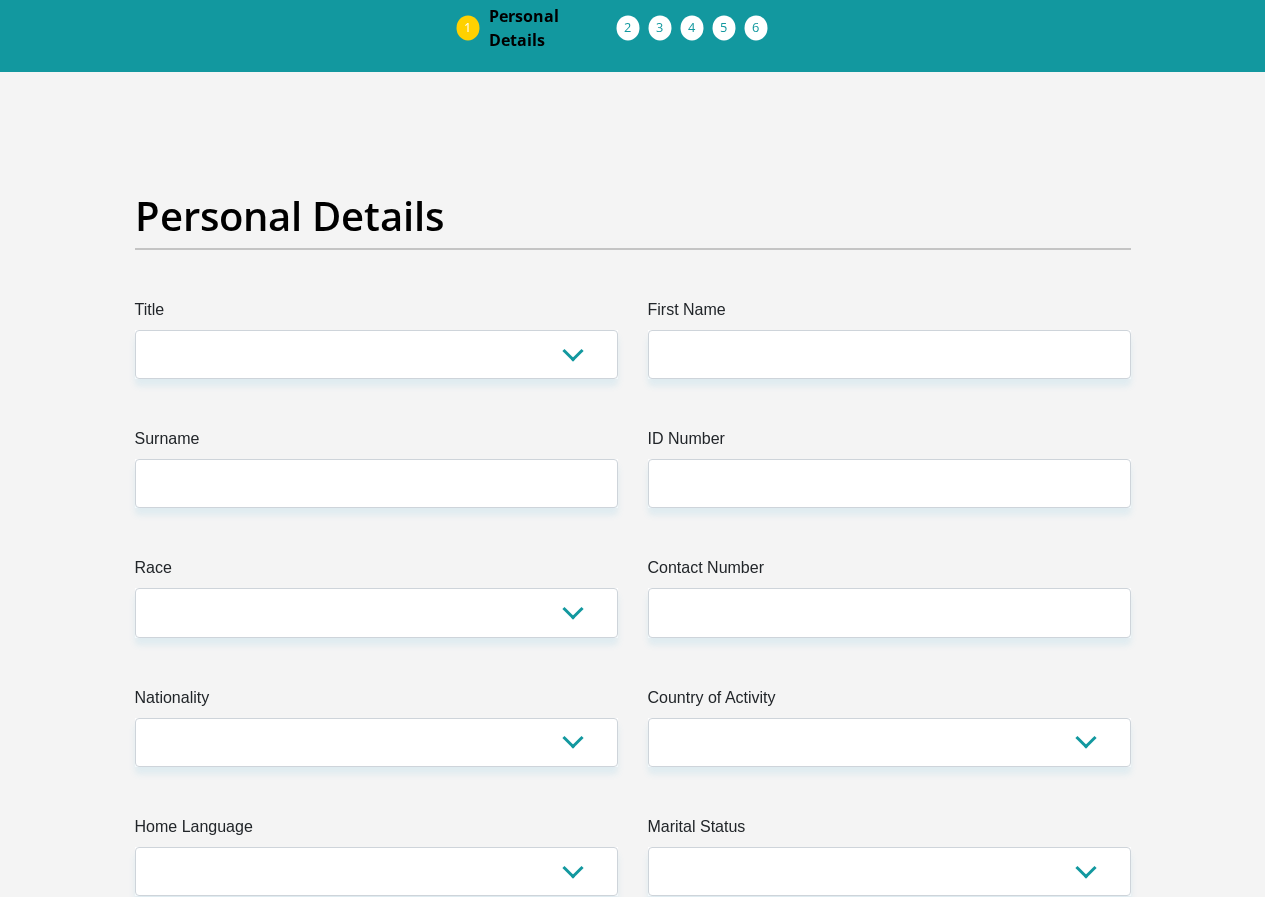 scroll, scrollTop: 0, scrollLeft: 0, axis: both 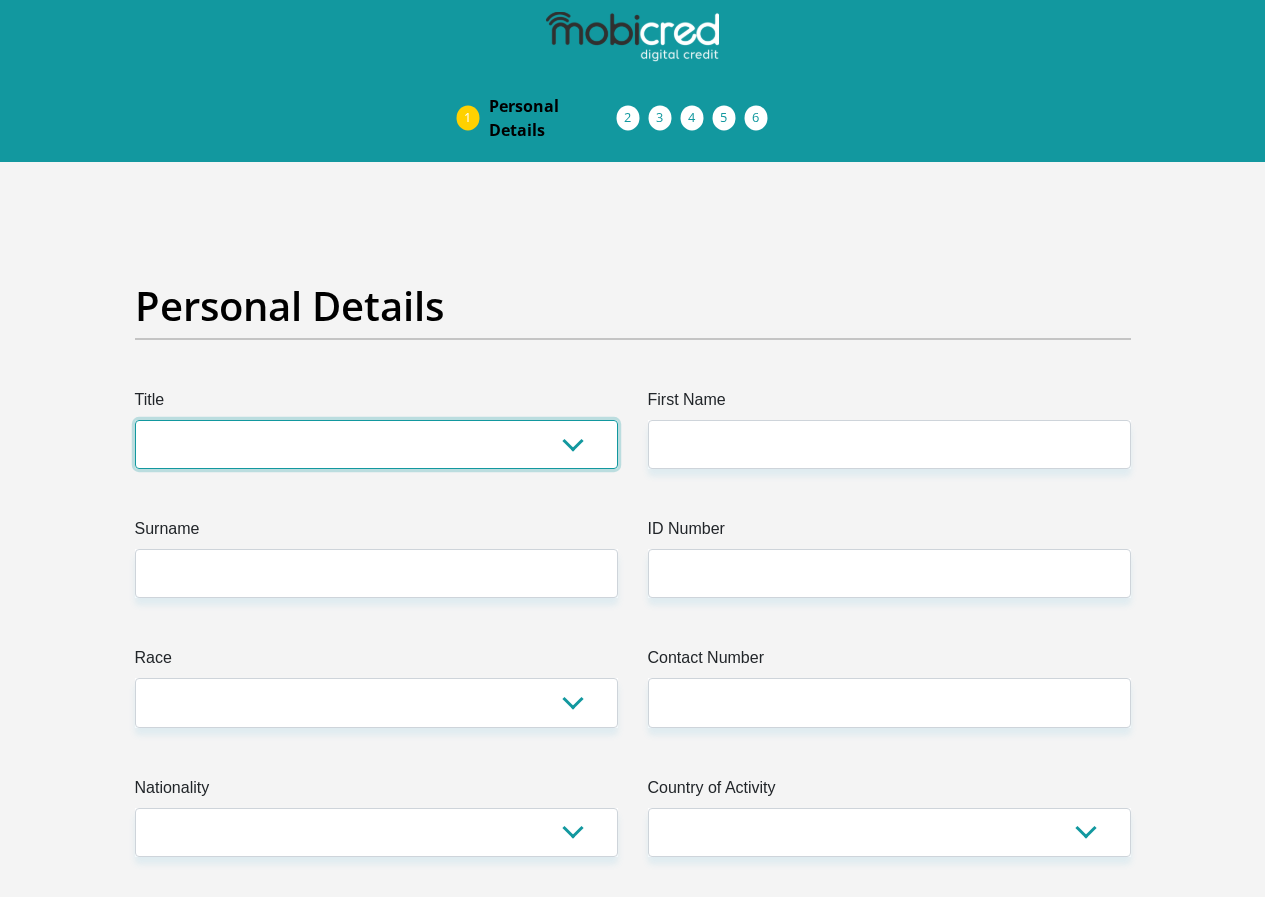 click on "Mr
Ms
Mrs
Dr
Other" at bounding box center (376, 444) 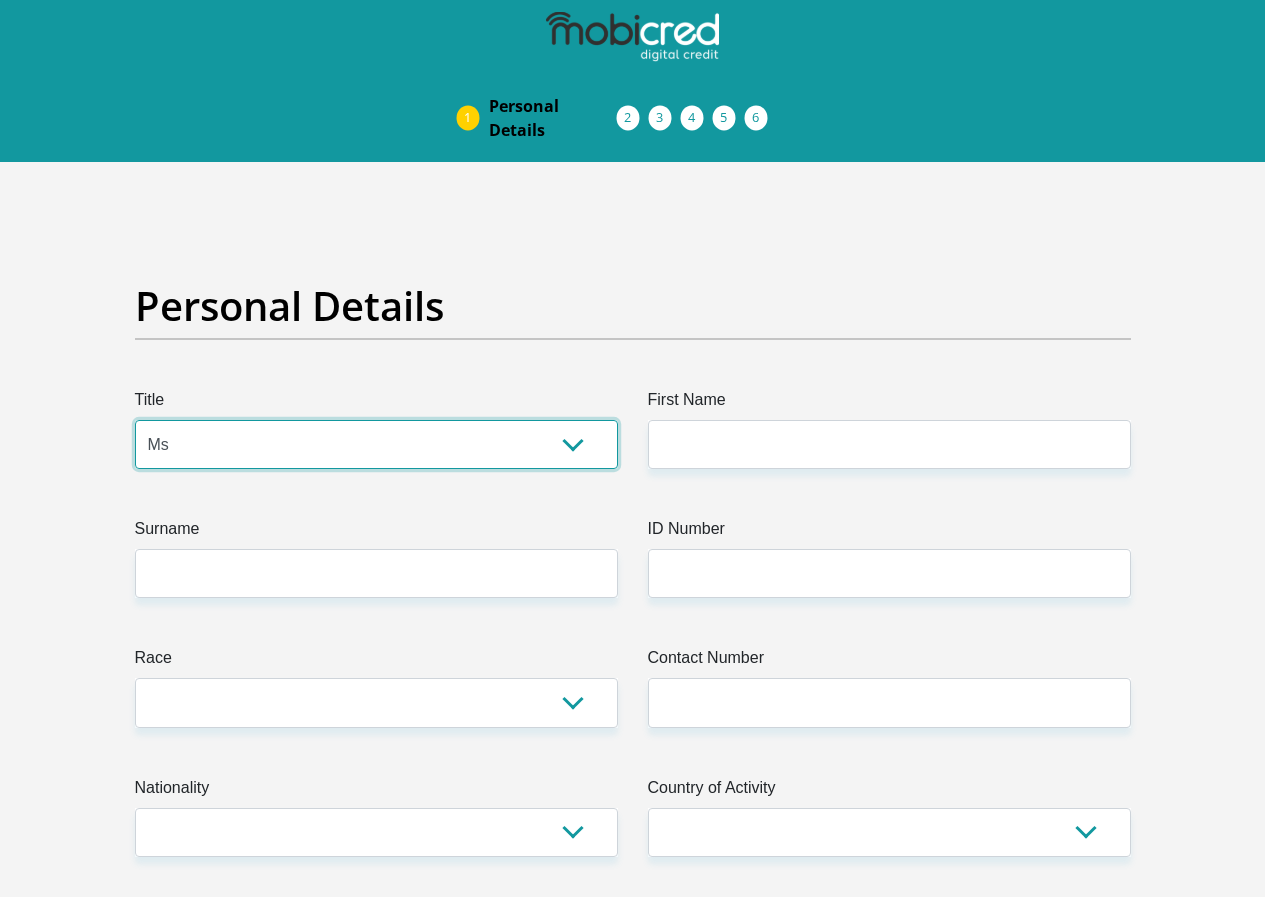 click on "Mr
Ms
Mrs
Dr
Other" at bounding box center [376, 444] 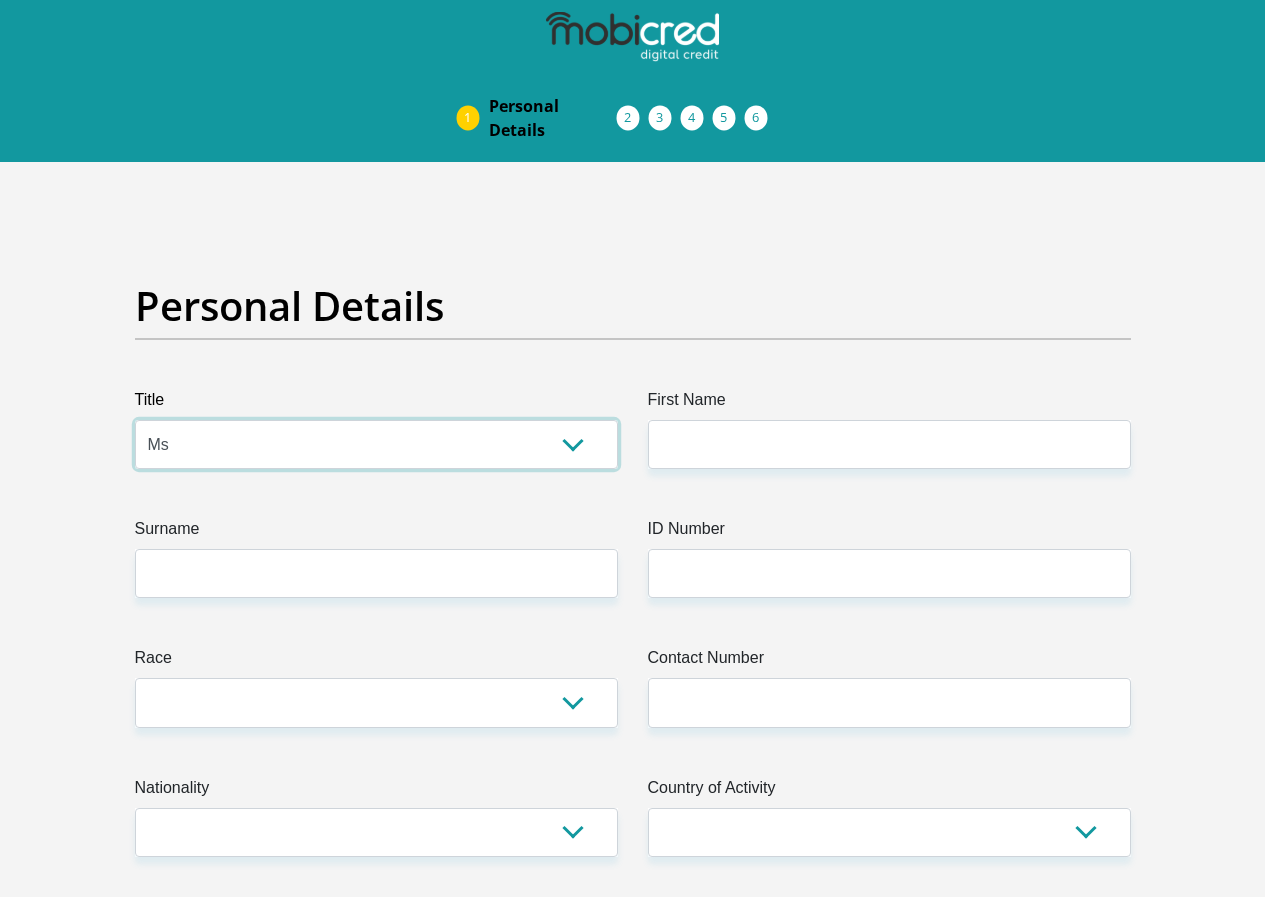 drag, startPoint x: 566, startPoint y: 364, endPoint x: 553, endPoint y: 379, distance: 19.849434 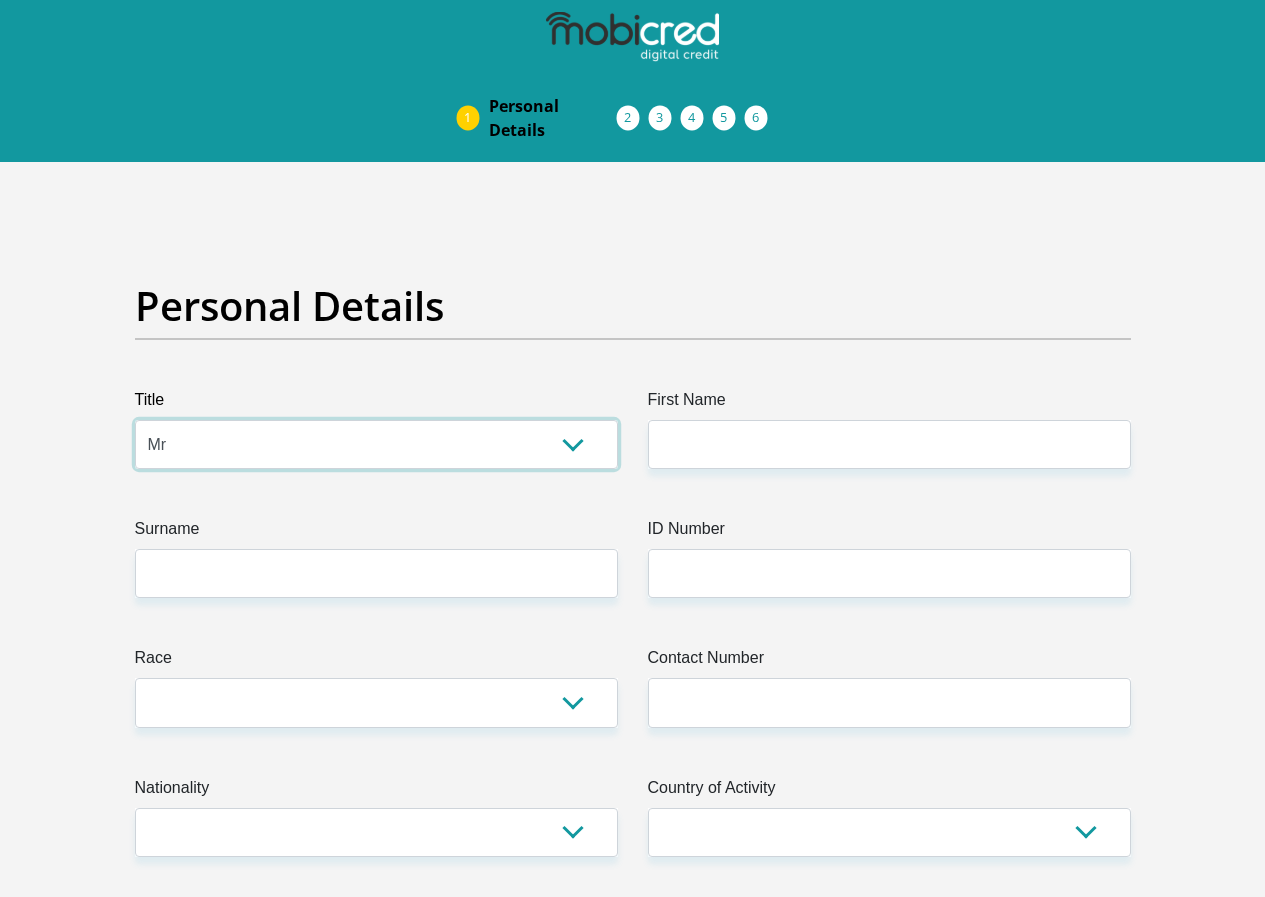 click on "Mr
Ms
Mrs
Dr
Other" at bounding box center [376, 444] 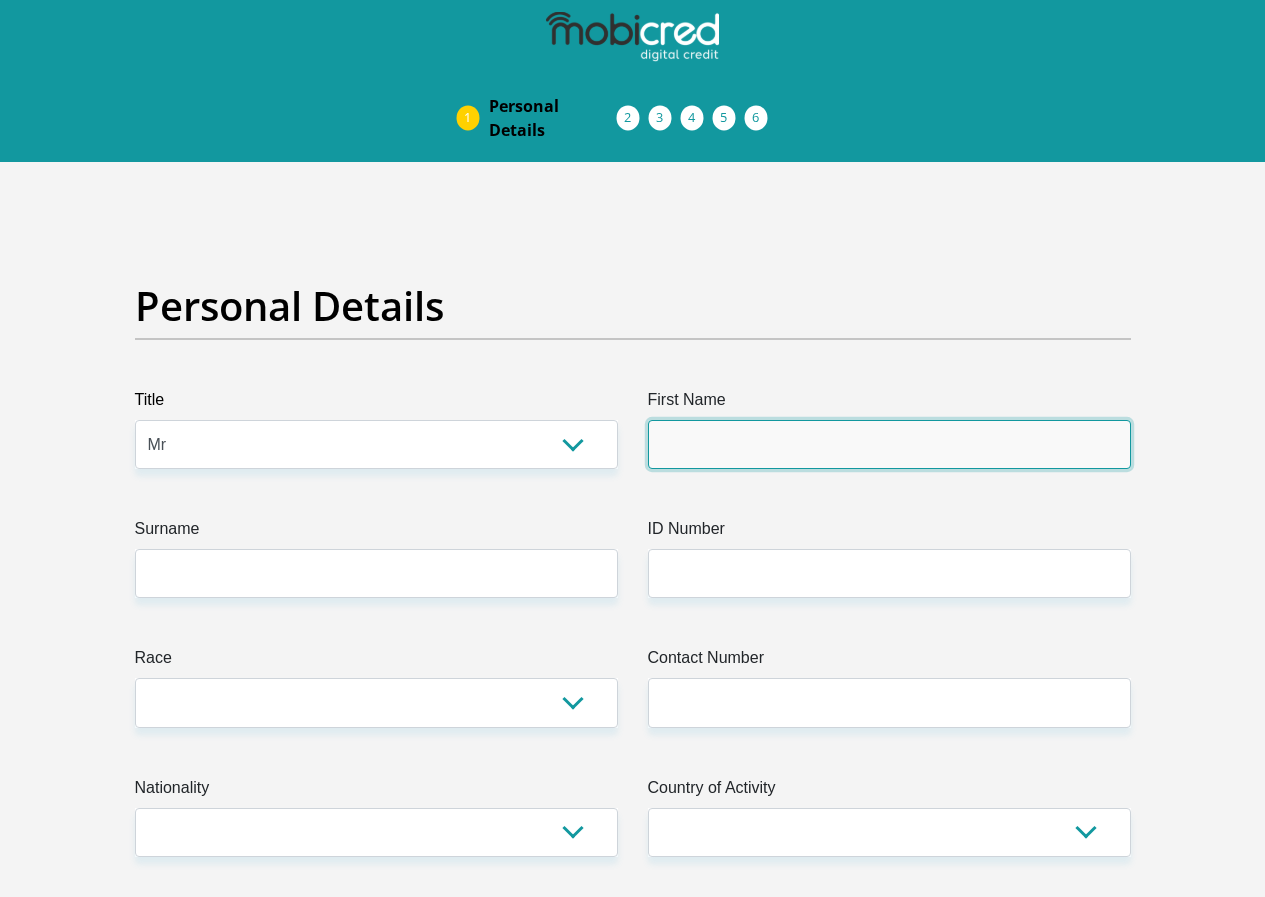 click on "First Name" at bounding box center (889, 444) 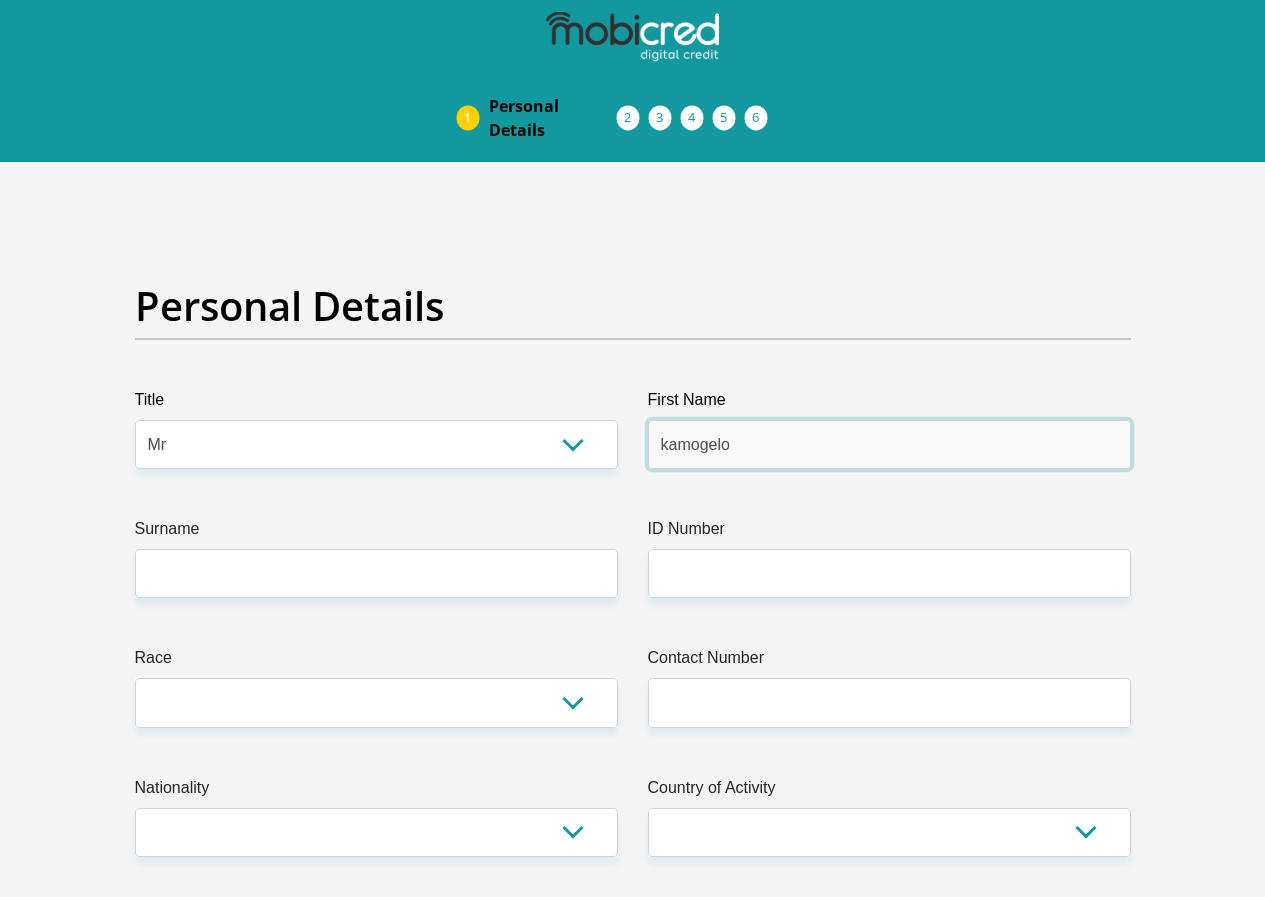 type on "kamogelo" 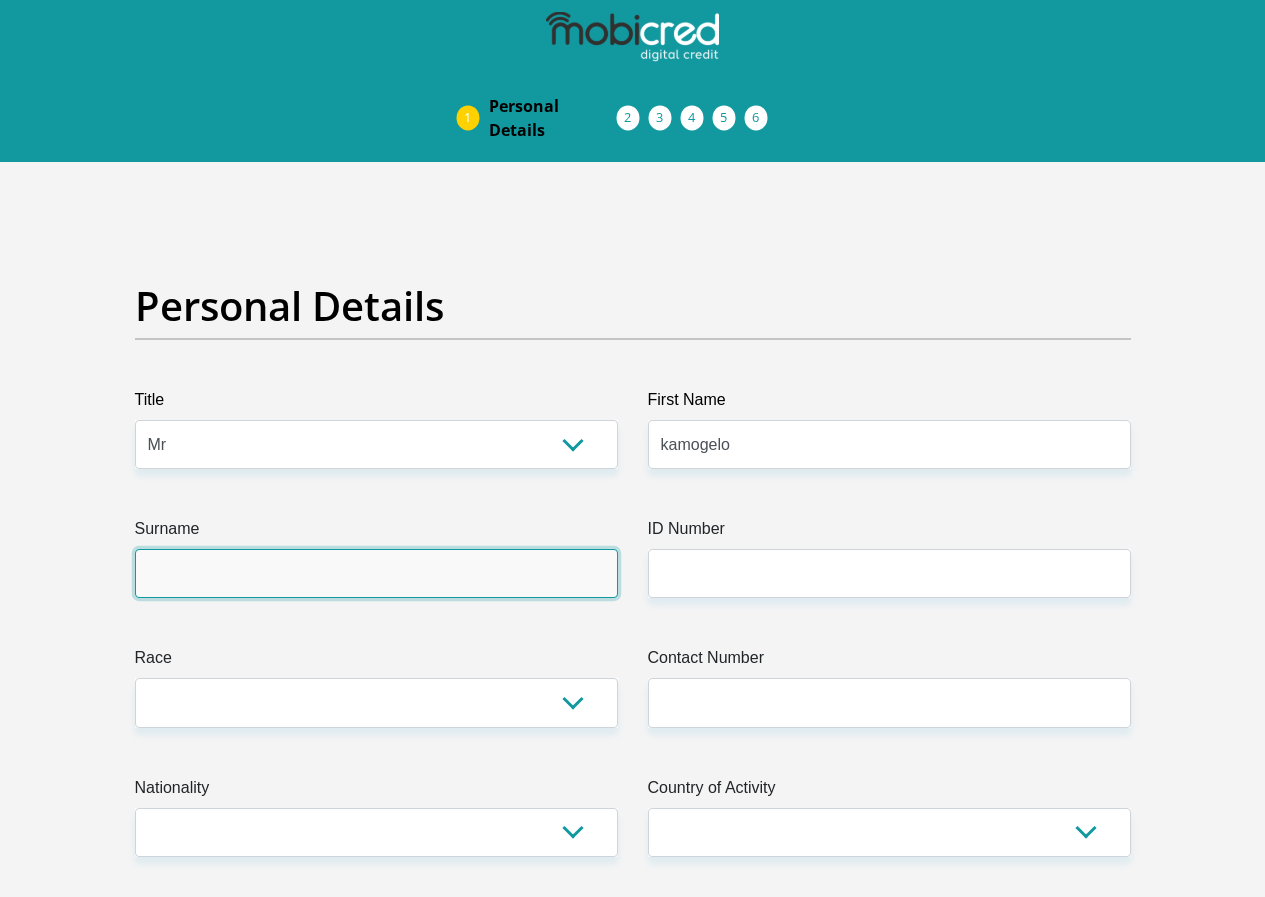 drag, startPoint x: 228, startPoint y: 491, endPoint x: 236, endPoint y: 484, distance: 10.630146 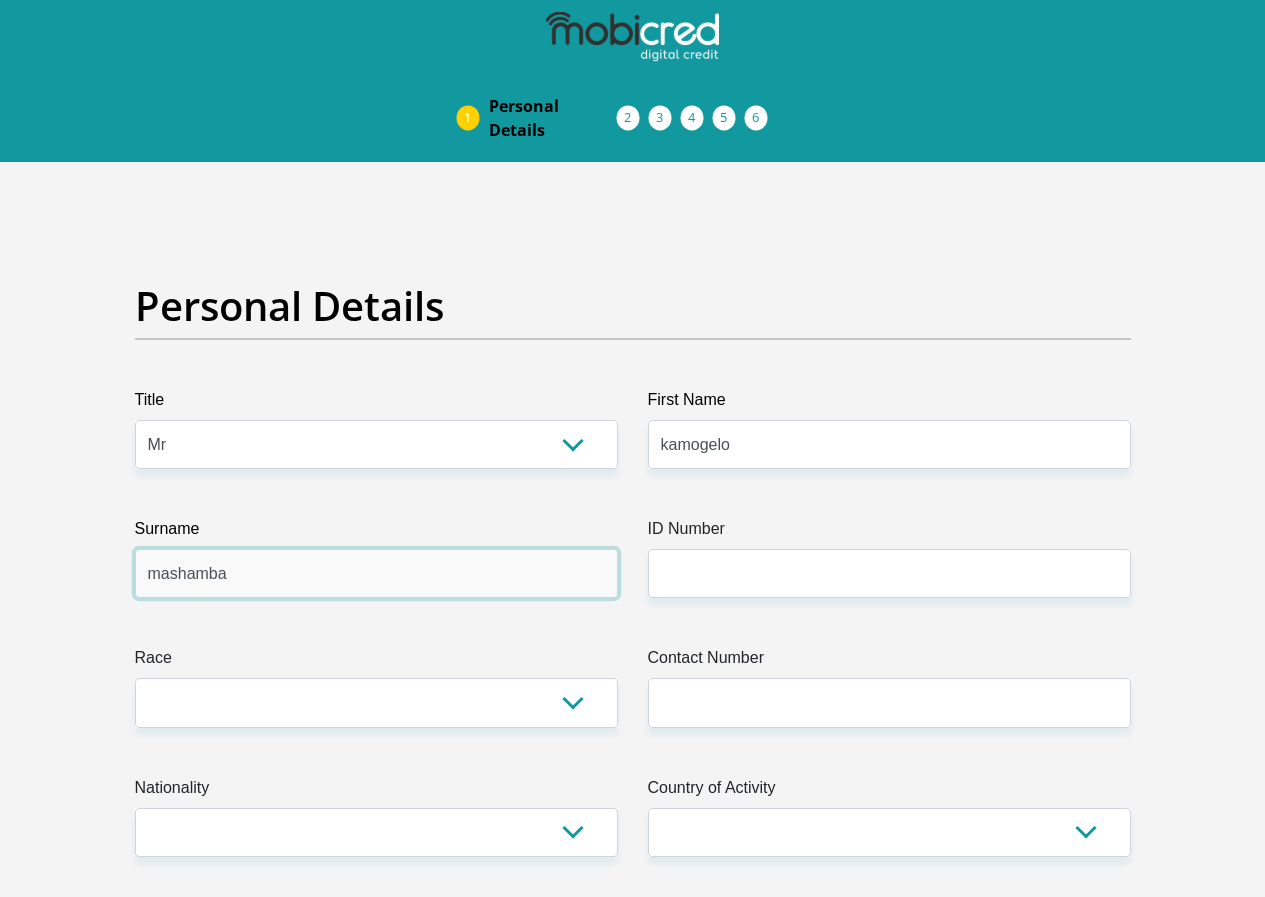 type on "mashamba" 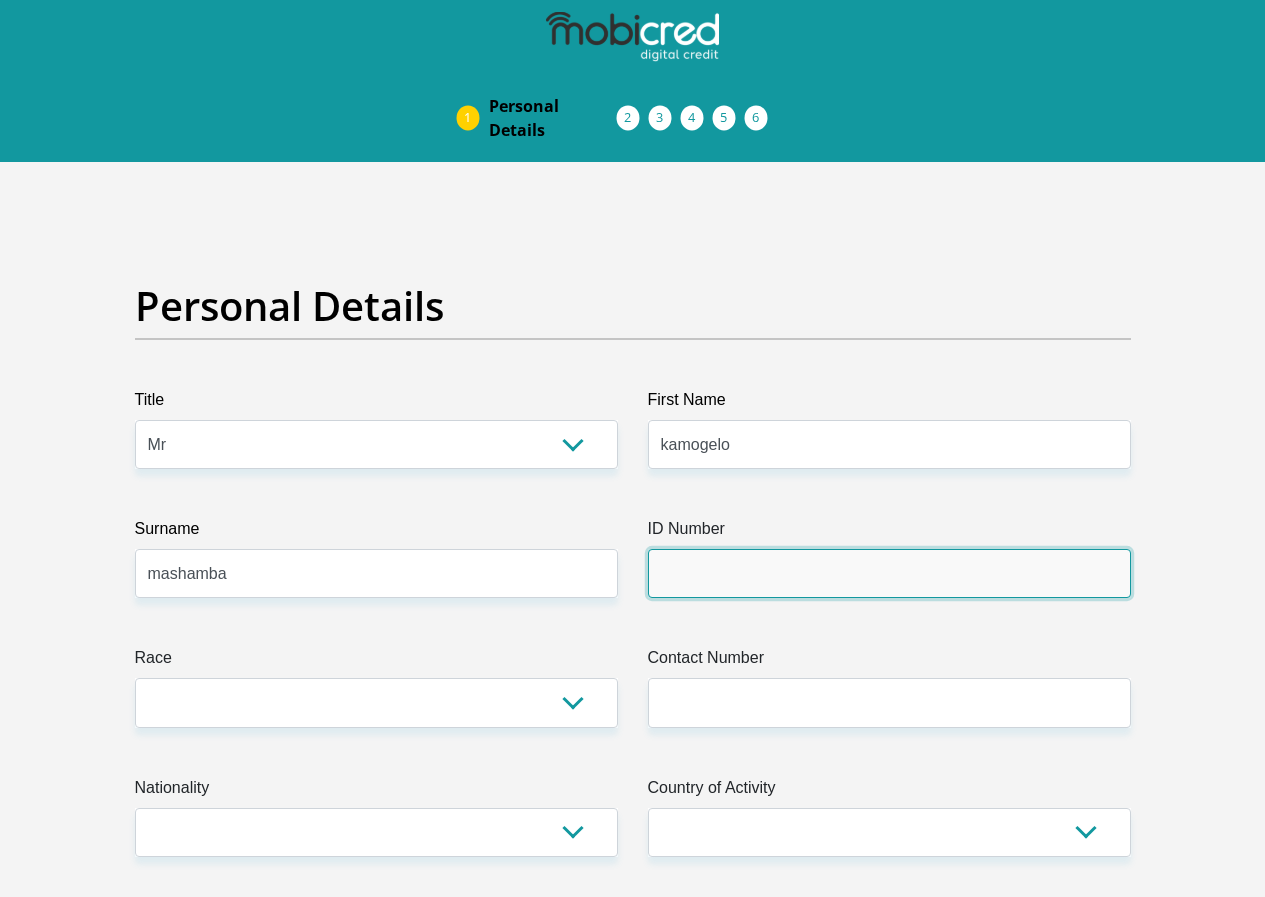 click on "ID Number" at bounding box center [889, 573] 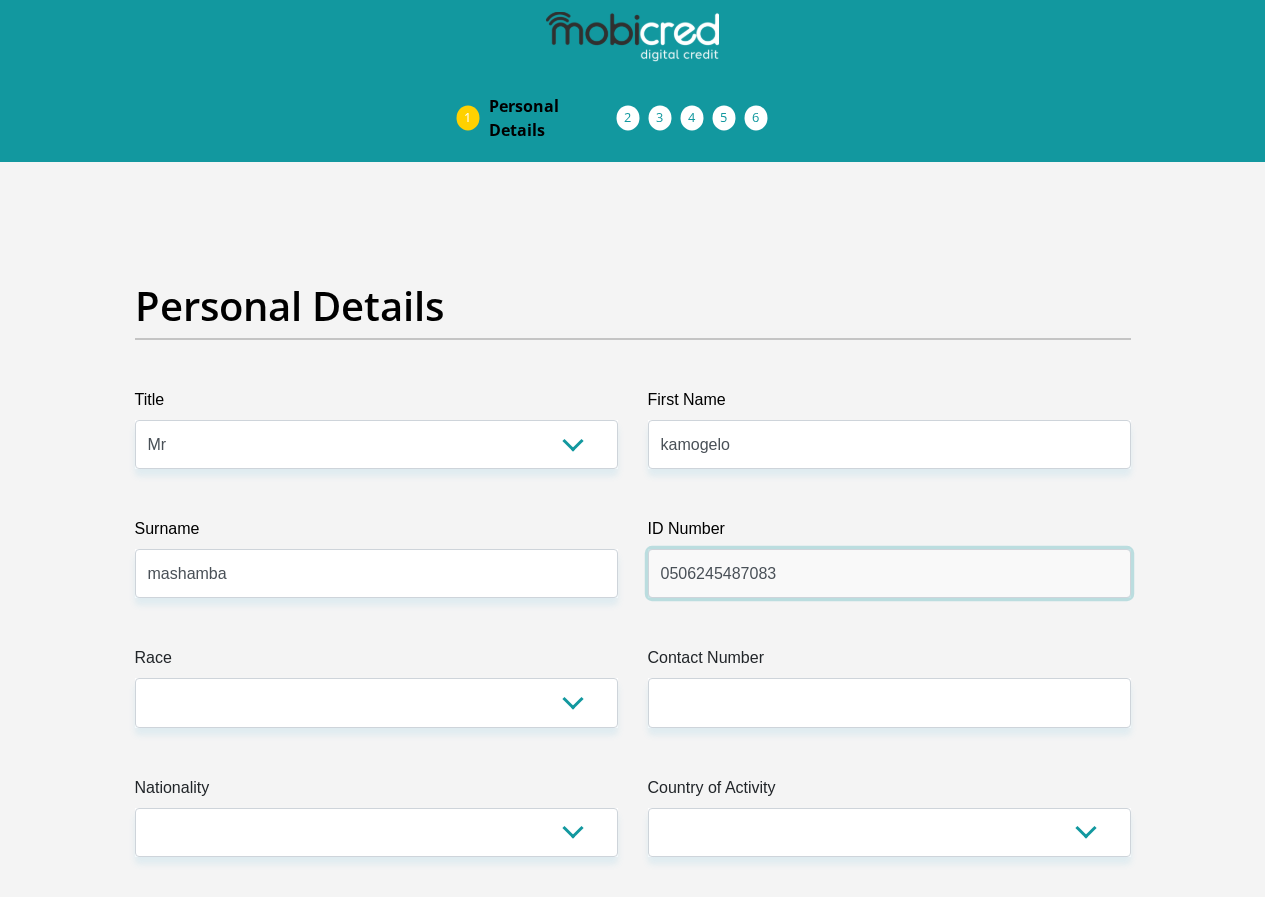 type on "0506245487083" 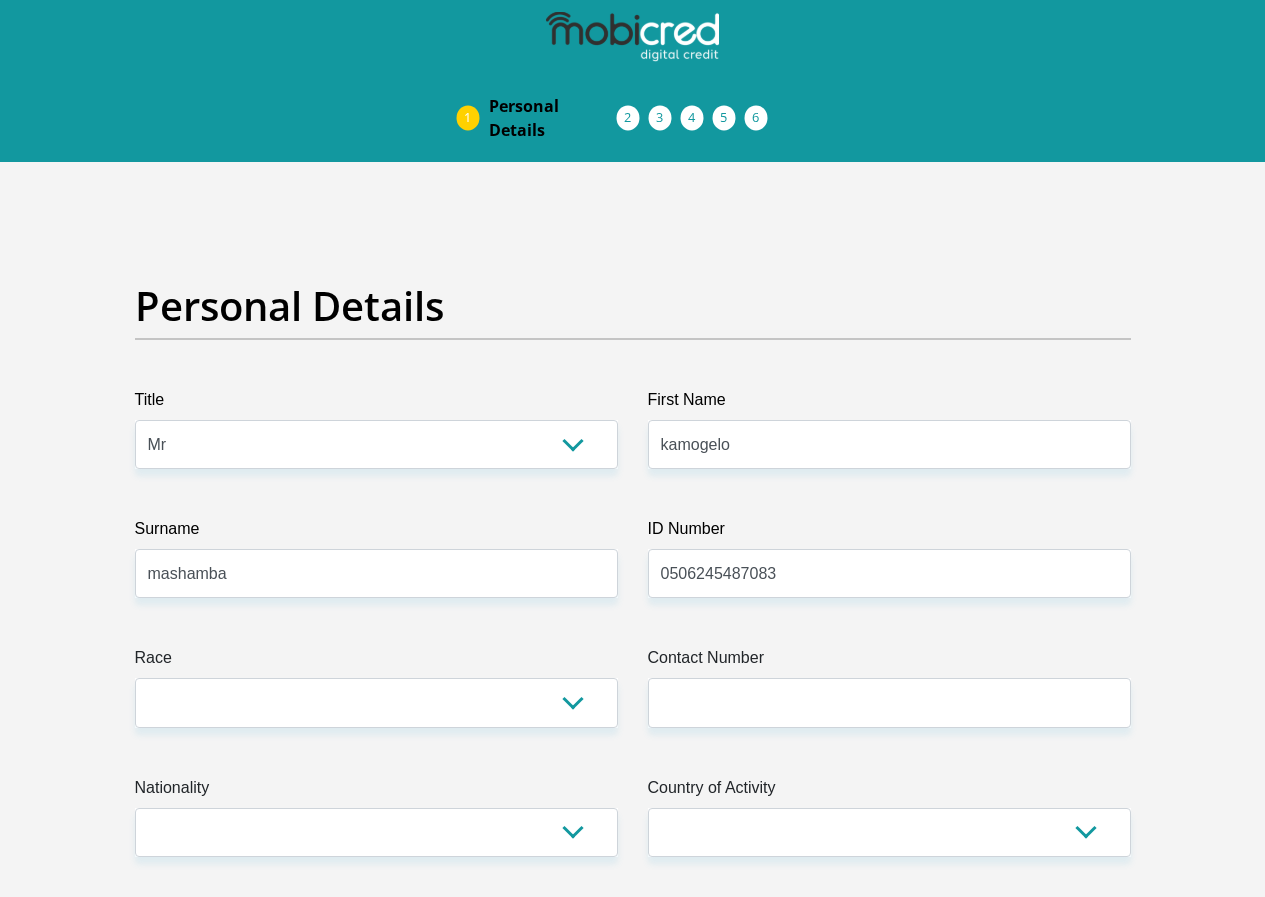 drag, startPoint x: 424, startPoint y: 675, endPoint x: 420, endPoint y: 664, distance: 11.7046995 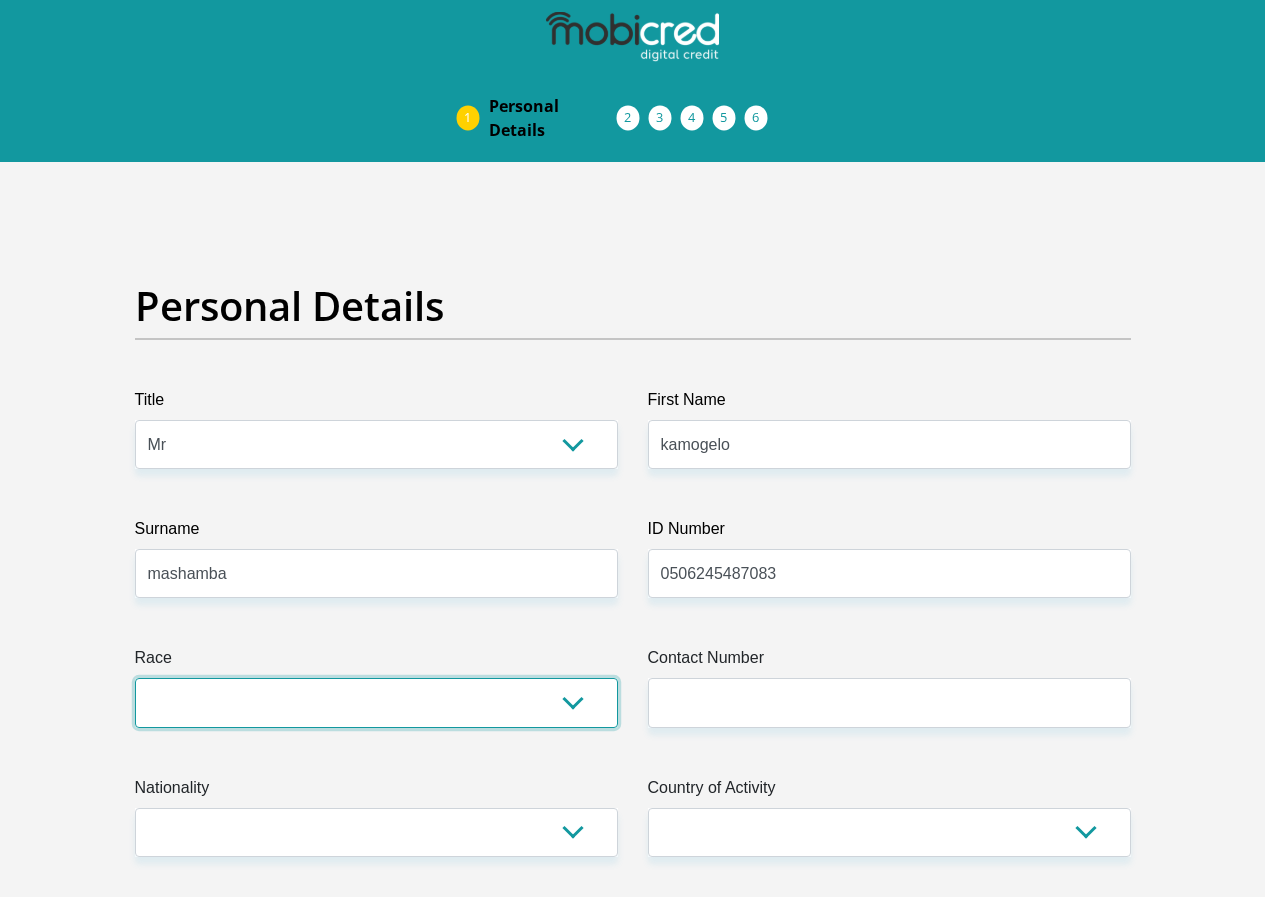 click on "Black
Coloured
Indian
White
Other" at bounding box center [376, 702] 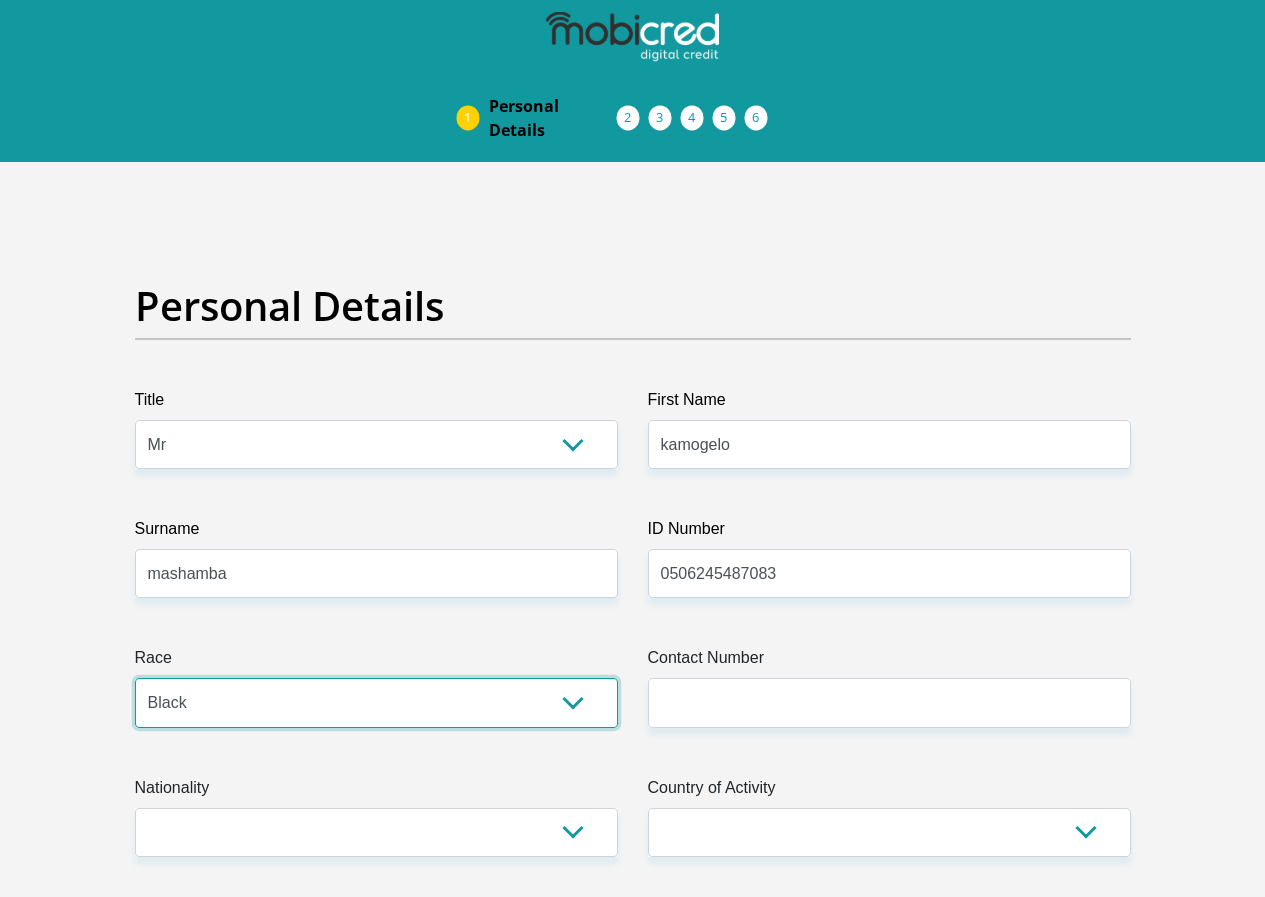 click on "Black
Coloured
Indian
White
Other" at bounding box center [376, 702] 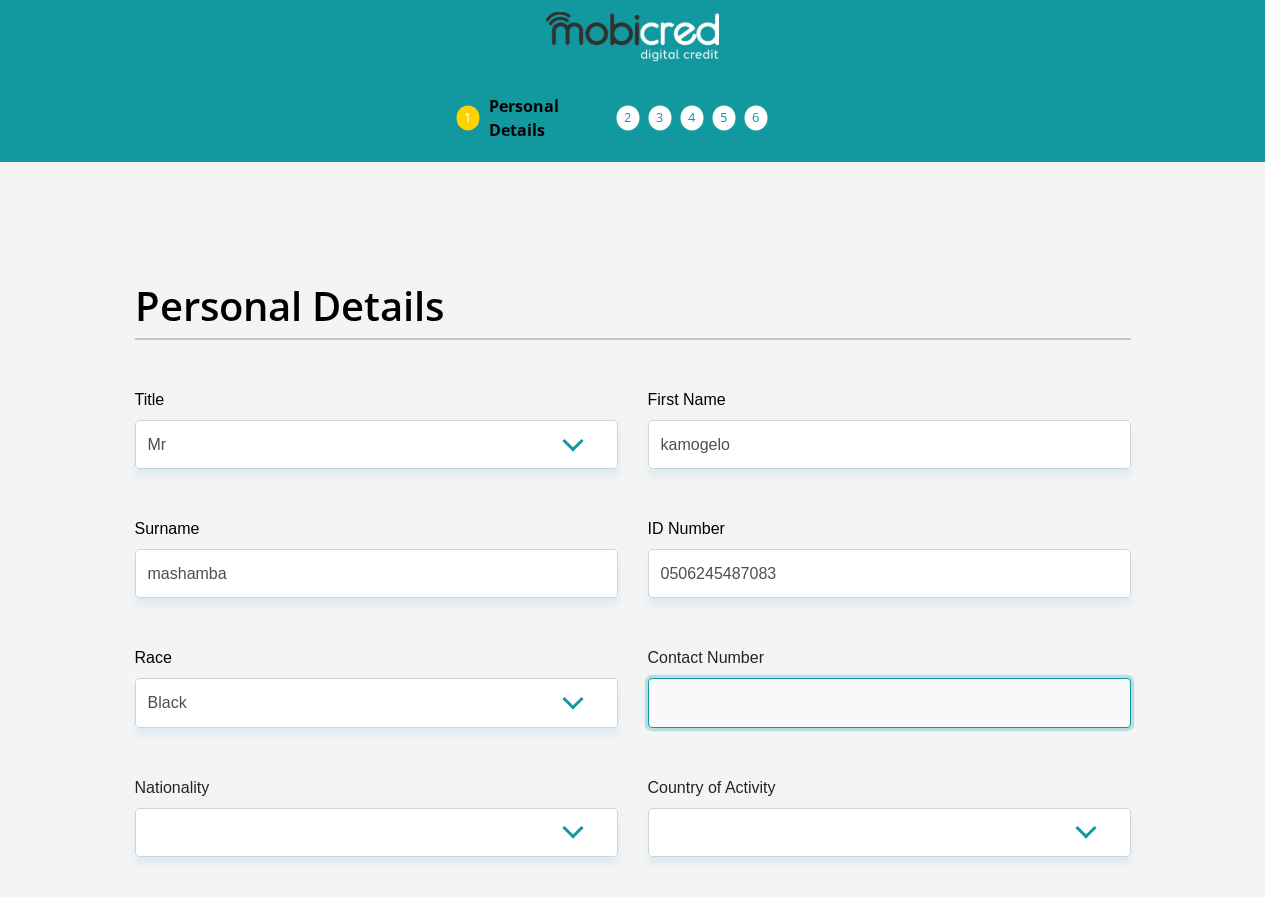 click on "Contact Number" at bounding box center [889, 702] 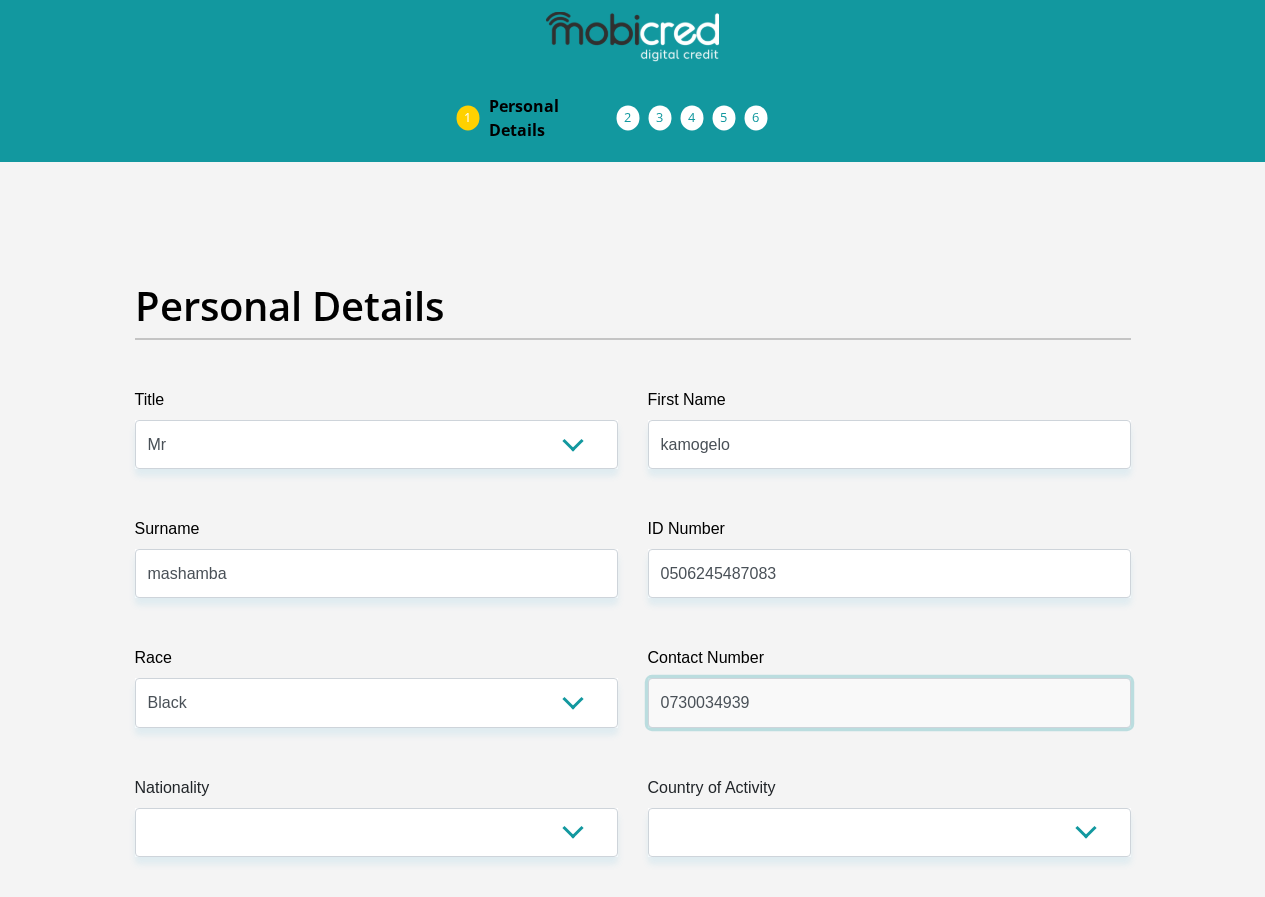 type on "0730034939" 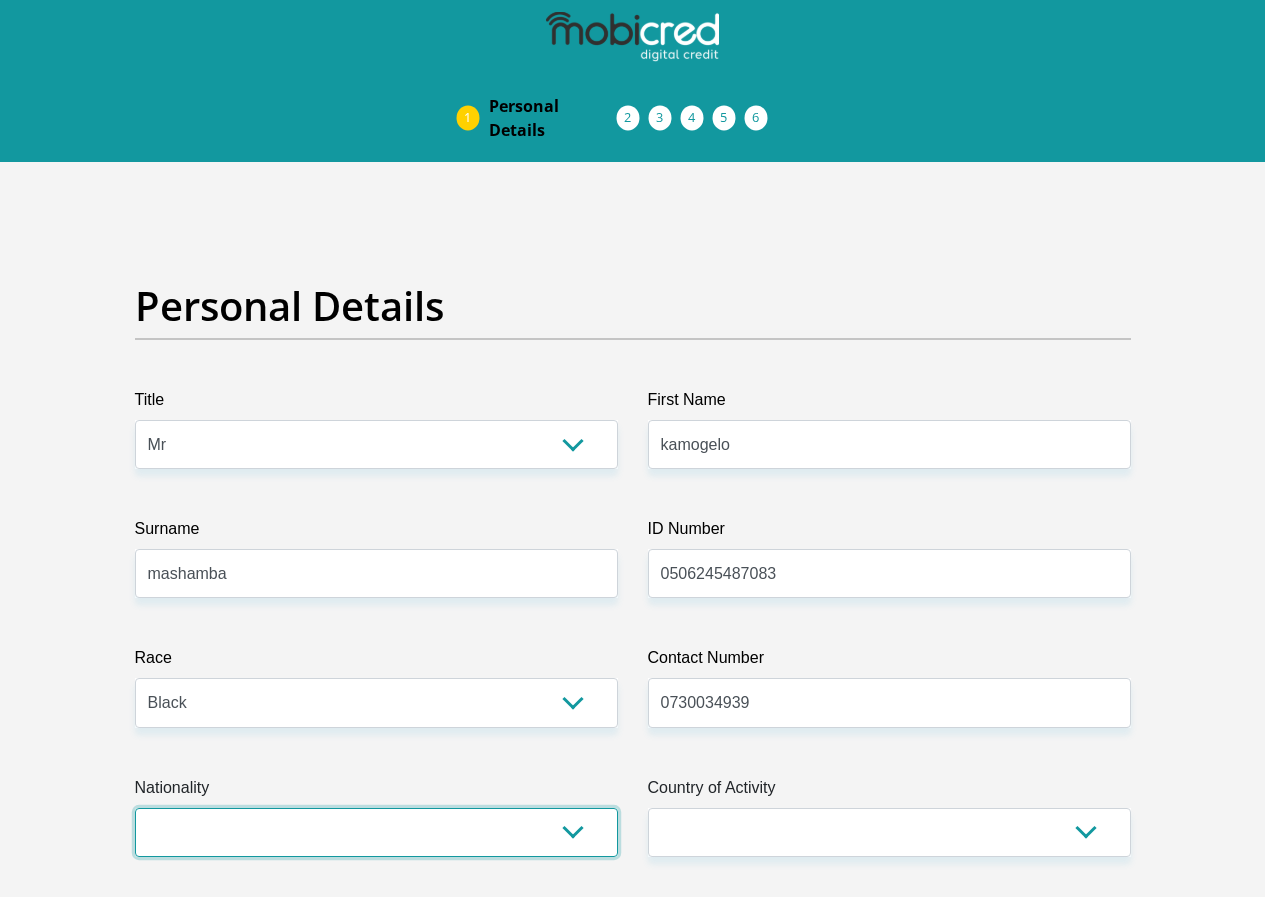 click on "South Africa
Afghanistan
Aland Islands
Albania
Algeria
America Samoa
American Virgin Islands
Andorra
Angola
Anguilla
Antarctica
Antigua and Barbuda
Argentina
Armenia
Aruba
Ascension Island
Australia
Austria
Azerbaijan
Bahamas
Bahrain
Bangladesh
Barbados
Chad" at bounding box center [376, 832] 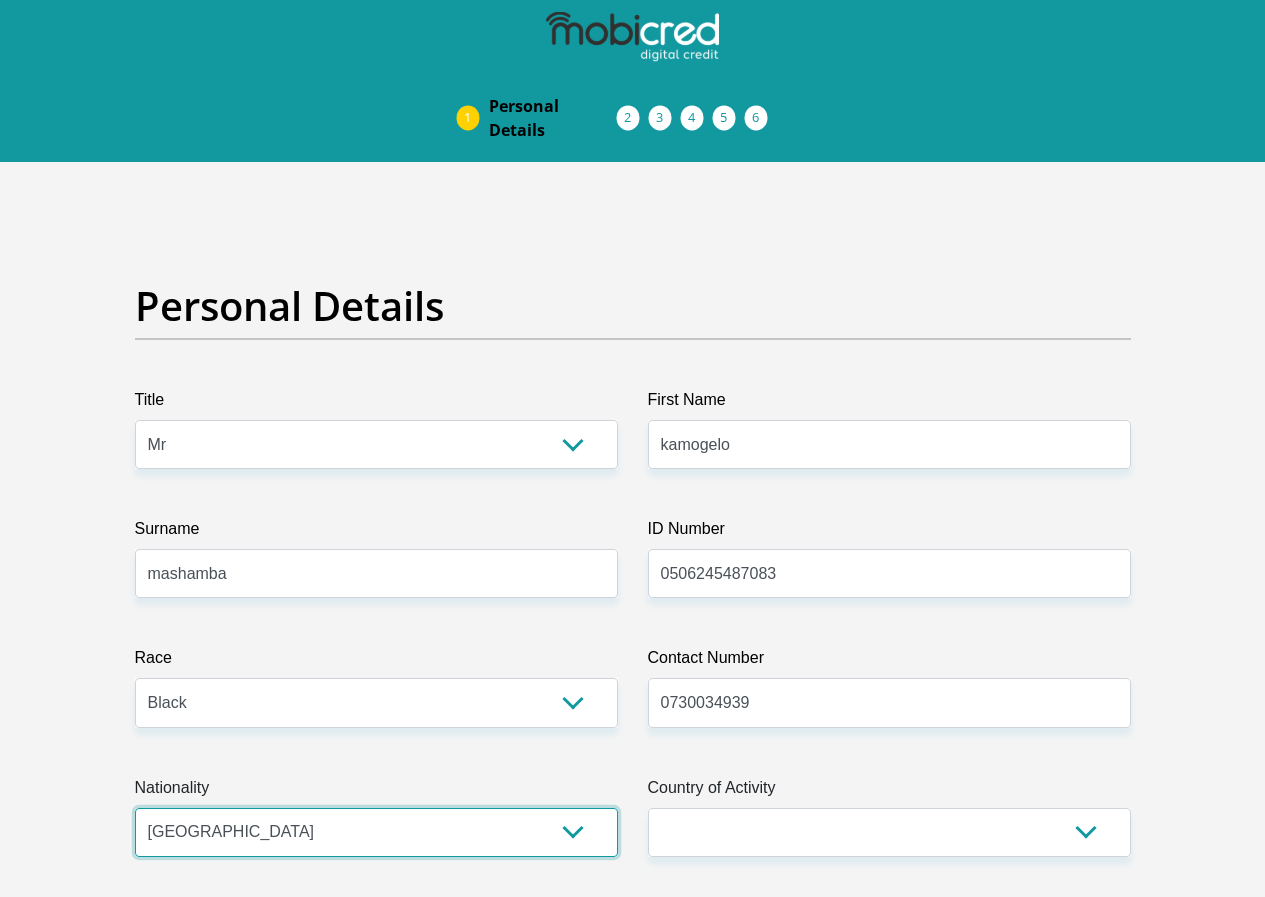 click on "South Africa
Afghanistan
Aland Islands
Albania
Algeria
America Samoa
American Virgin Islands
Andorra
Angola
Anguilla
Antarctica
Antigua and Barbuda
Argentina
Armenia
Aruba
Ascension Island
Australia
Austria
Azerbaijan
Bahamas
Bahrain
Bangladesh
Barbados
Chad" at bounding box center [376, 832] 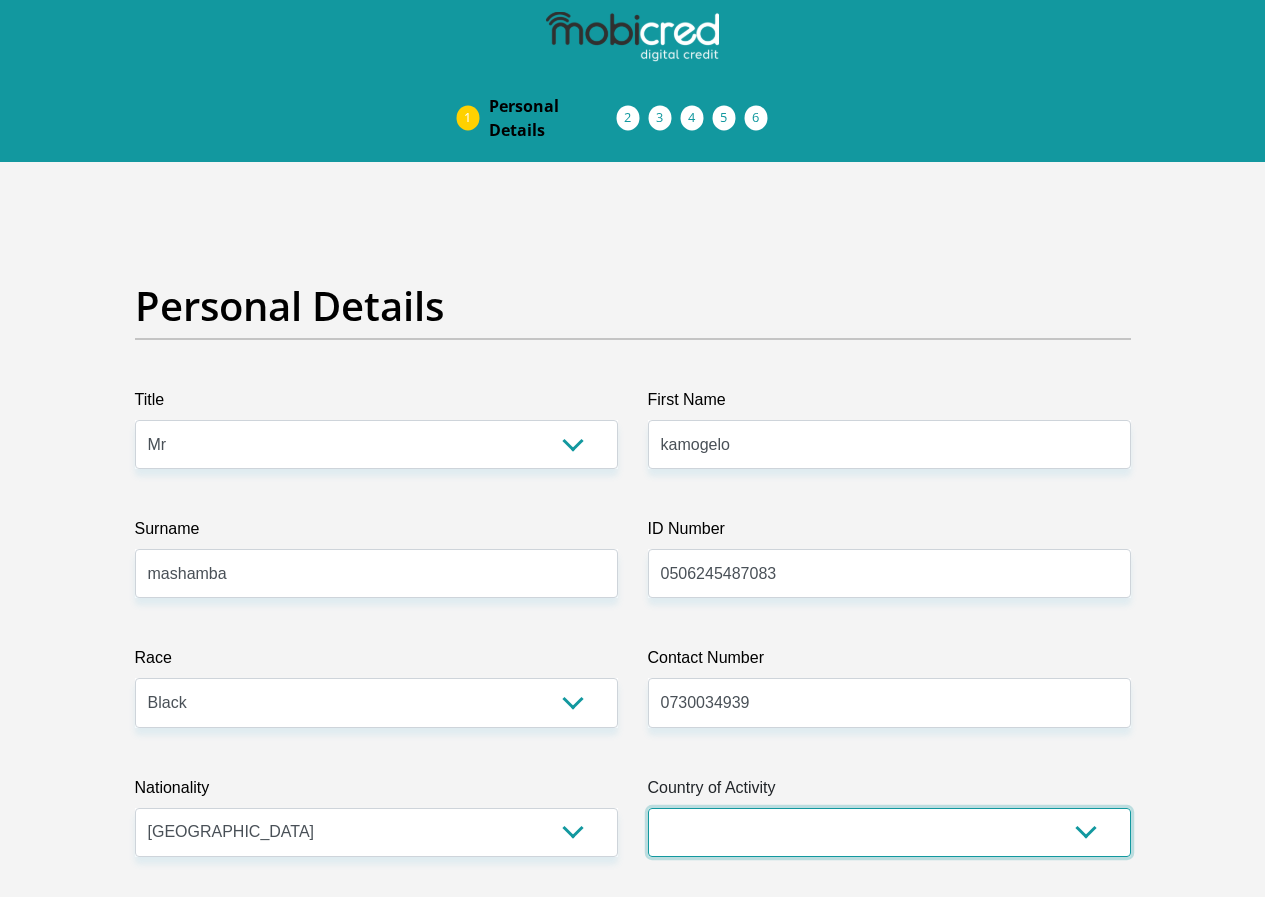 click on "South Africa
Afghanistan
Aland Islands
Albania
Algeria
America Samoa
American Virgin Islands
Andorra
Angola
Anguilla
Antarctica
Antigua and Barbuda
Argentina
Armenia
Aruba
Ascension Island
Australia
Austria
Azerbaijan
Chad" at bounding box center (889, 832) 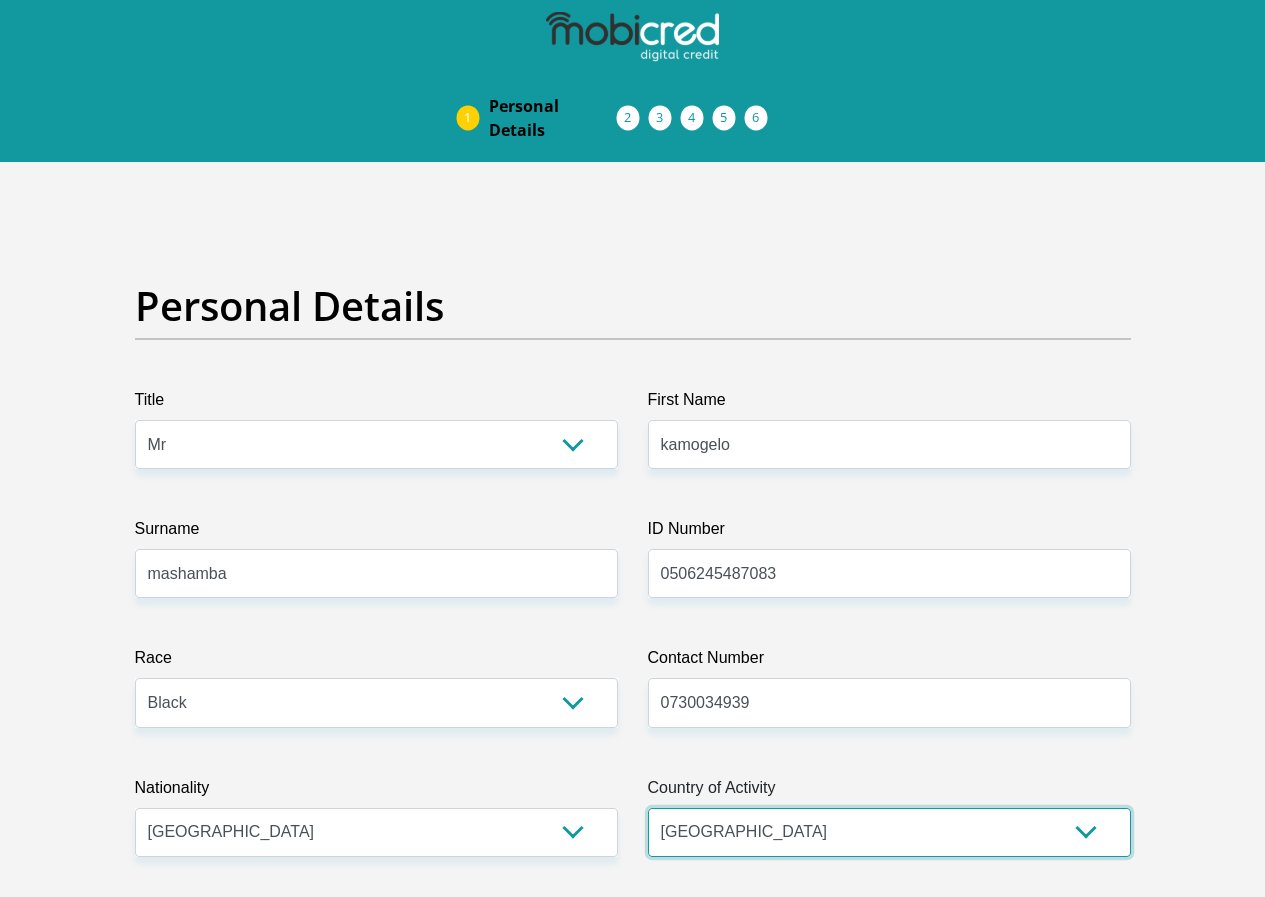 click on "South Africa
Afghanistan
Aland Islands
Albania
Algeria
America Samoa
American Virgin Islands
Andorra
Angola
Anguilla
Antarctica
Antigua and Barbuda
Argentina
Armenia
Aruba
Ascension Island
Australia
Austria
Azerbaijan
Chad" at bounding box center (889, 832) 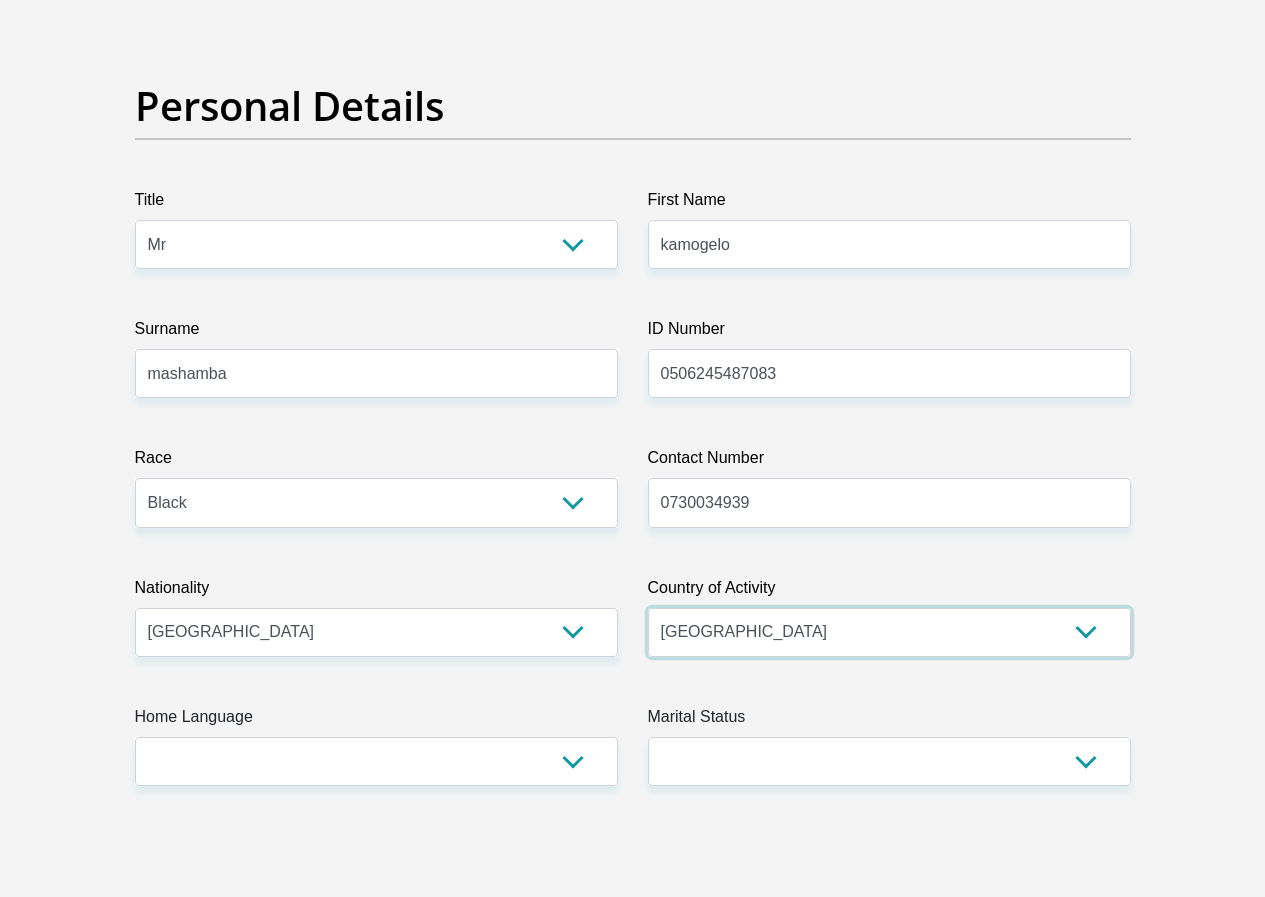 scroll, scrollTop: 300, scrollLeft: 0, axis: vertical 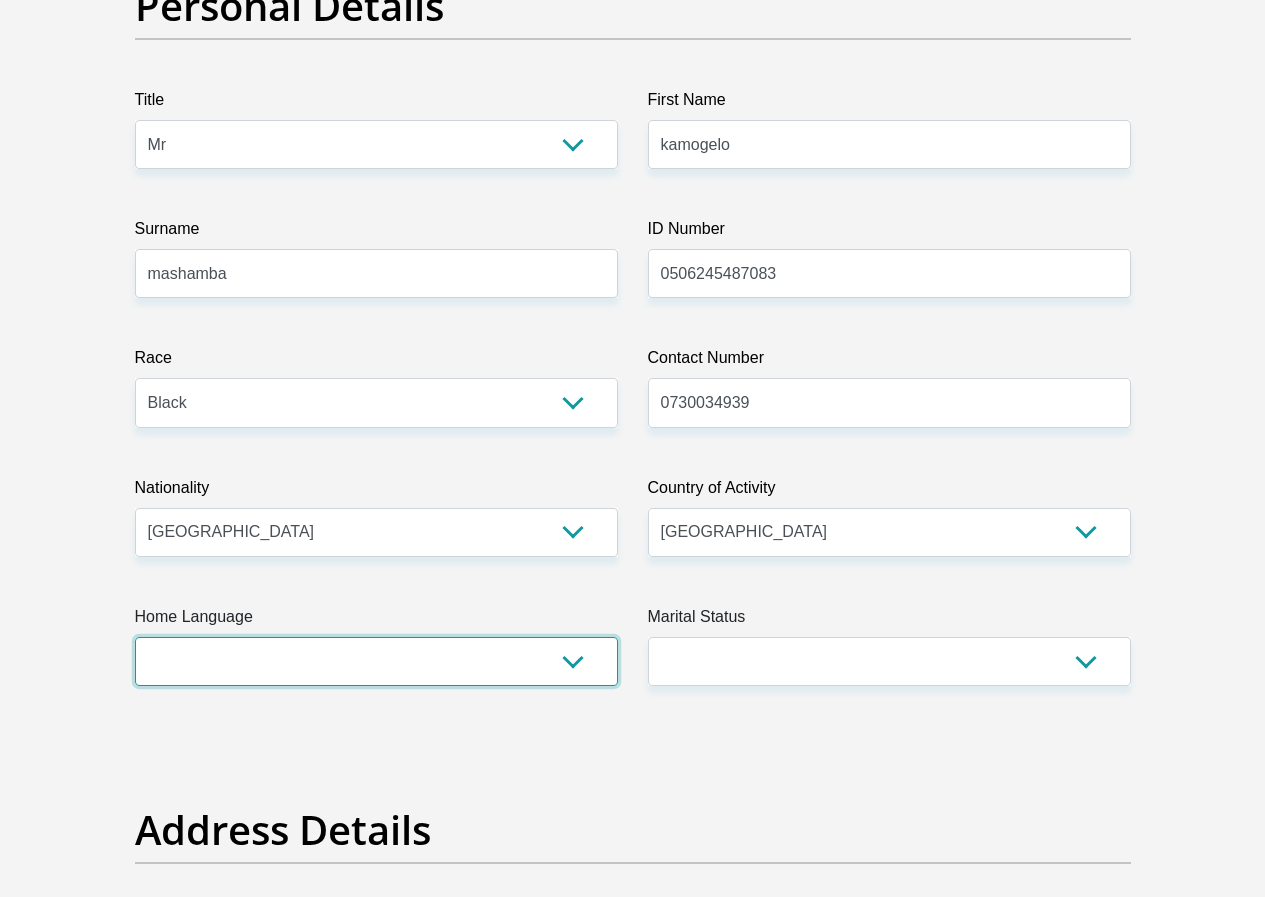 click on "Afrikaans
English
Sepedi
South Ndebele
Southern Sotho
Swati
Tsonga
Tswana
Venda
Xhosa
Zulu
Other" at bounding box center [376, 661] 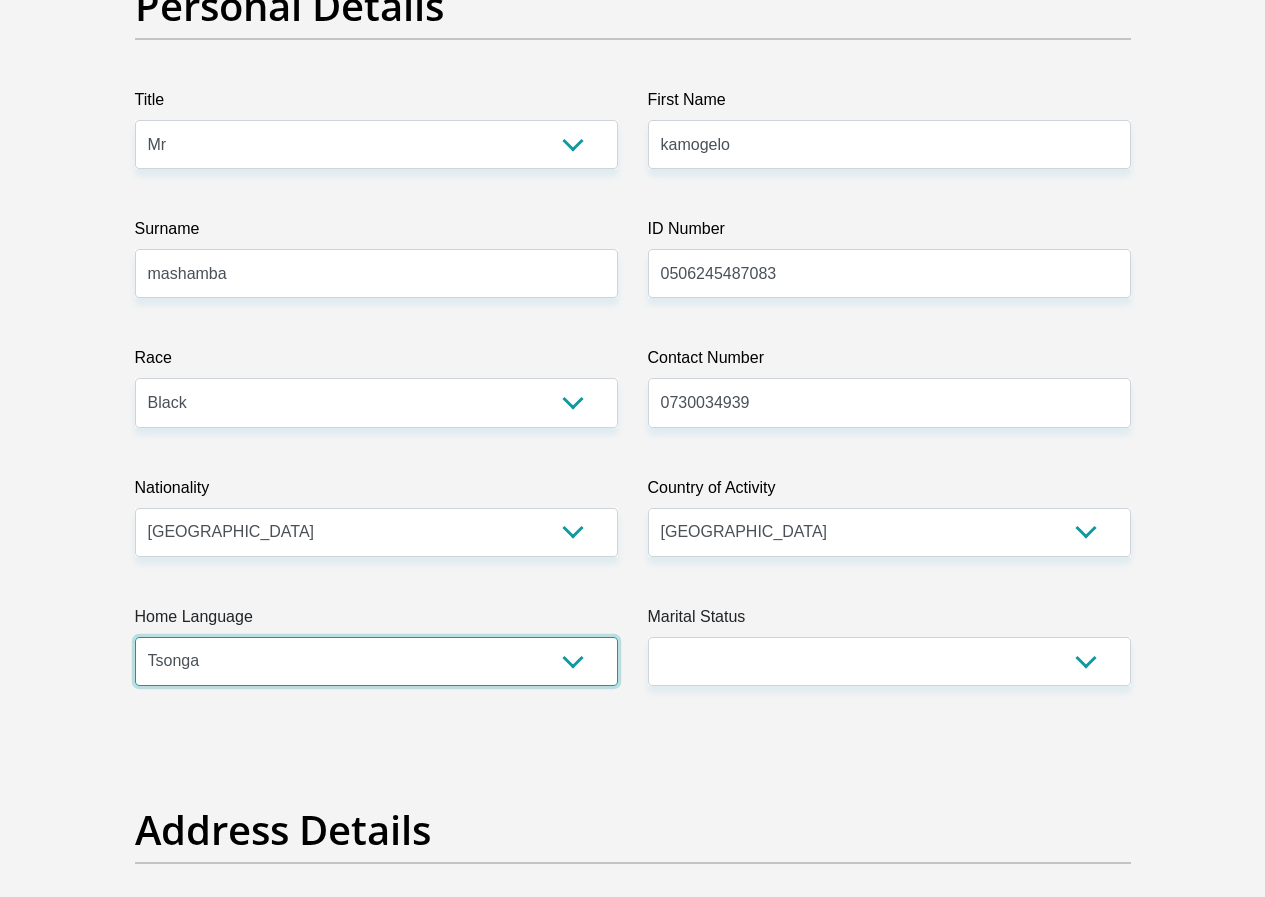 click on "Afrikaans
English
Sepedi
South Ndebele
Southern Sotho
Swati
Tsonga
Tswana
Venda
Xhosa
Zulu
Other" at bounding box center [376, 661] 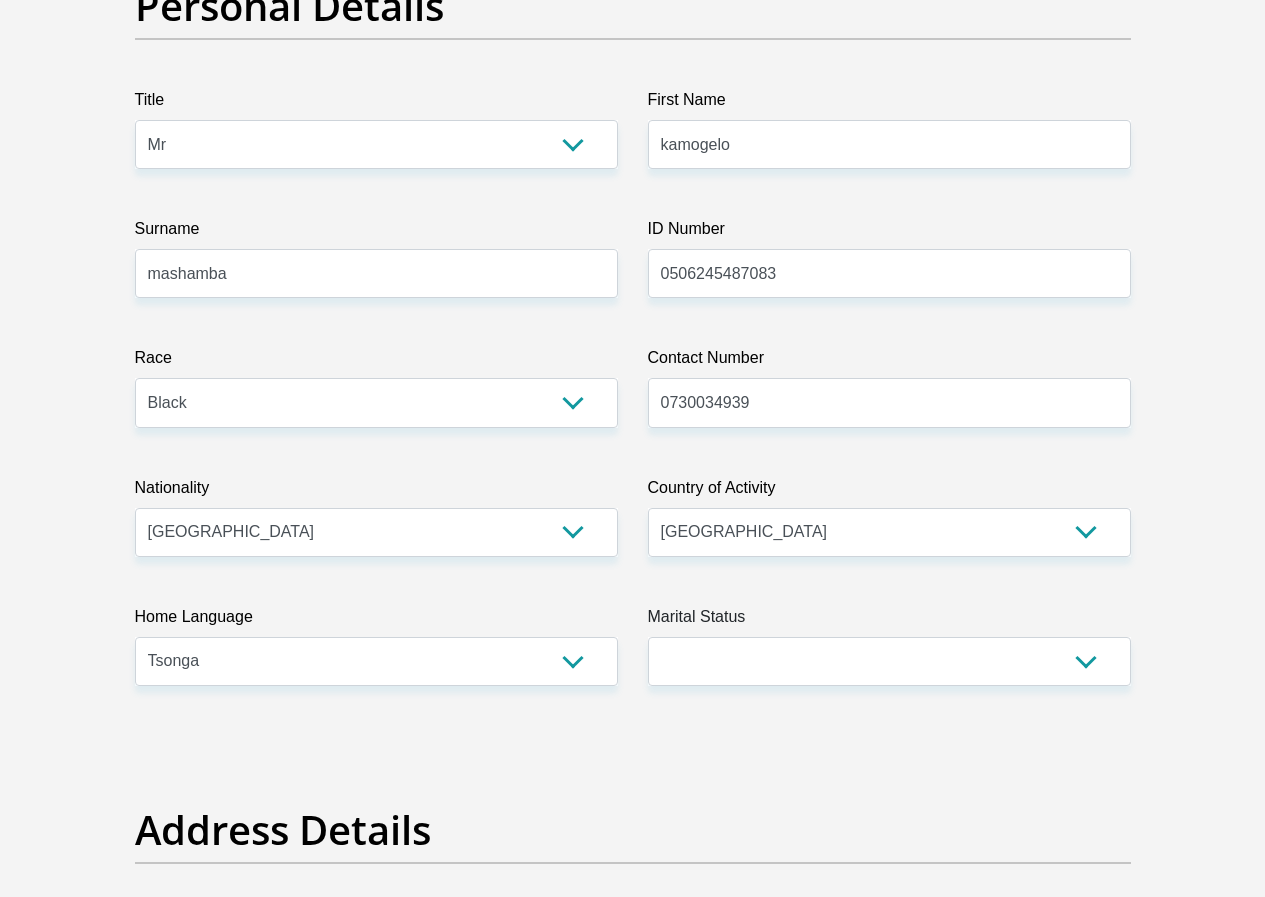 click on "Marital Status" at bounding box center (889, 621) 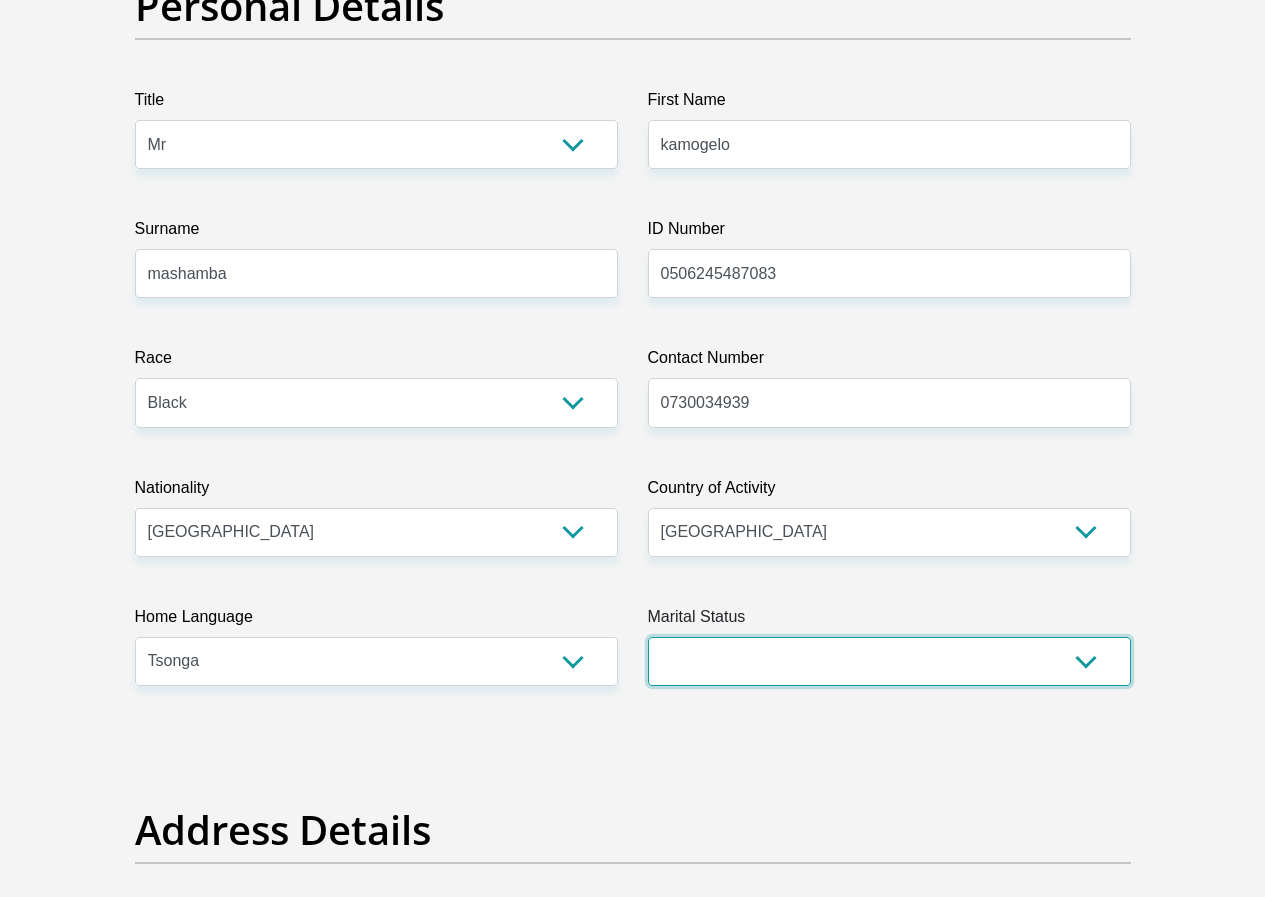 click on "Married ANC
Single
Divorced
Widowed
Married COP or Customary Law" at bounding box center [889, 661] 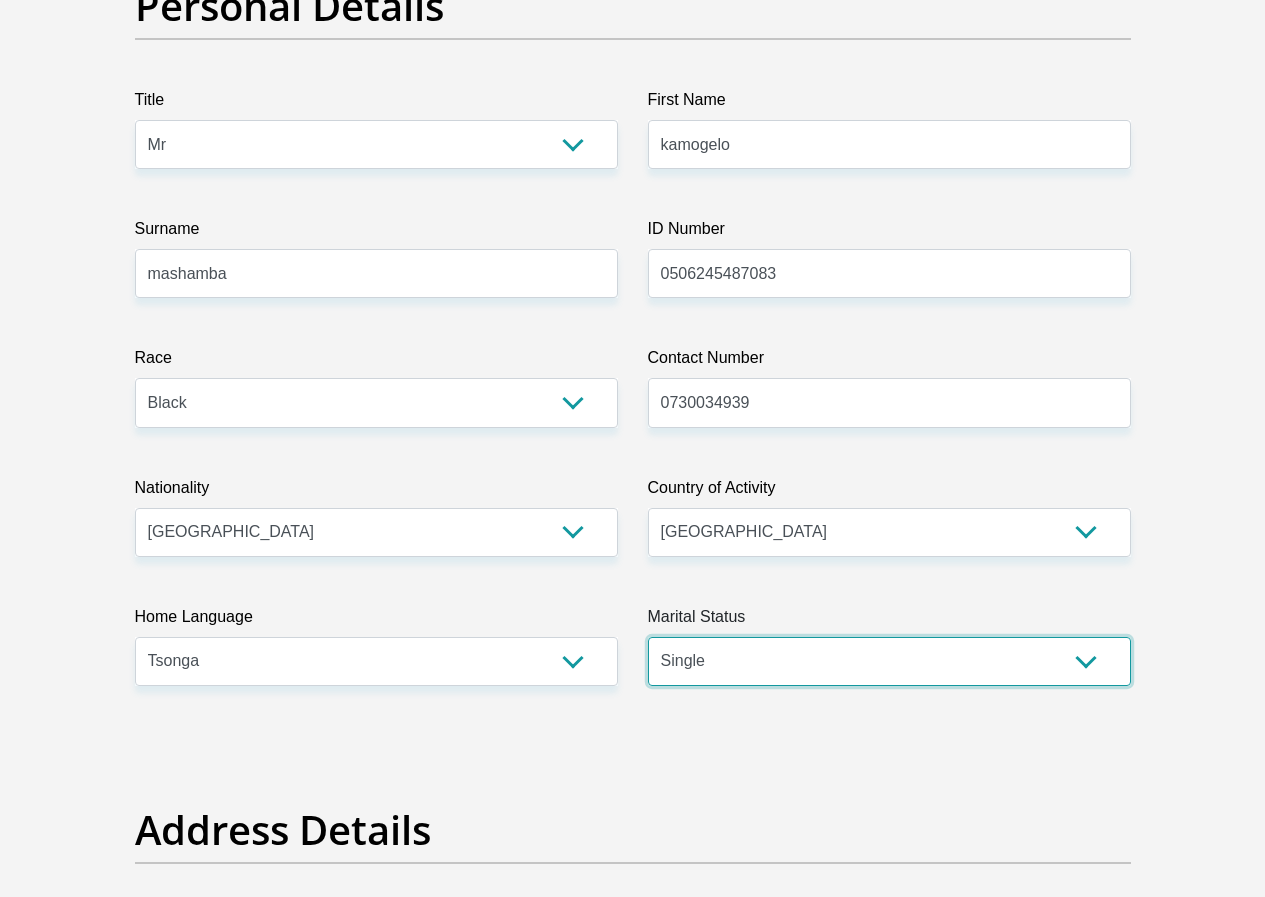 click on "Married ANC
Single
Divorced
Widowed
Married COP or Customary Law" at bounding box center (889, 661) 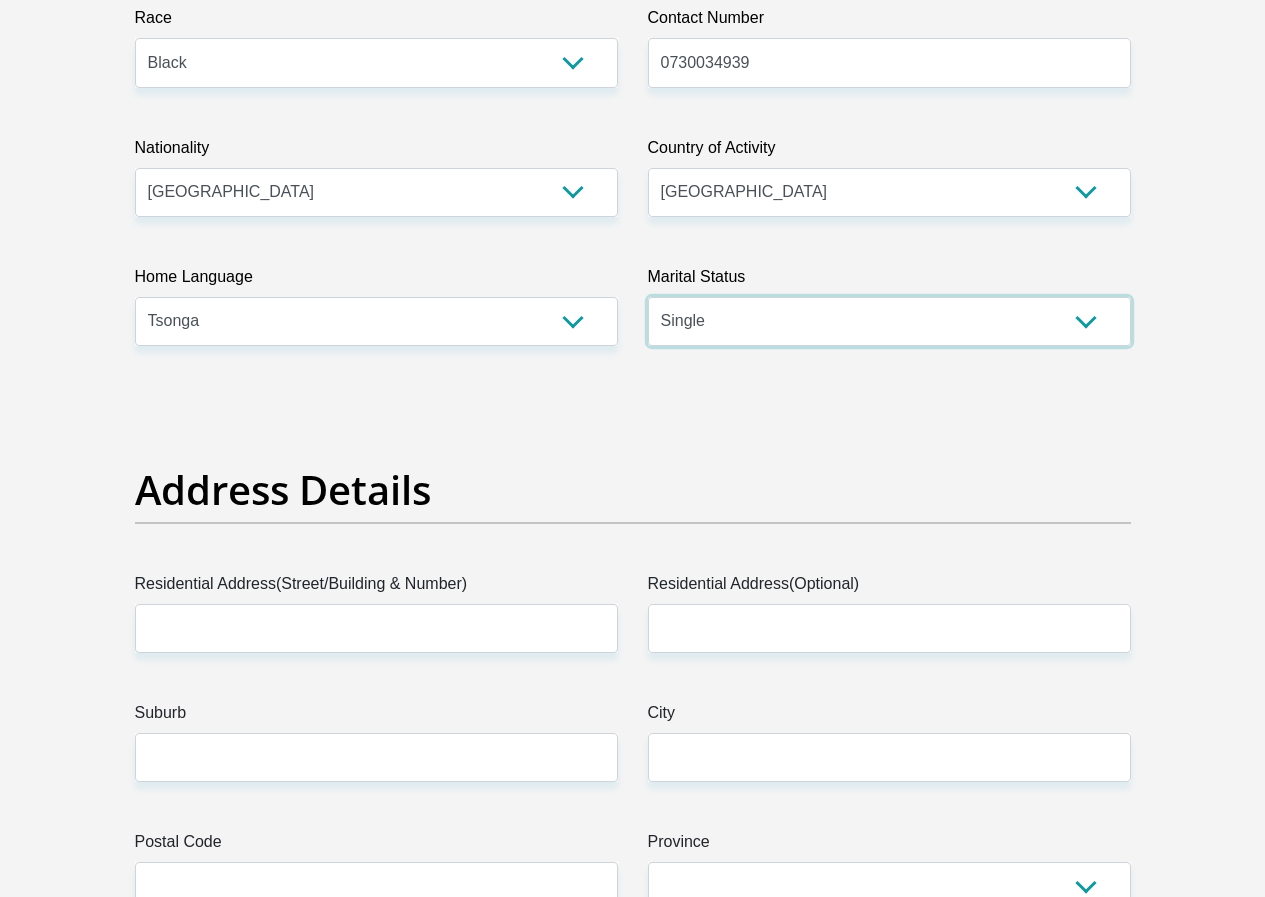 scroll, scrollTop: 800, scrollLeft: 0, axis: vertical 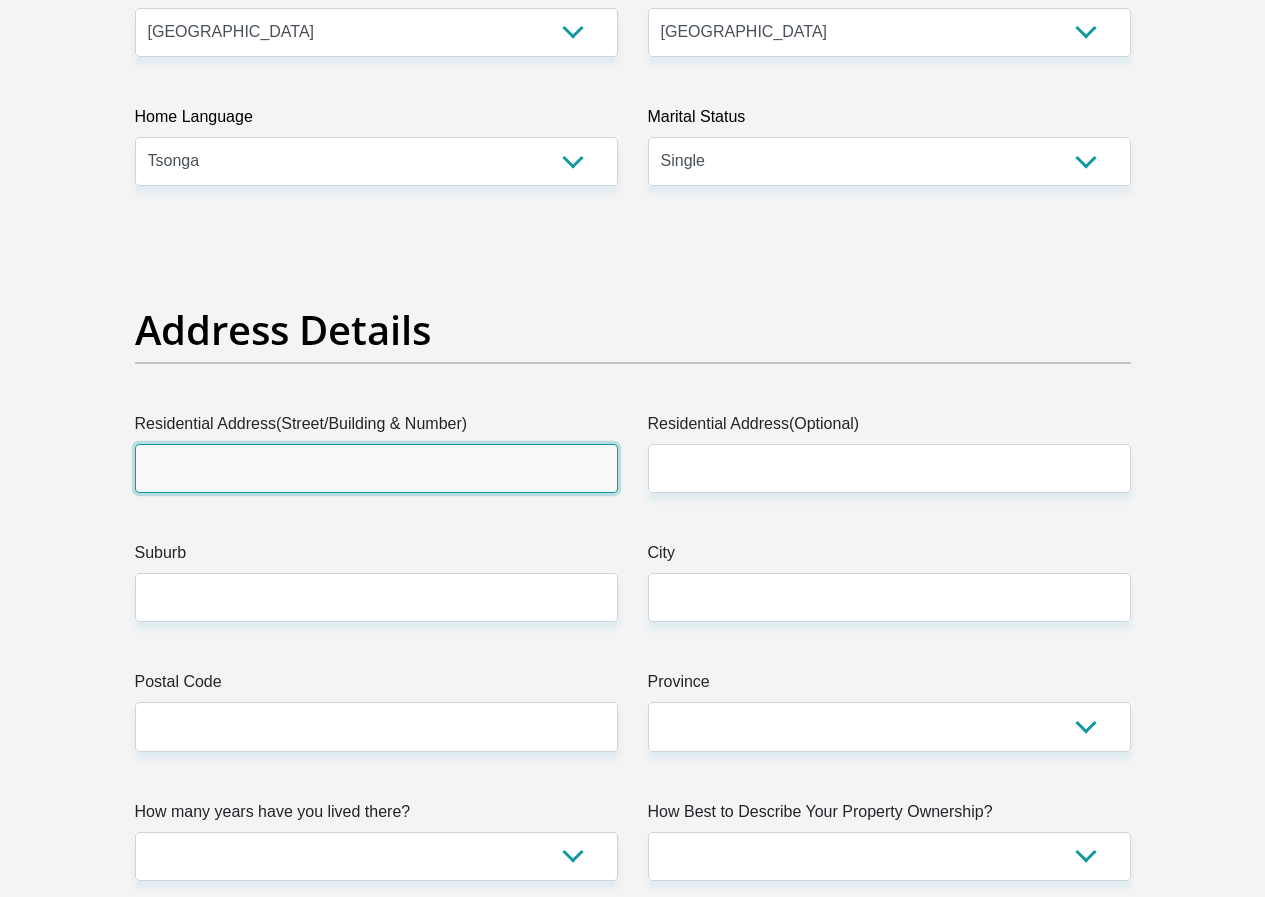 click on "Residential Address(Street/Building & Number)" at bounding box center (376, 468) 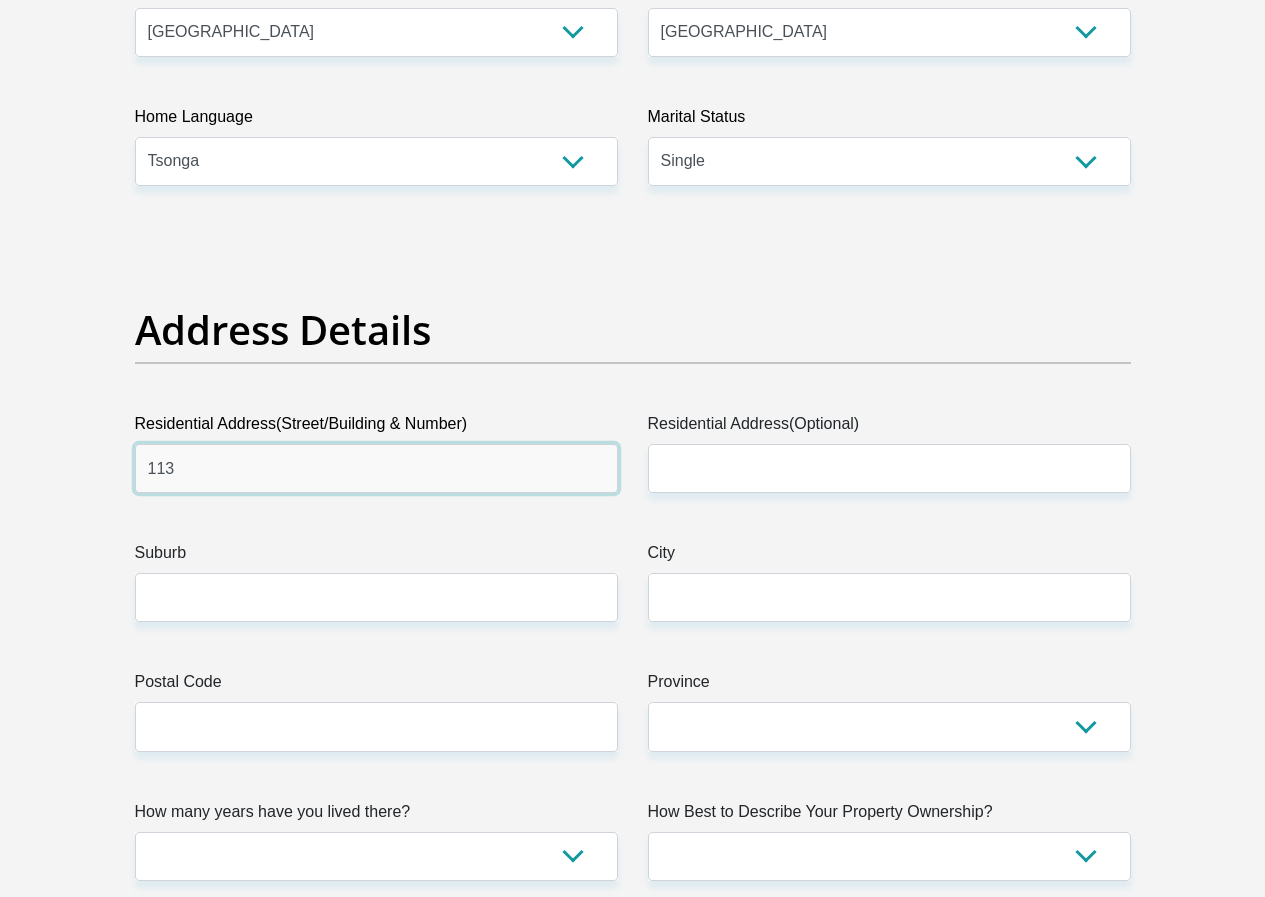 type on "113" 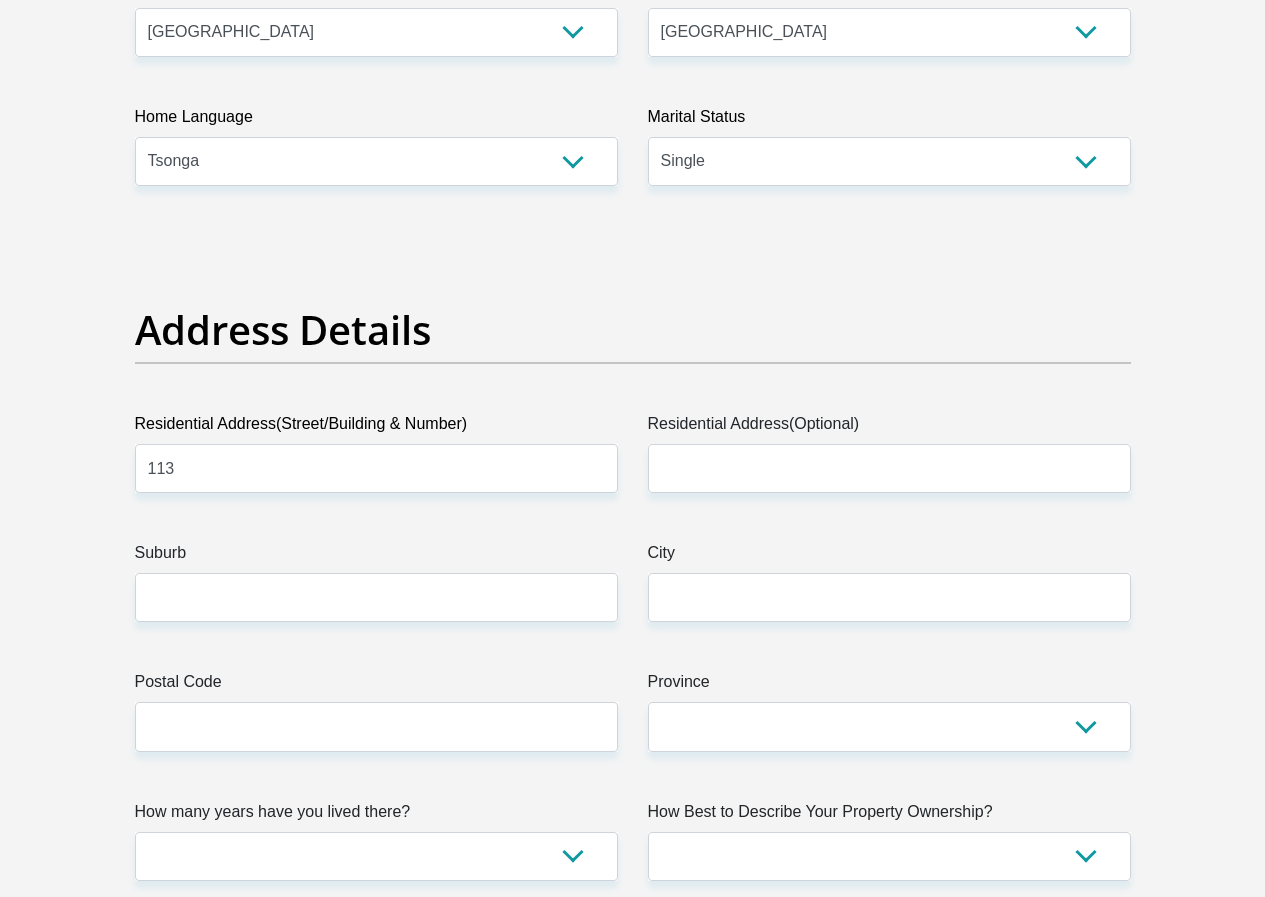 click on "Title
Mr
Ms
Mrs
Dr
Other
First Name
kamogelo
Surname
mashamba
ID Number
0506245487083
Please input valid ID number
Race
Black
Coloured
Indian
White
Other
Contact Number
0730034939
Please input valid contact number
Nationality
South Africa
Afghanistan
Aland Islands  Albania  Angola" at bounding box center (633, 2841) 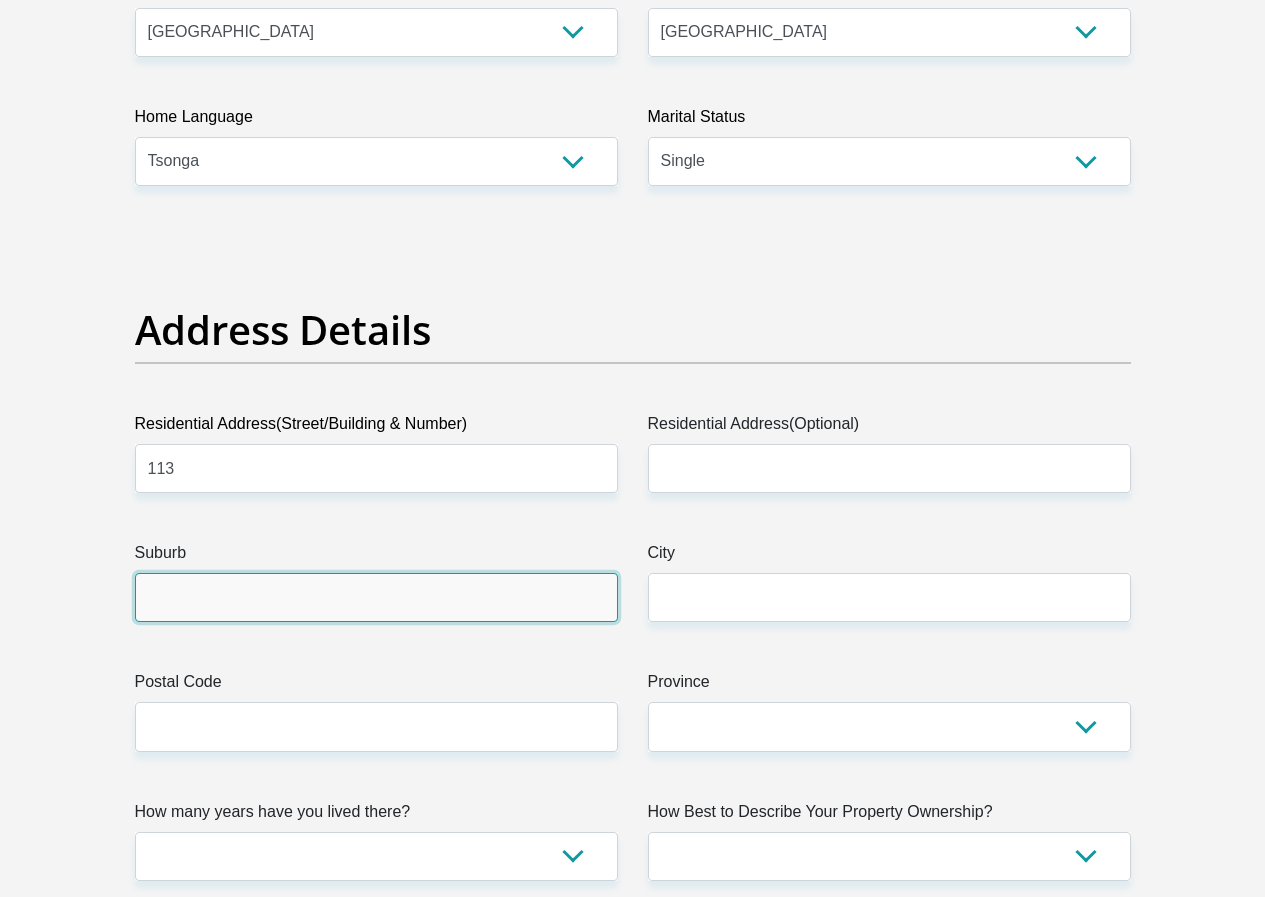 click on "Suburb" at bounding box center (376, 597) 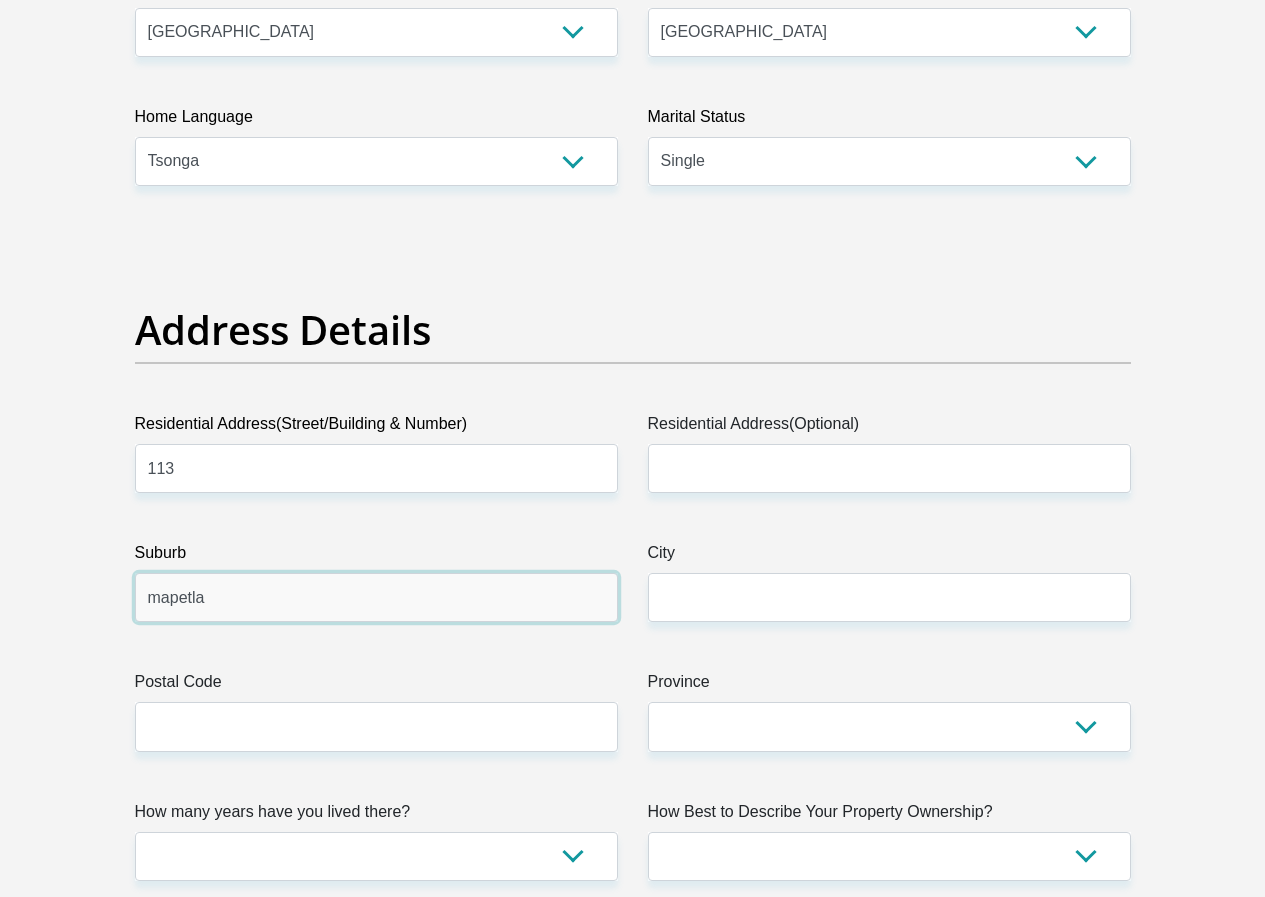 type on "mapetla" 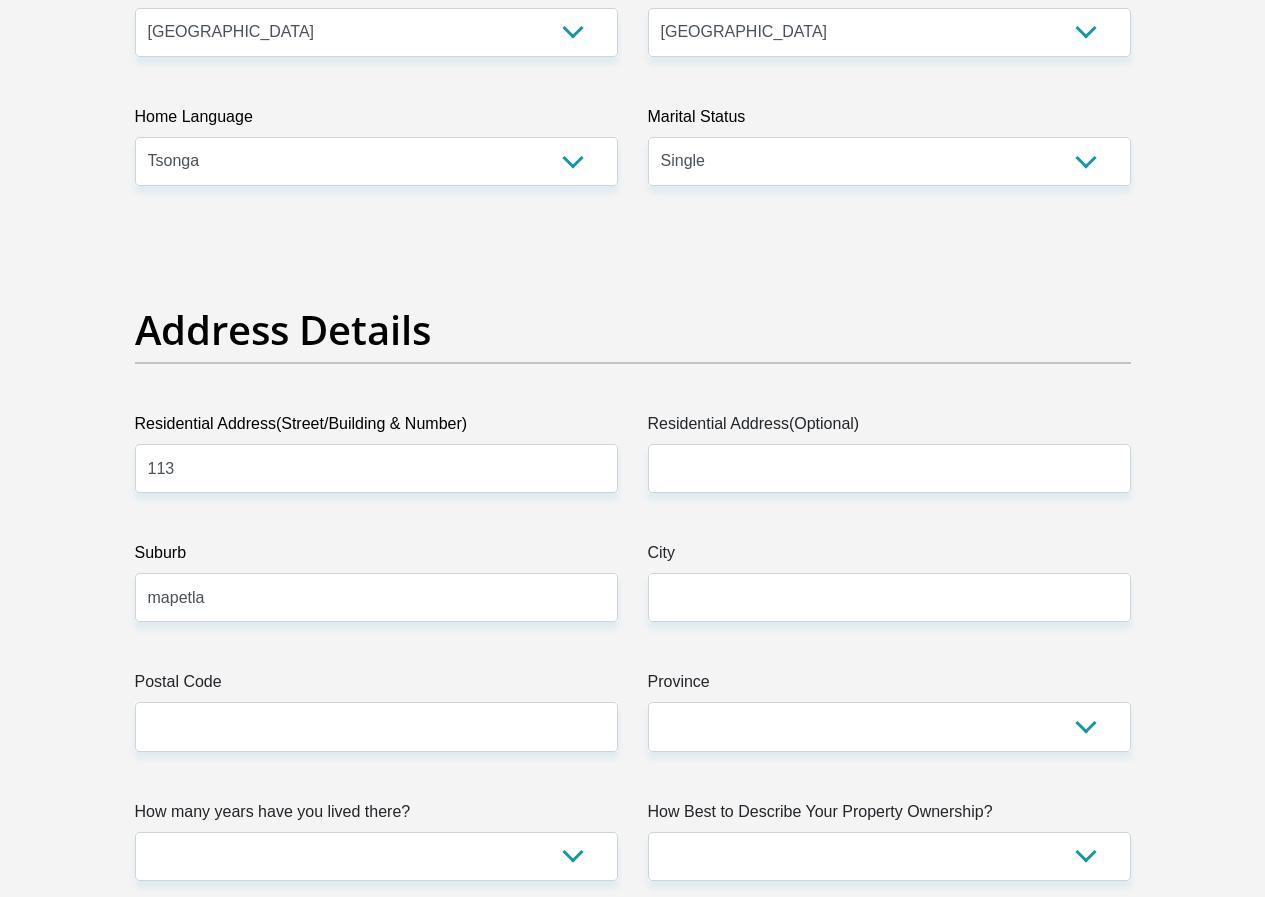 click on "Title
Mr
Ms
Mrs
Dr
Other
First Name
kamogelo
Surname
mashamba
ID Number
0506245487083
Please input valid ID number
Race
Black
Coloured
Indian
White
Other
Contact Number
0730034939
Please input valid contact number
Nationality
South Africa
Afghanistan
Aland Islands  Albania  Angola" at bounding box center (633, 2841) 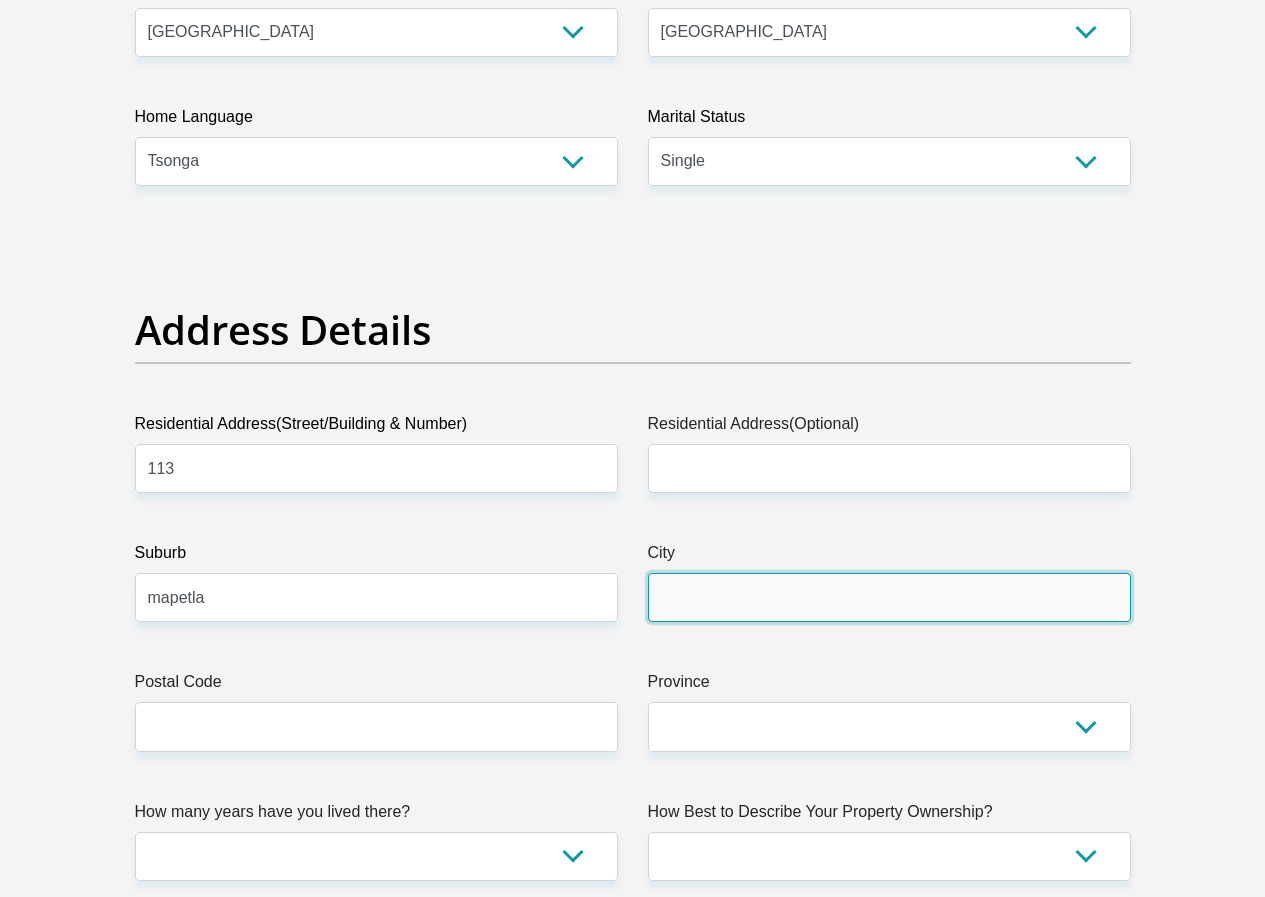 click on "City" at bounding box center [889, 597] 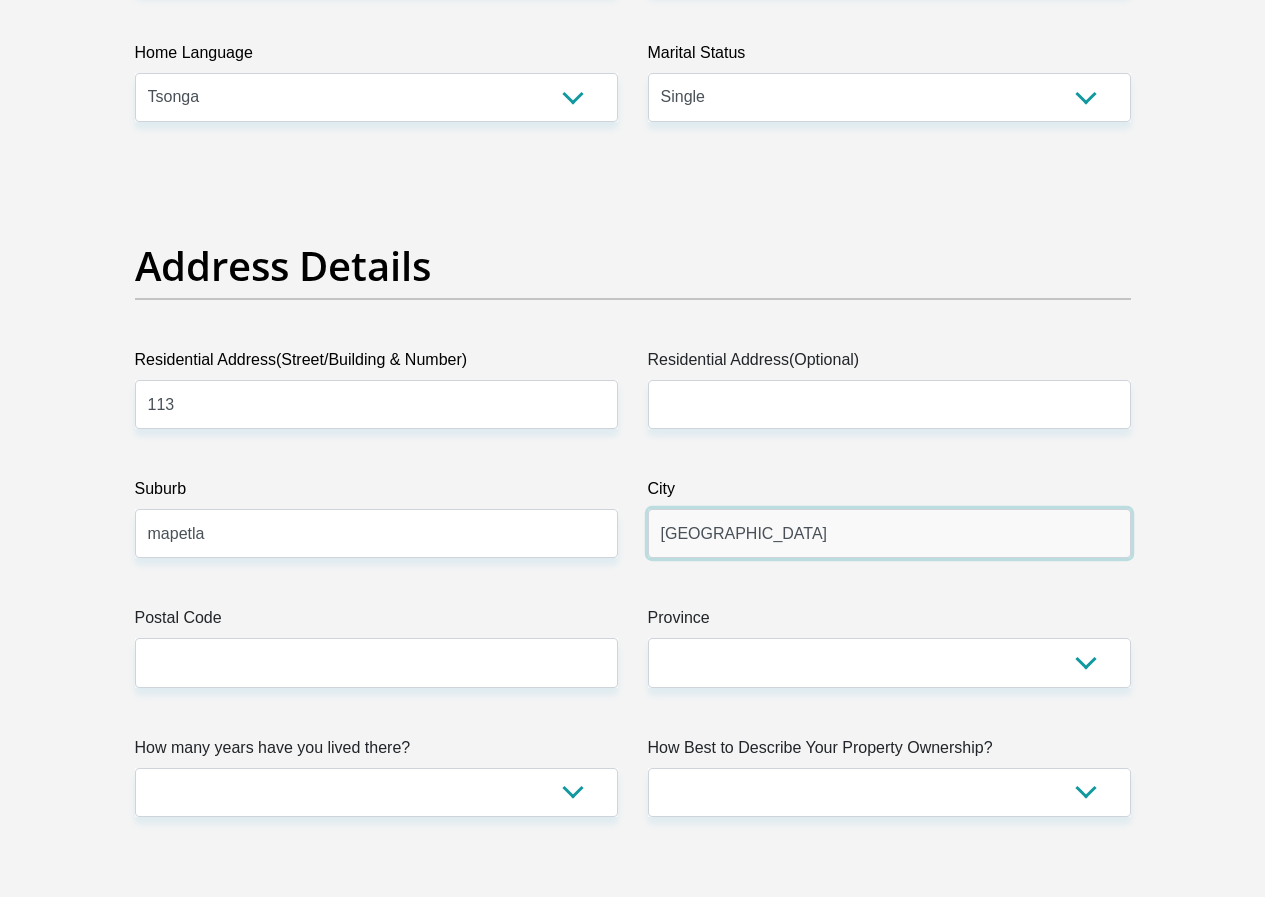 scroll, scrollTop: 900, scrollLeft: 0, axis: vertical 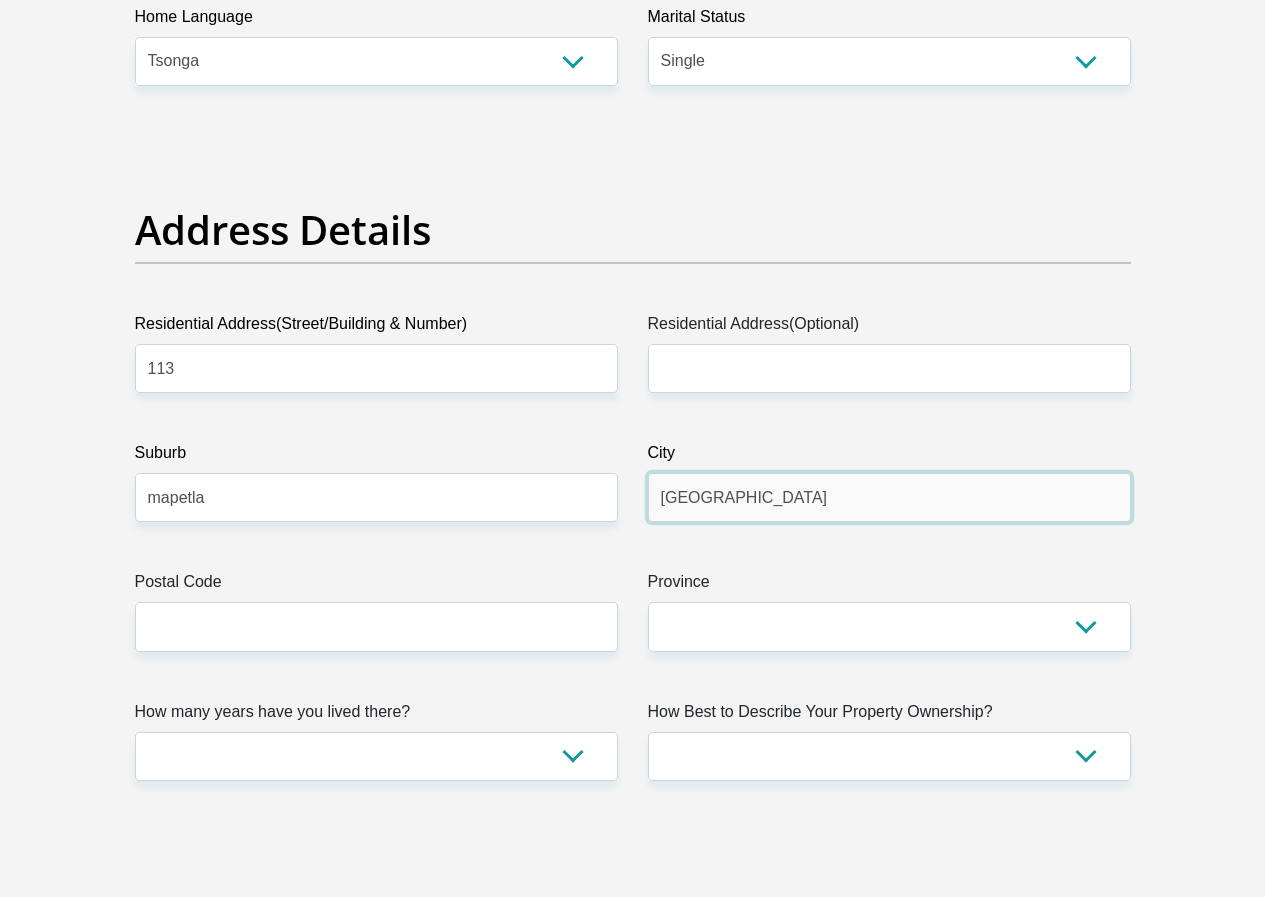 type on "Johannesburg" 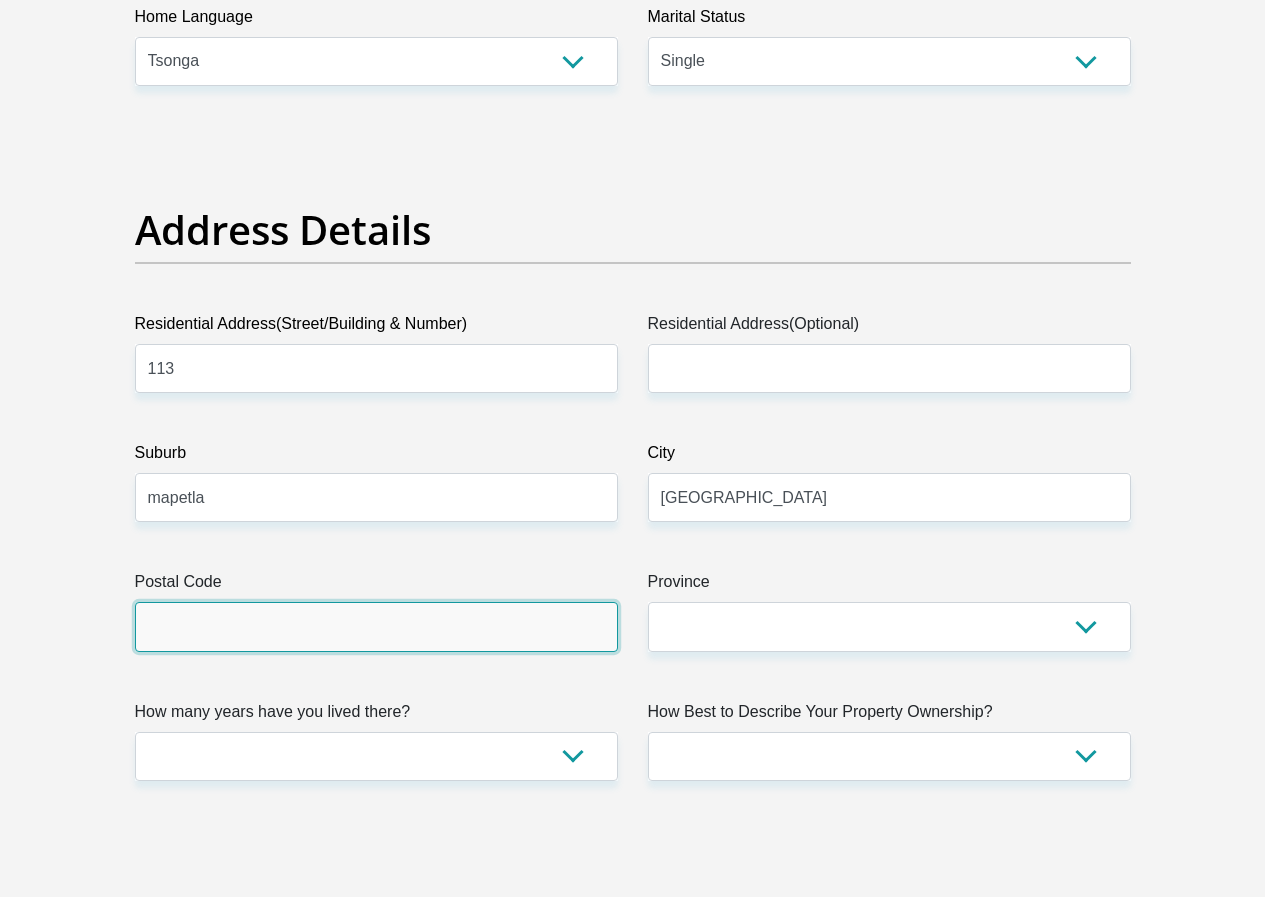click on "Postal Code" at bounding box center (376, 626) 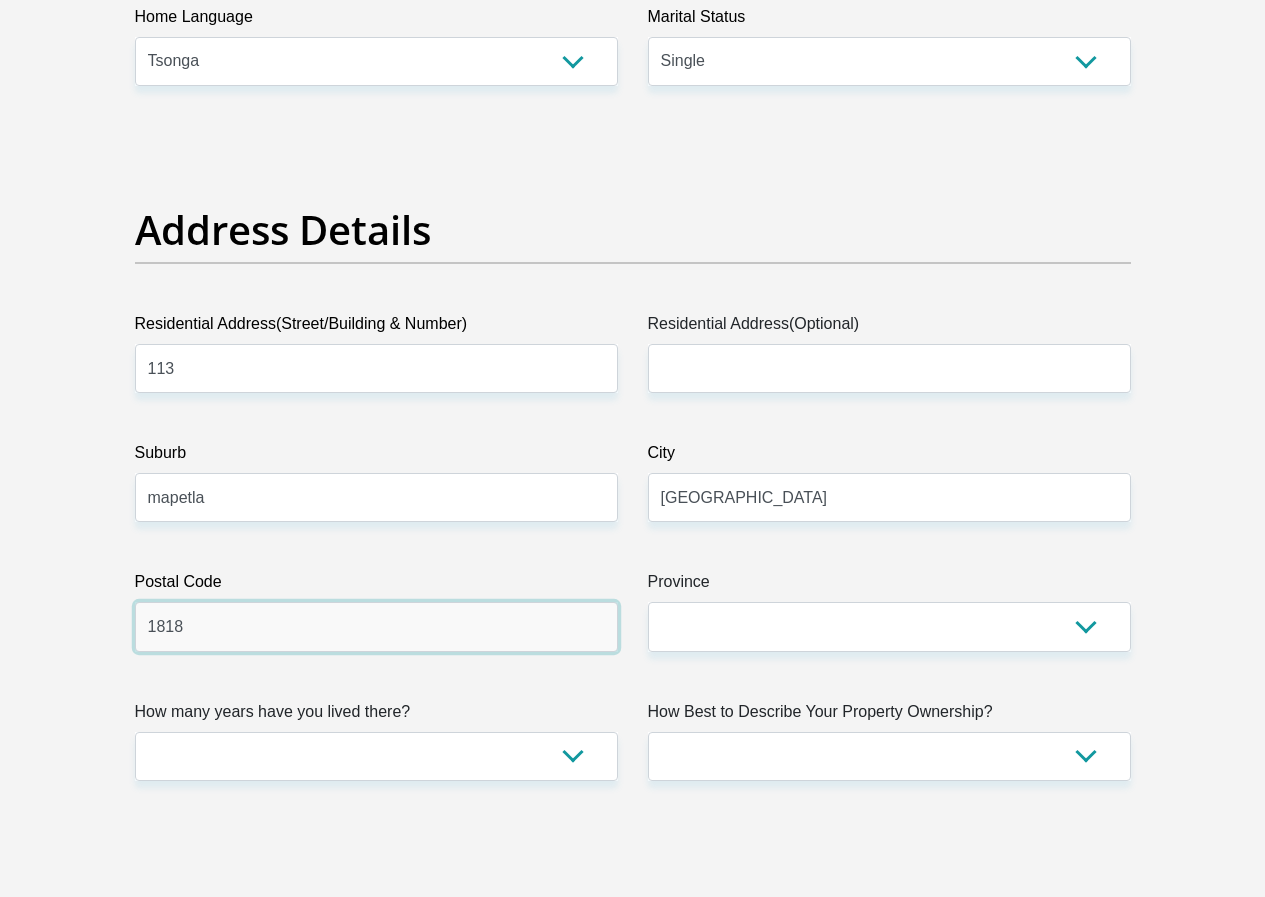 type on "1818" 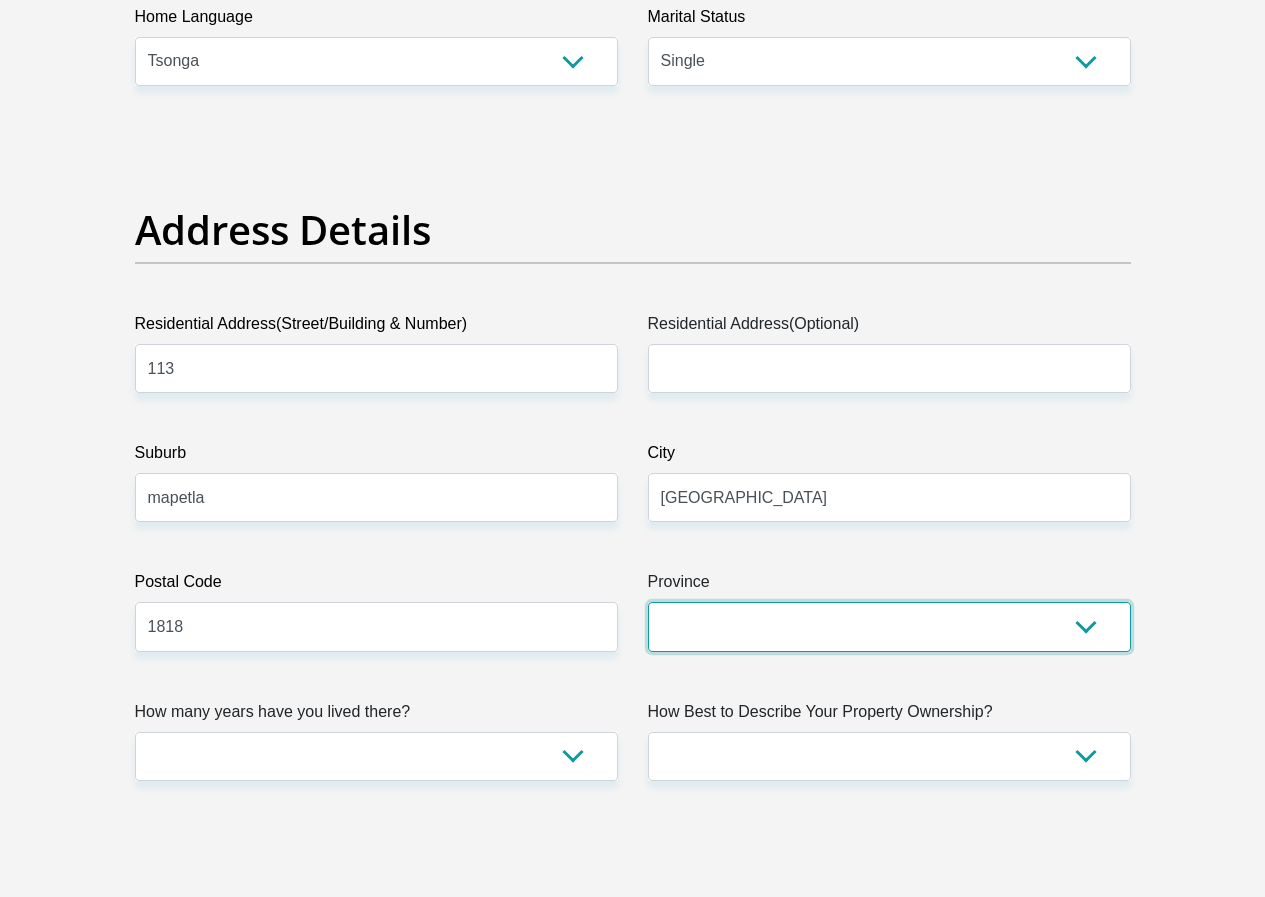 click on "Eastern Cape
Free State
Gauteng
KwaZulu-Natal
Limpopo
Mpumalanga
Northern Cape
North West
Western Cape" at bounding box center [889, 626] 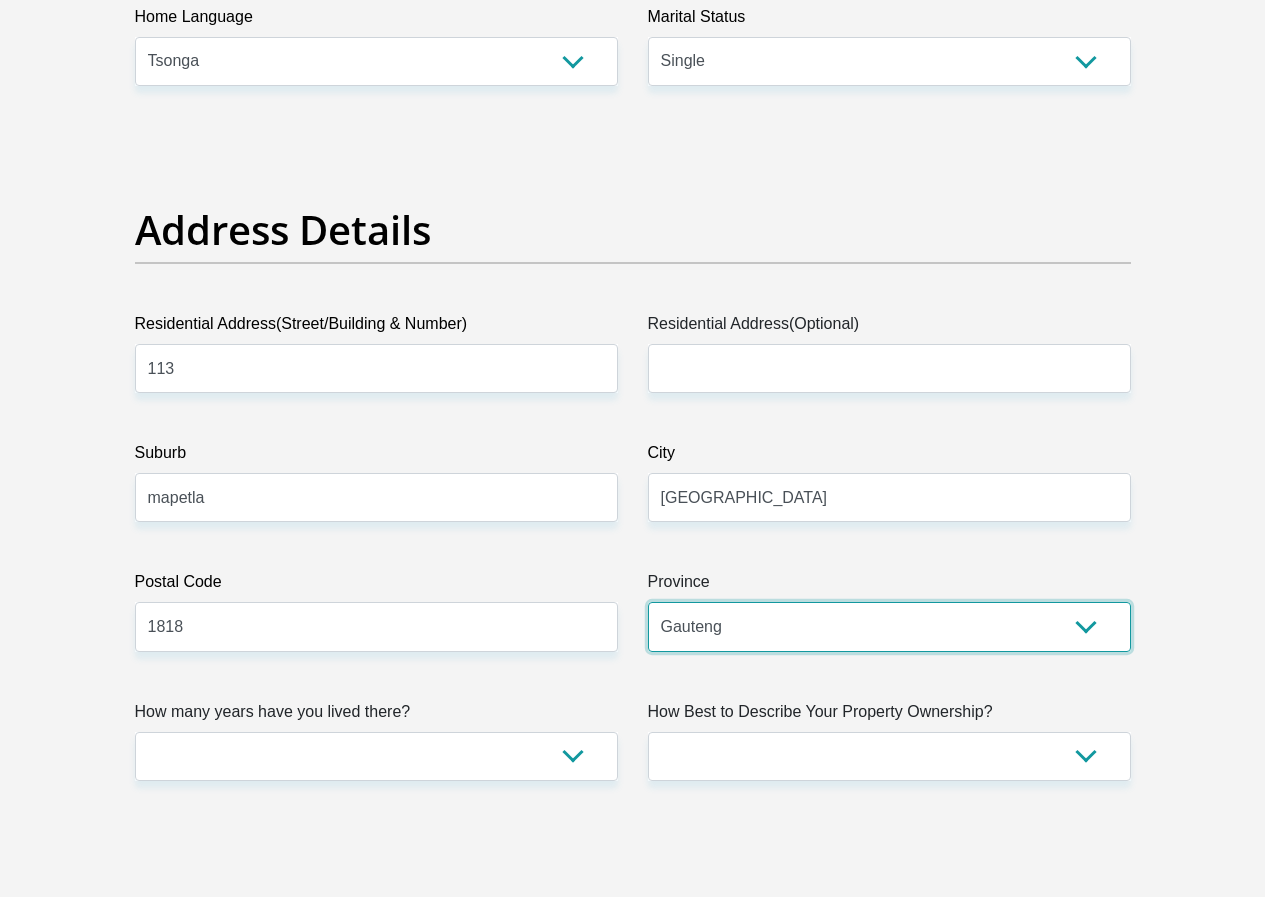 click on "Eastern Cape
Free State
Gauteng
KwaZulu-Natal
Limpopo
Mpumalanga
Northern Cape
North West
Western Cape" at bounding box center [889, 626] 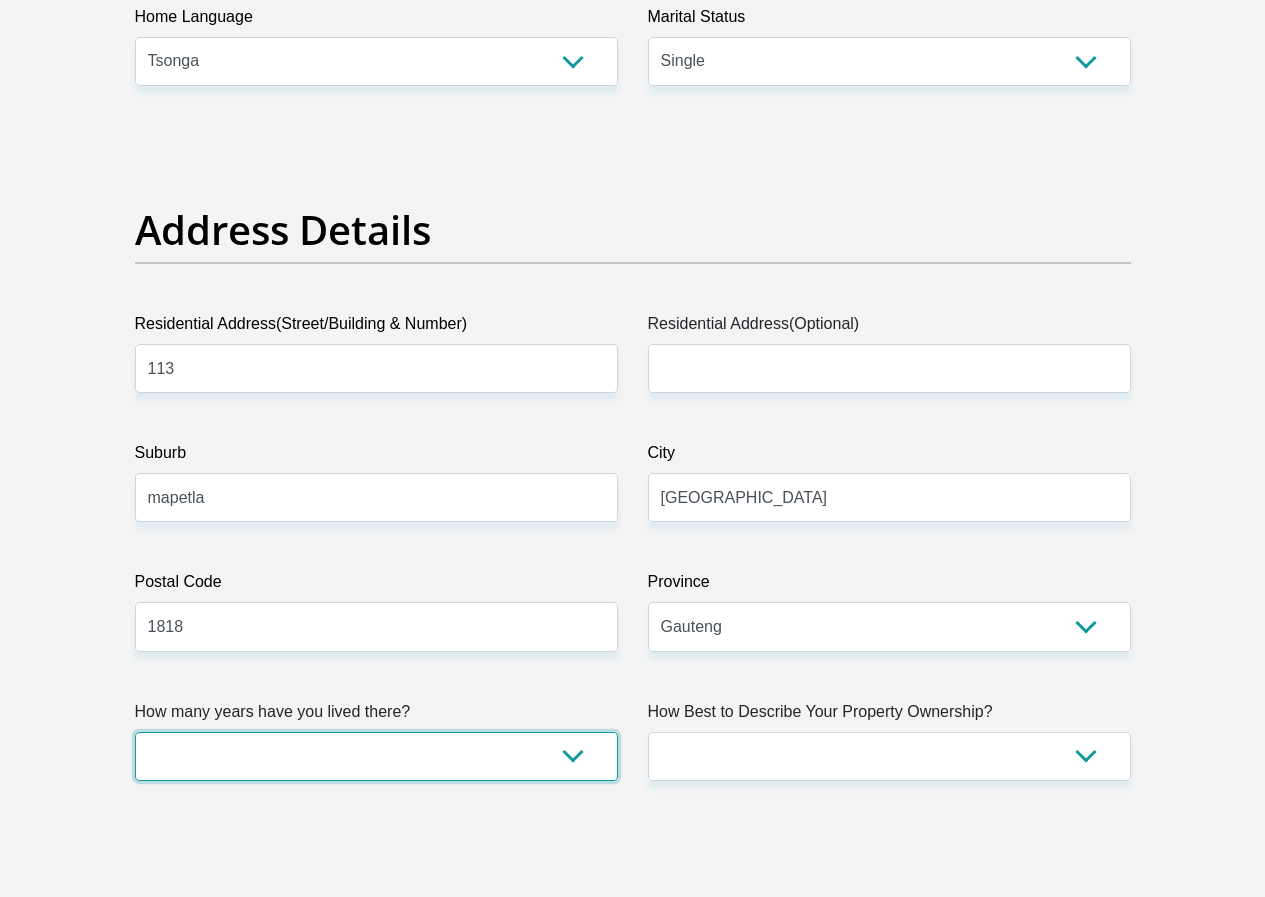 click on "less than 1 year
1-3 years
3-5 years
5+ years" at bounding box center (376, 756) 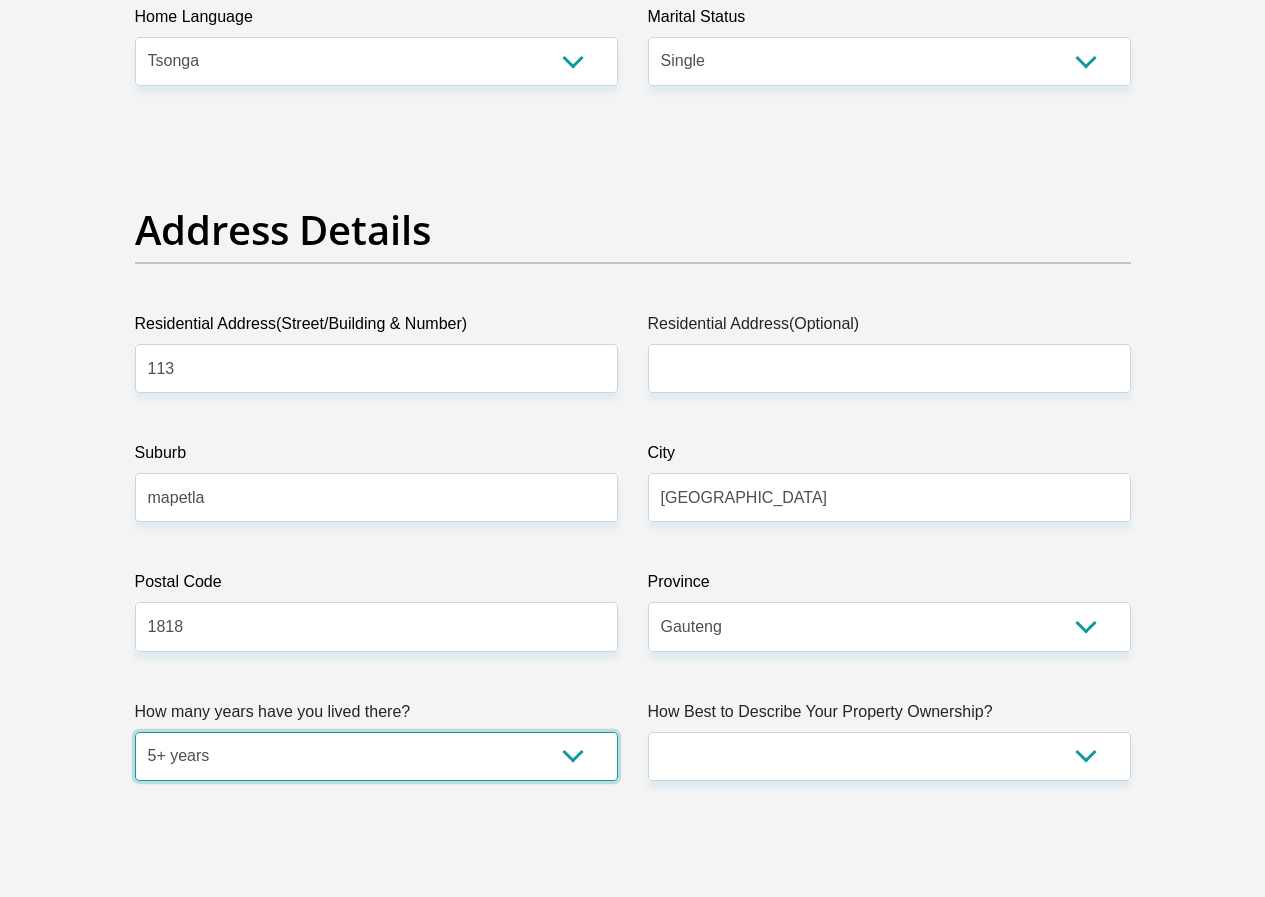 click on "less than 1 year
1-3 years
3-5 years
5+ years" at bounding box center (376, 756) 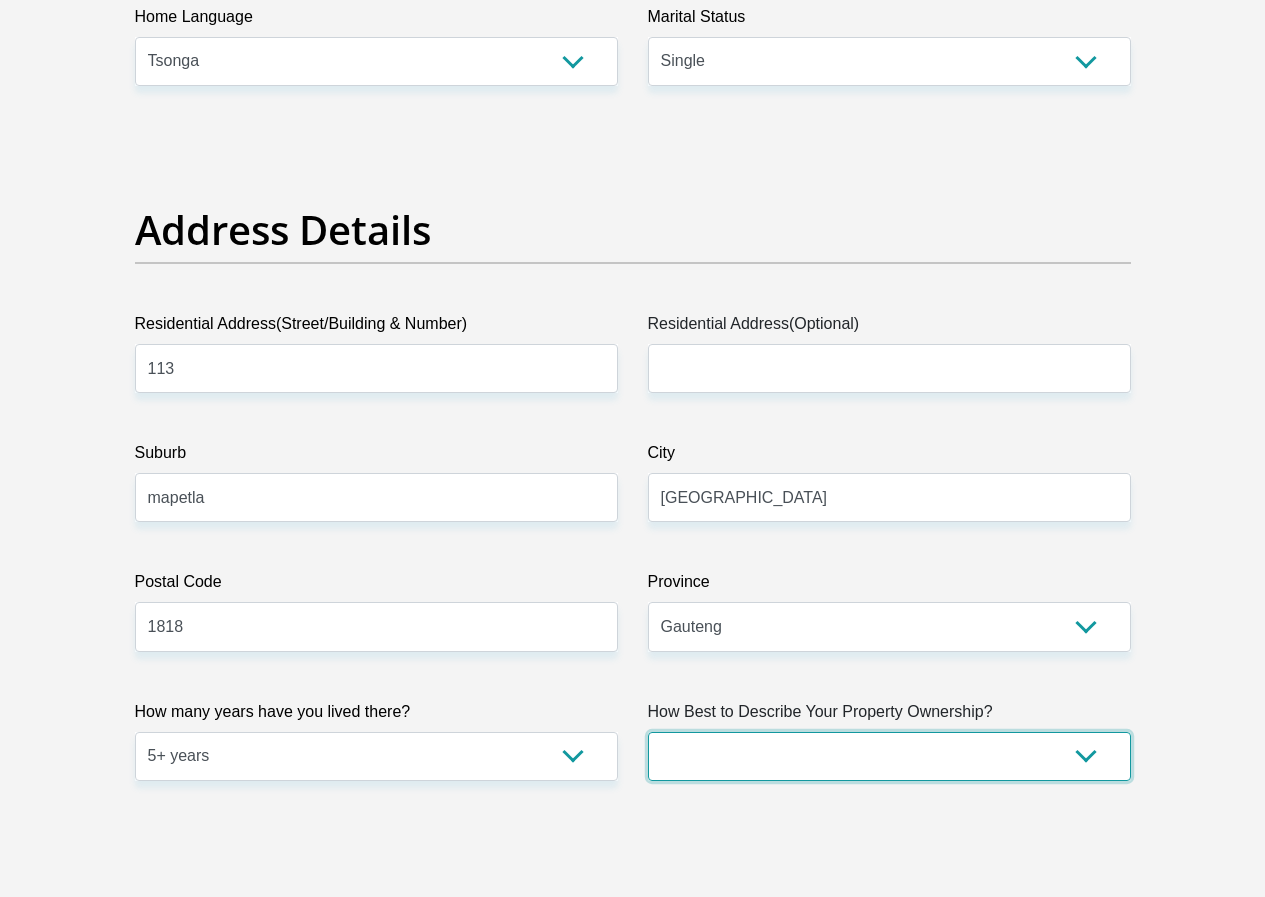 click on "Owned
Rented
Family Owned
Company Dwelling" at bounding box center (889, 756) 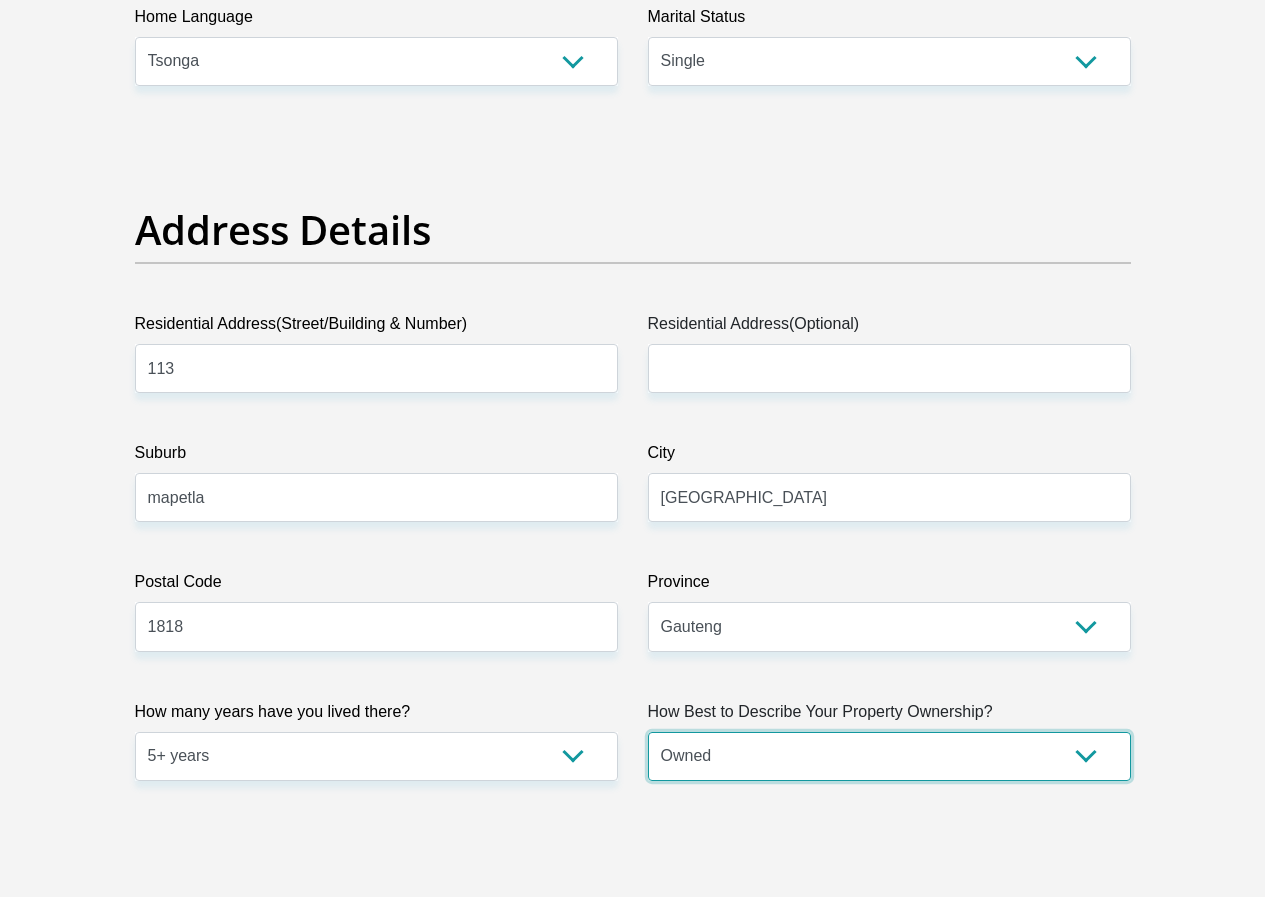 click on "Owned
Rented
Family Owned
Company Dwelling" at bounding box center (889, 756) 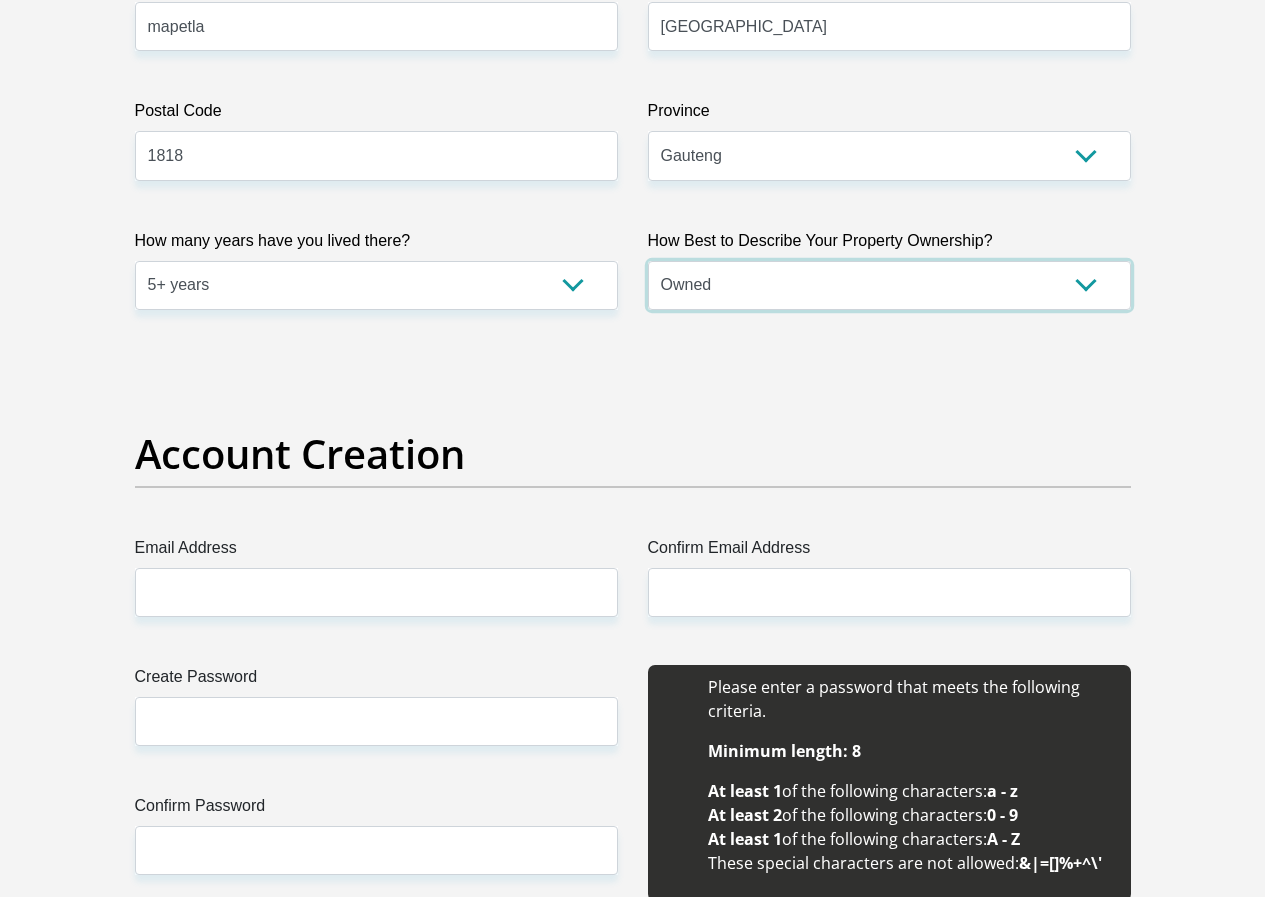 scroll, scrollTop: 1400, scrollLeft: 0, axis: vertical 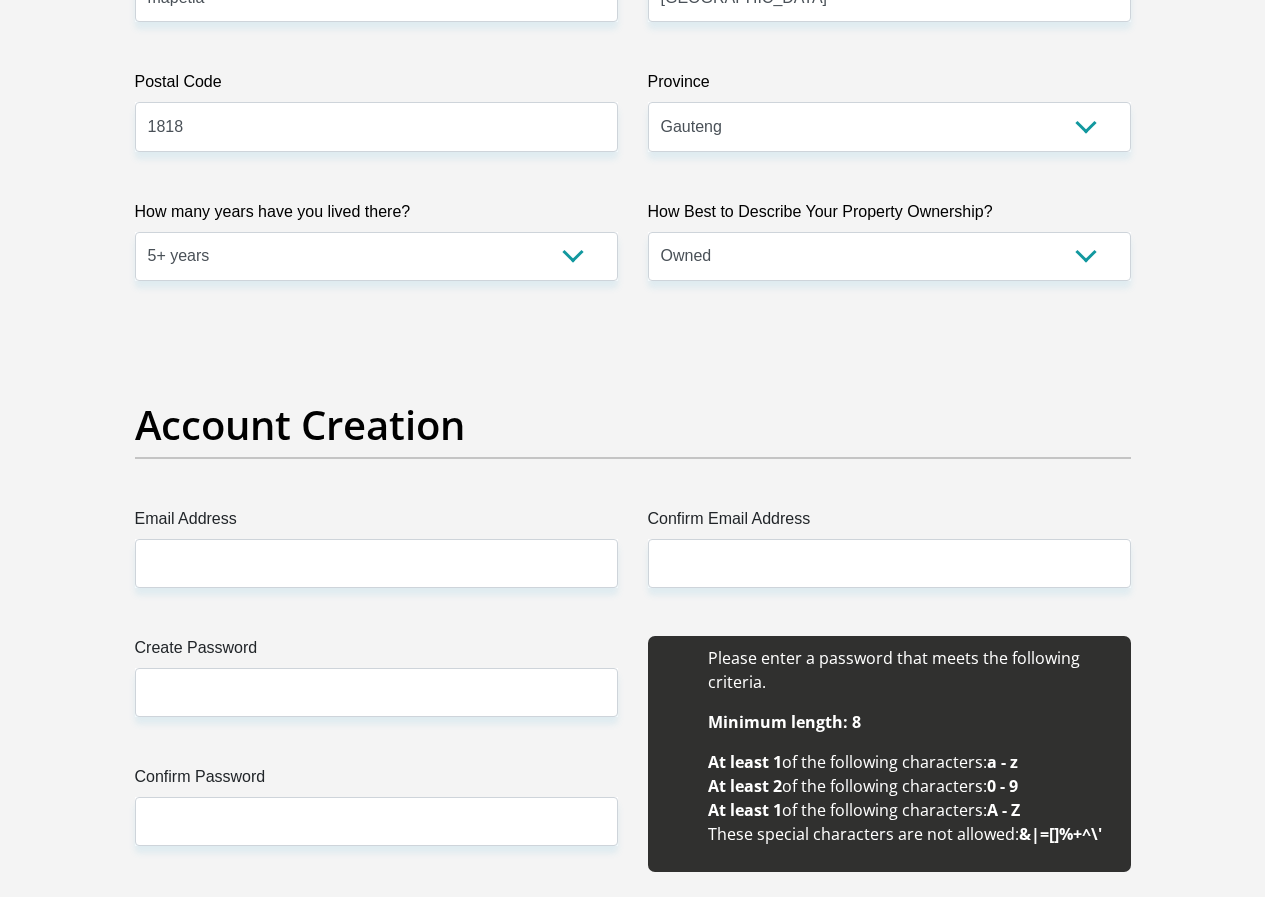 click on "Email Address" at bounding box center (376, 523) 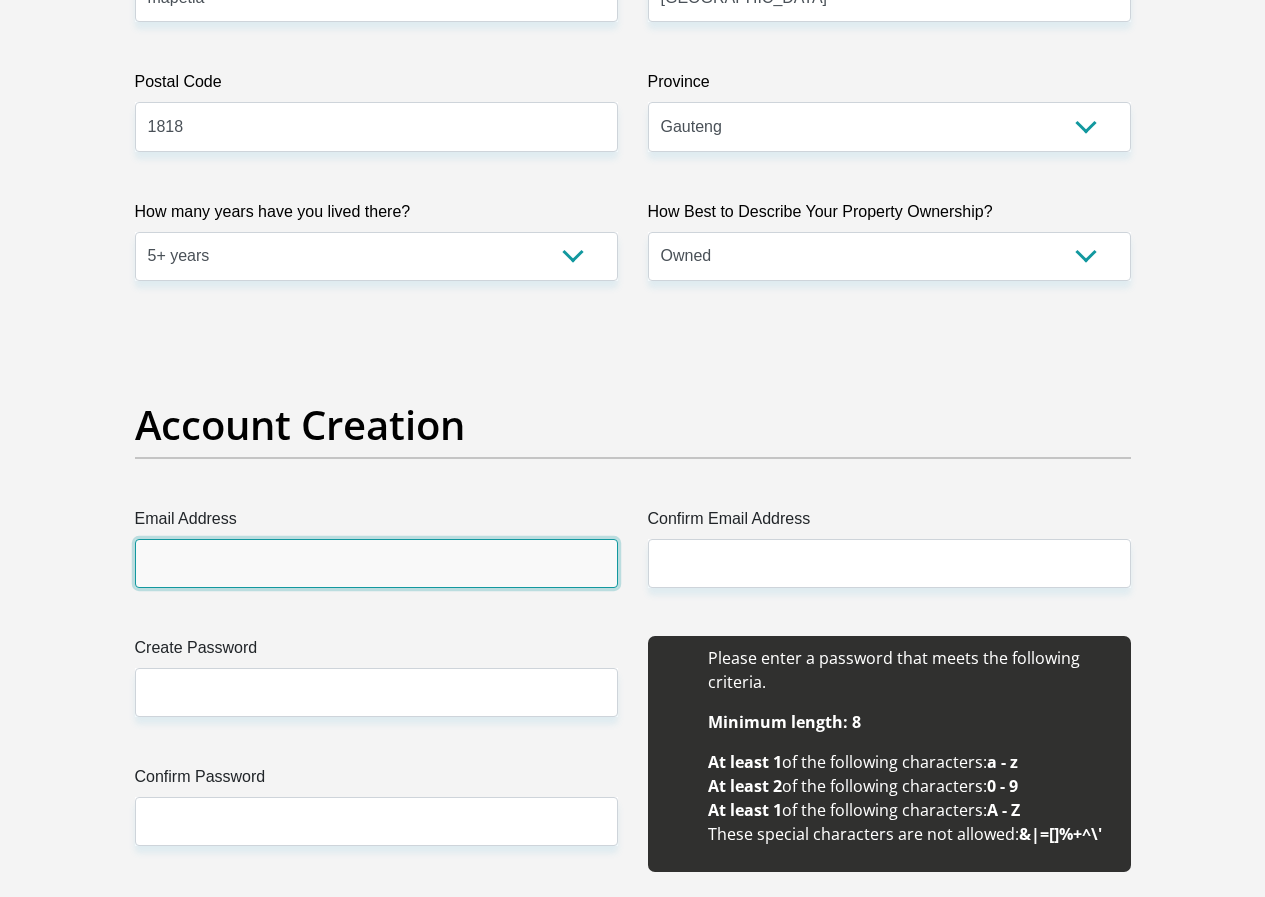 click on "Email Address" at bounding box center [376, 563] 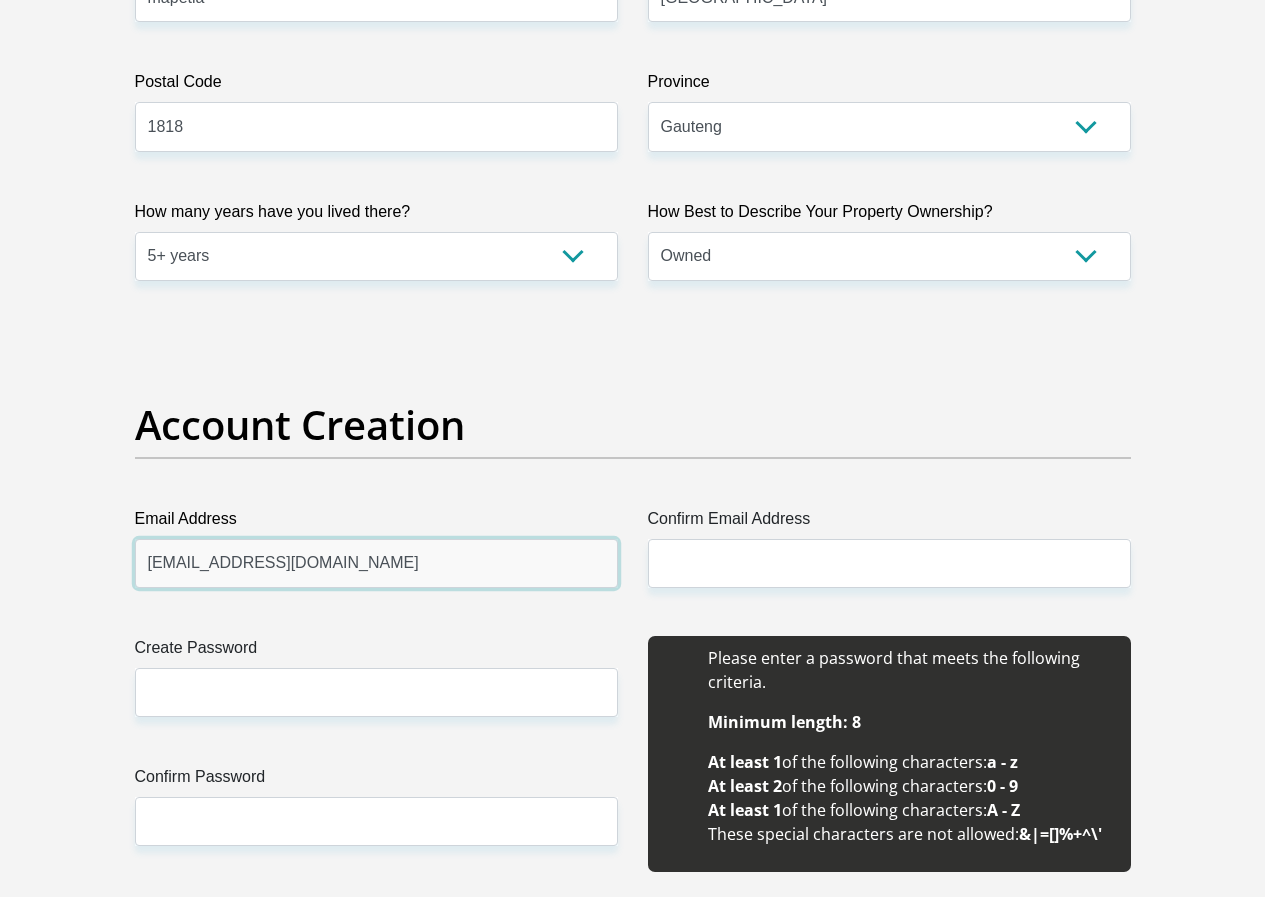 type on "kamogelomashamba23@gmail.com" 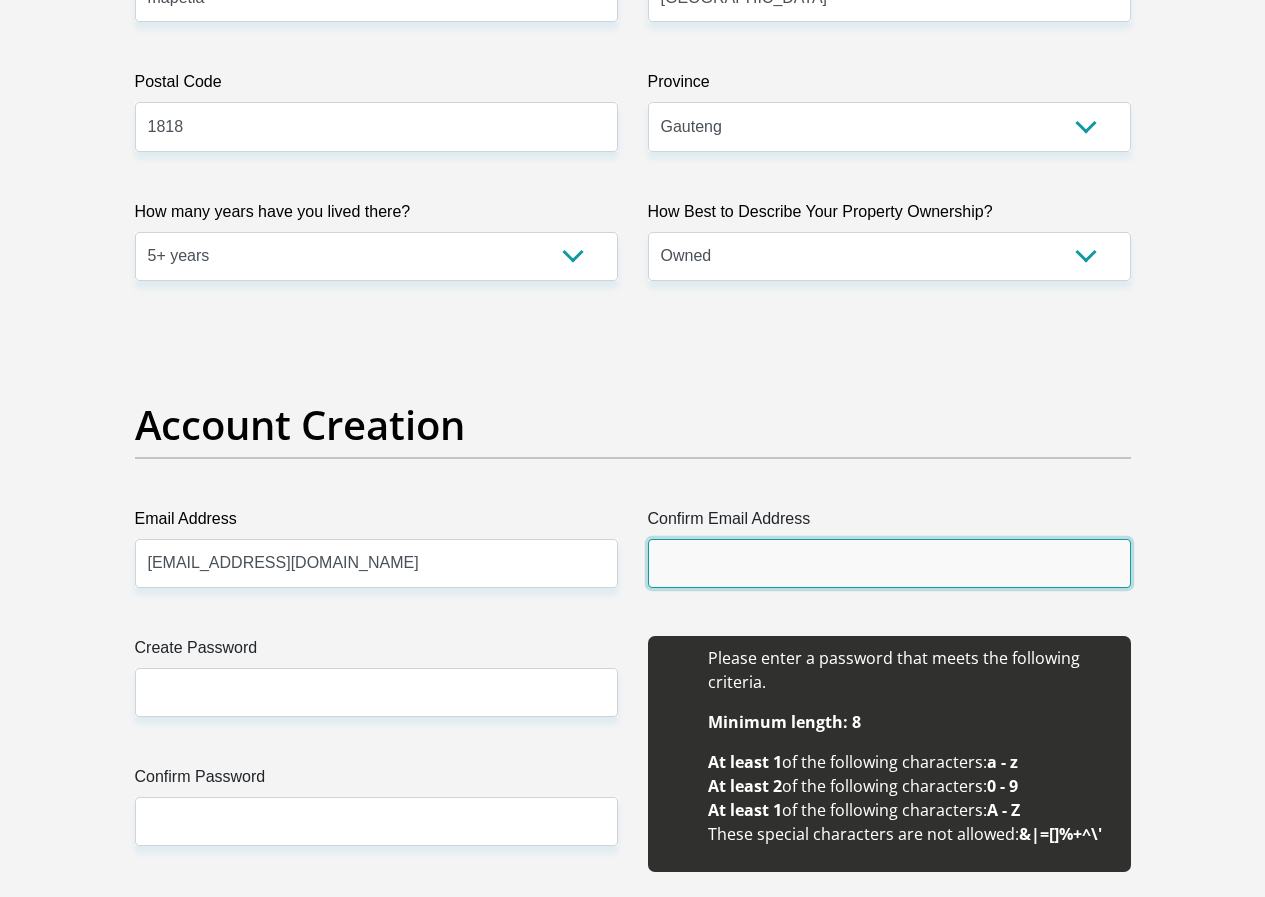 drag, startPoint x: 884, startPoint y: 501, endPoint x: 872, endPoint y: 526, distance: 27.730848 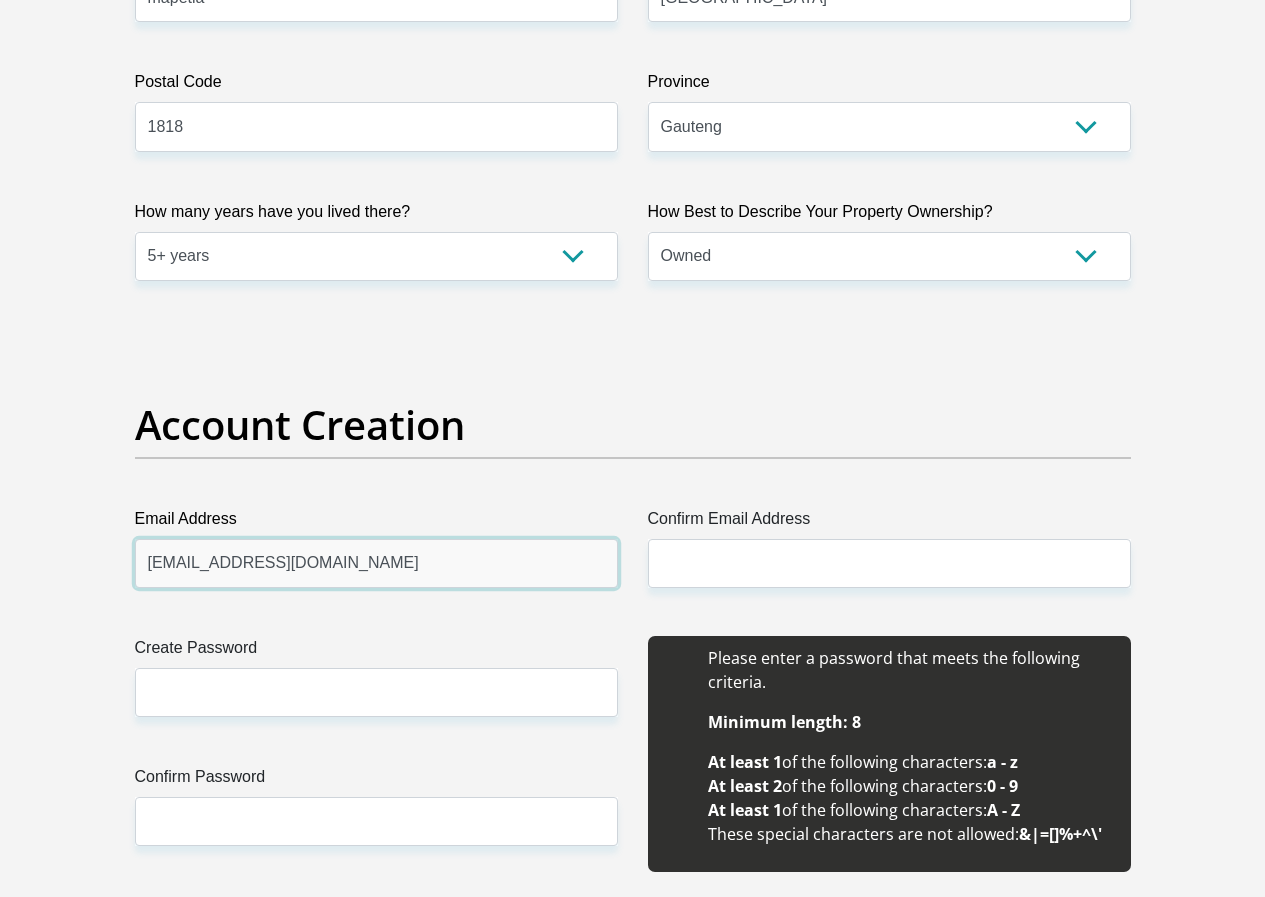 drag, startPoint x: 490, startPoint y: 504, endPoint x: 0, endPoint y: 596, distance: 498.56192 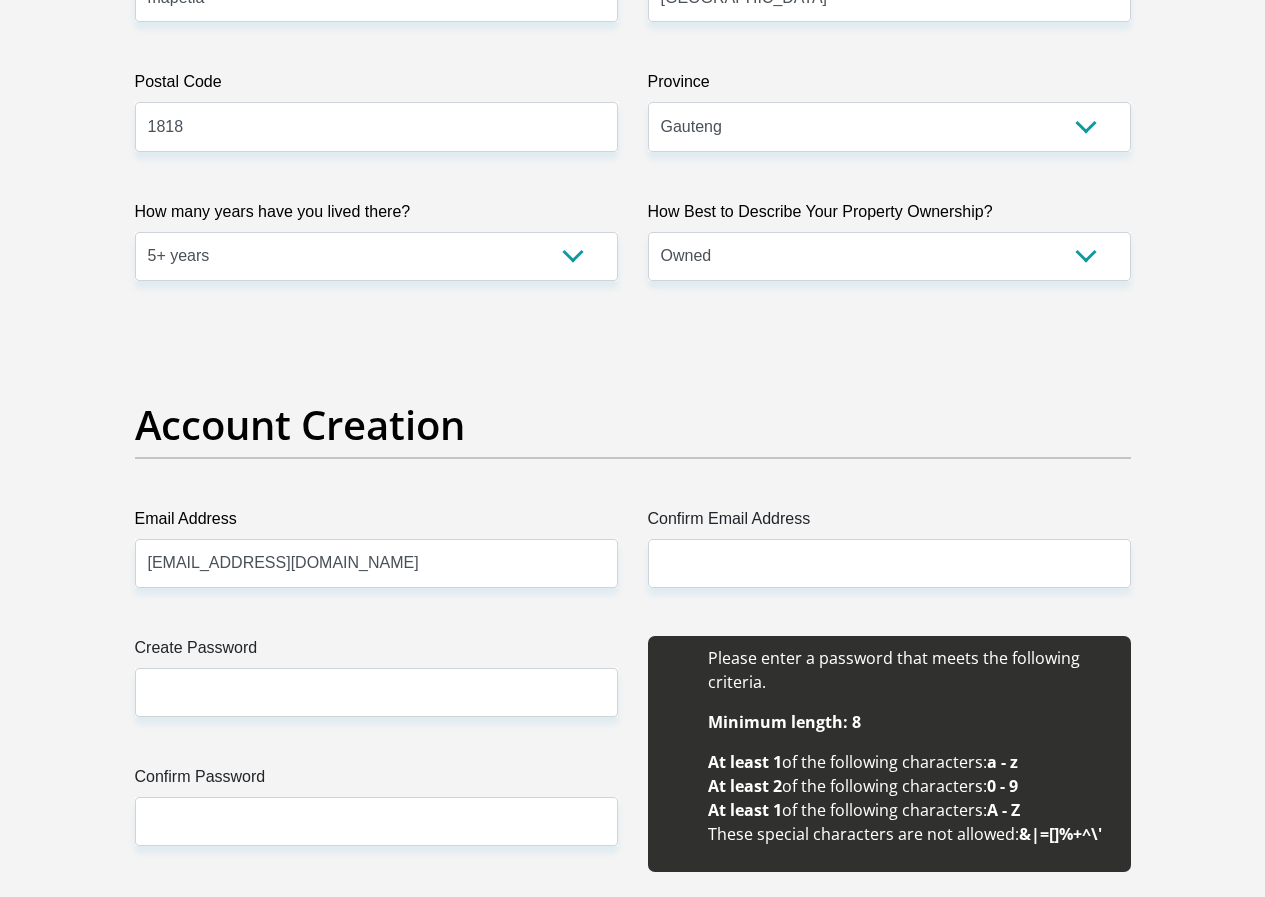 drag, startPoint x: 795, startPoint y: 518, endPoint x: 784, endPoint y: 518, distance: 11 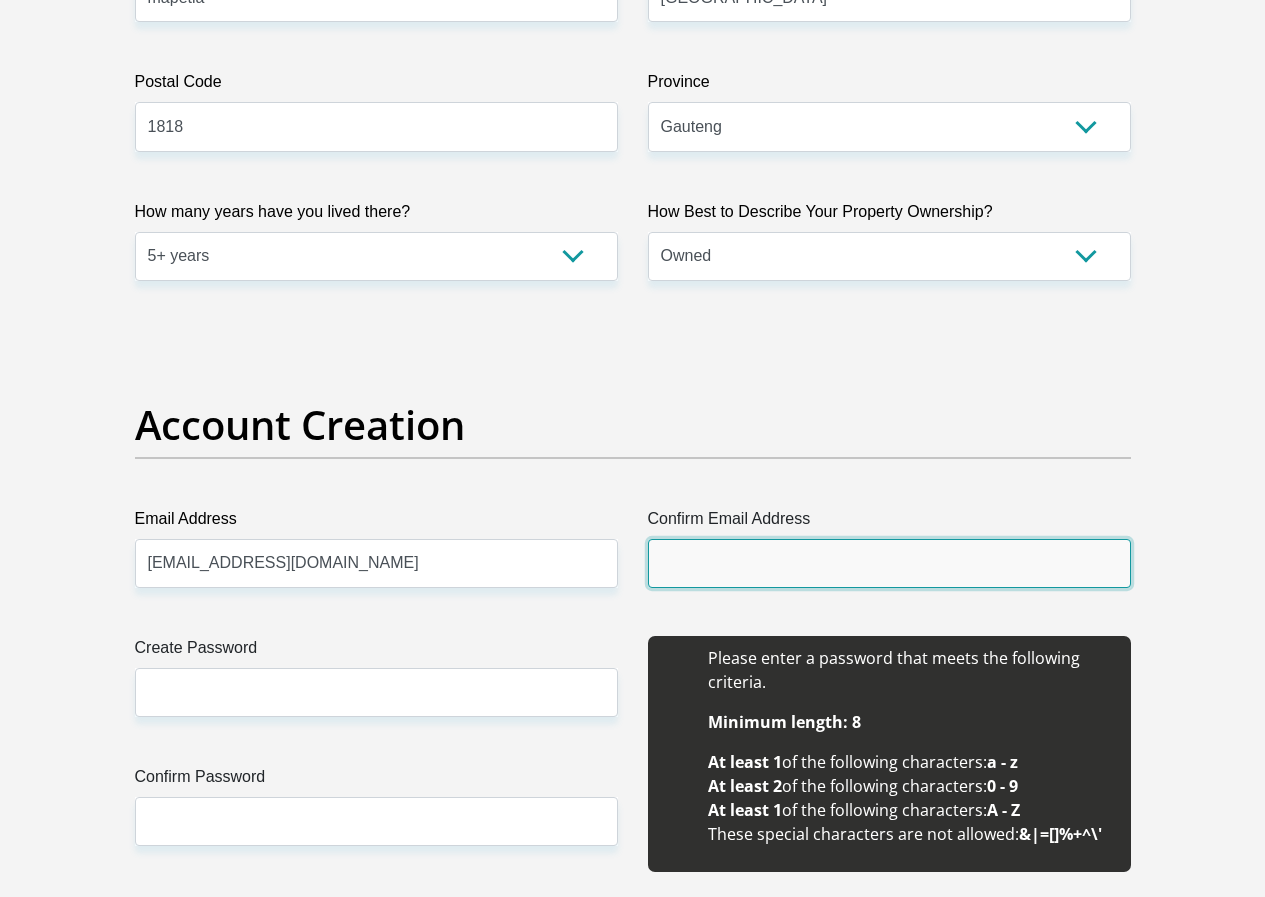 click on "Confirm Email Address" at bounding box center (889, 563) 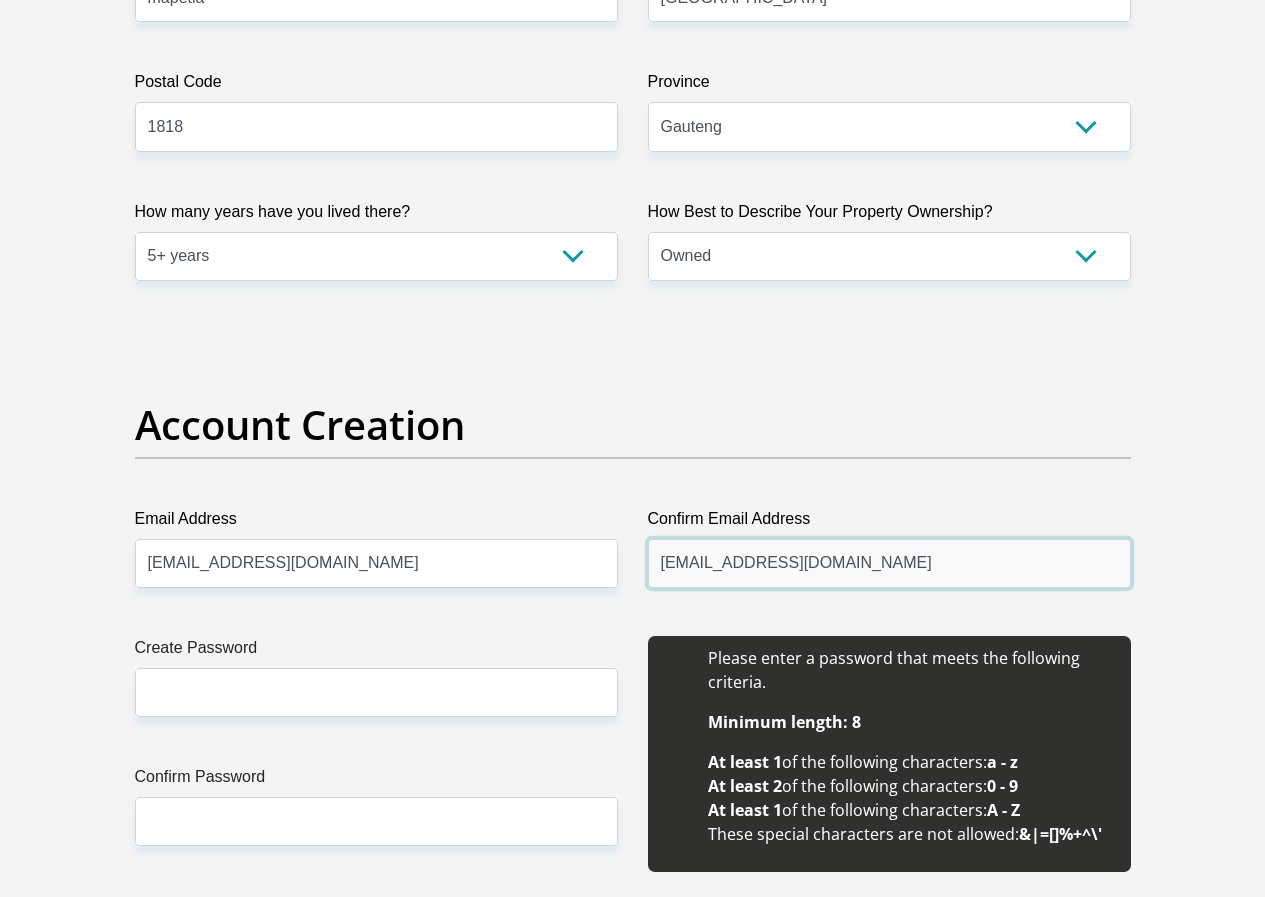 type on "kamogelomashamba23@gmail.com" 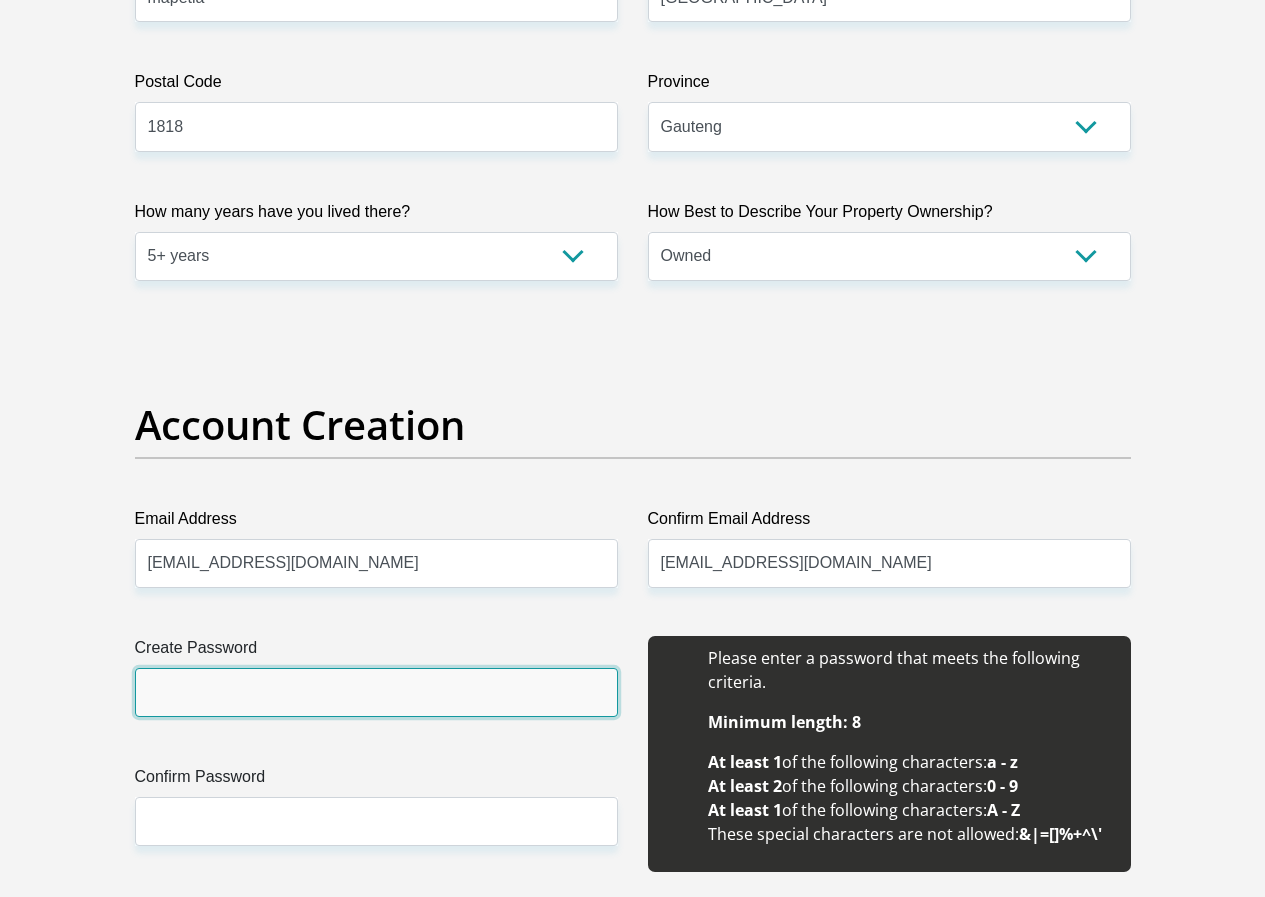 drag, startPoint x: 440, startPoint y: 615, endPoint x: 453, endPoint y: 619, distance: 13.601471 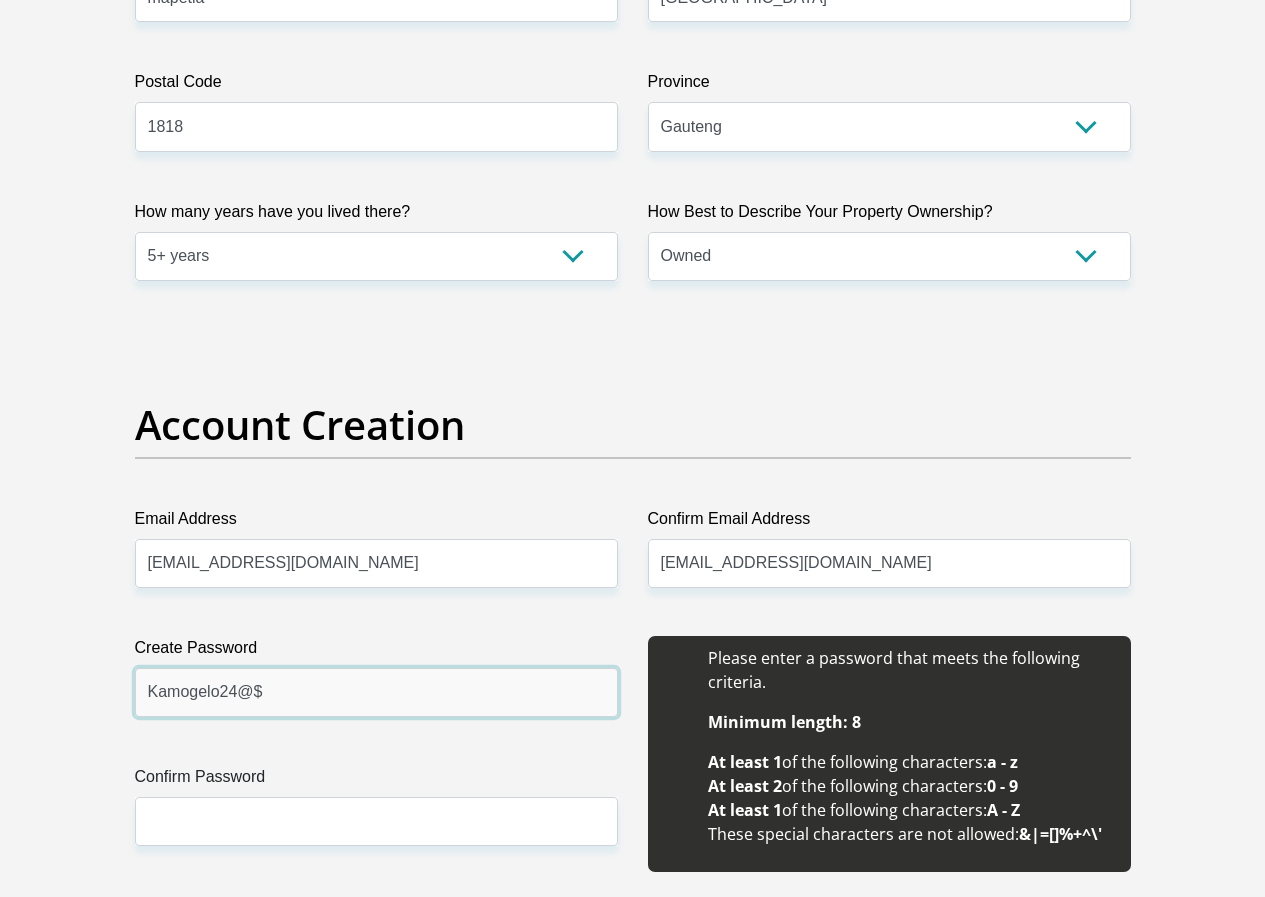 type on "Kamogelo24@$" 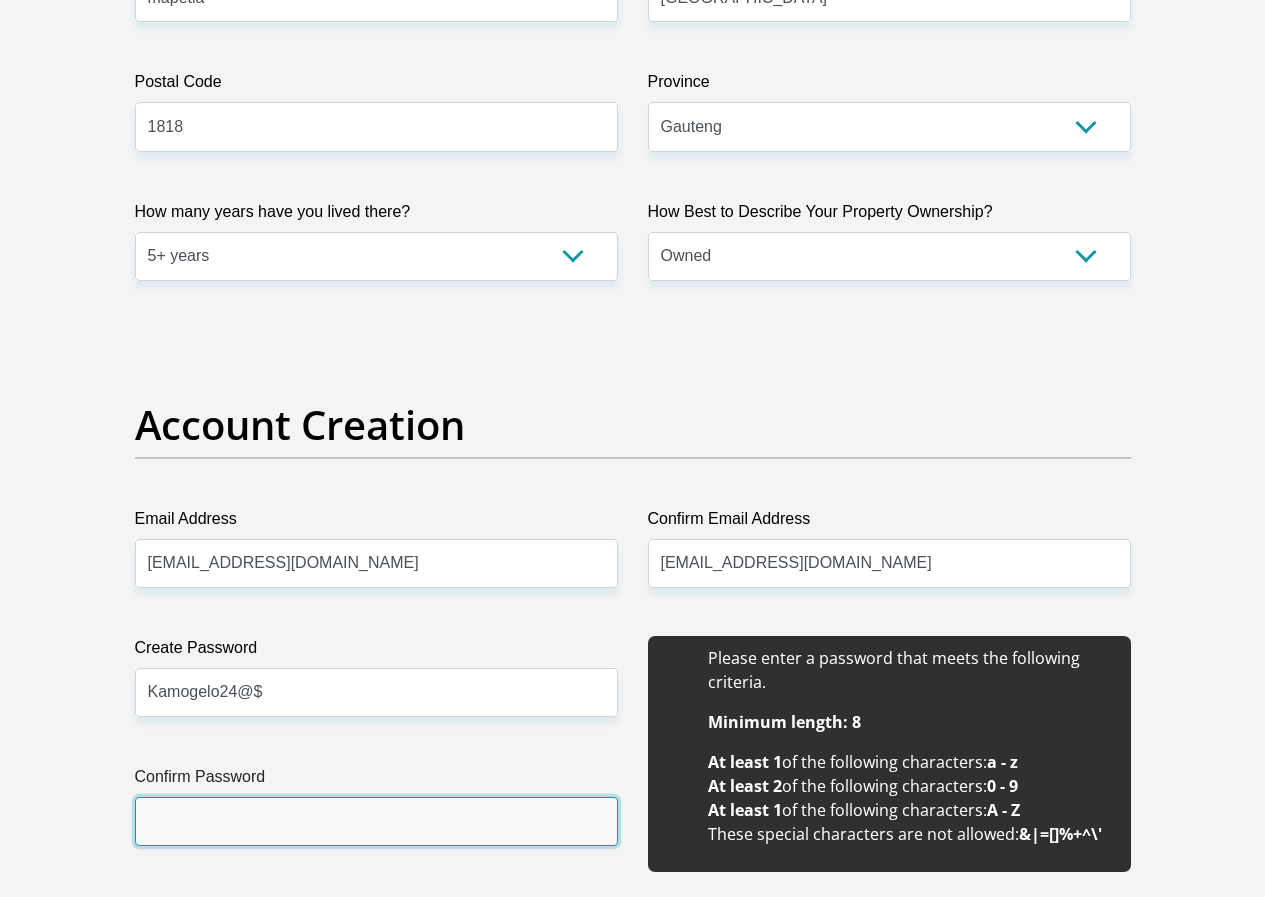 drag, startPoint x: 405, startPoint y: 730, endPoint x: 415, endPoint y: 759, distance: 30.675724 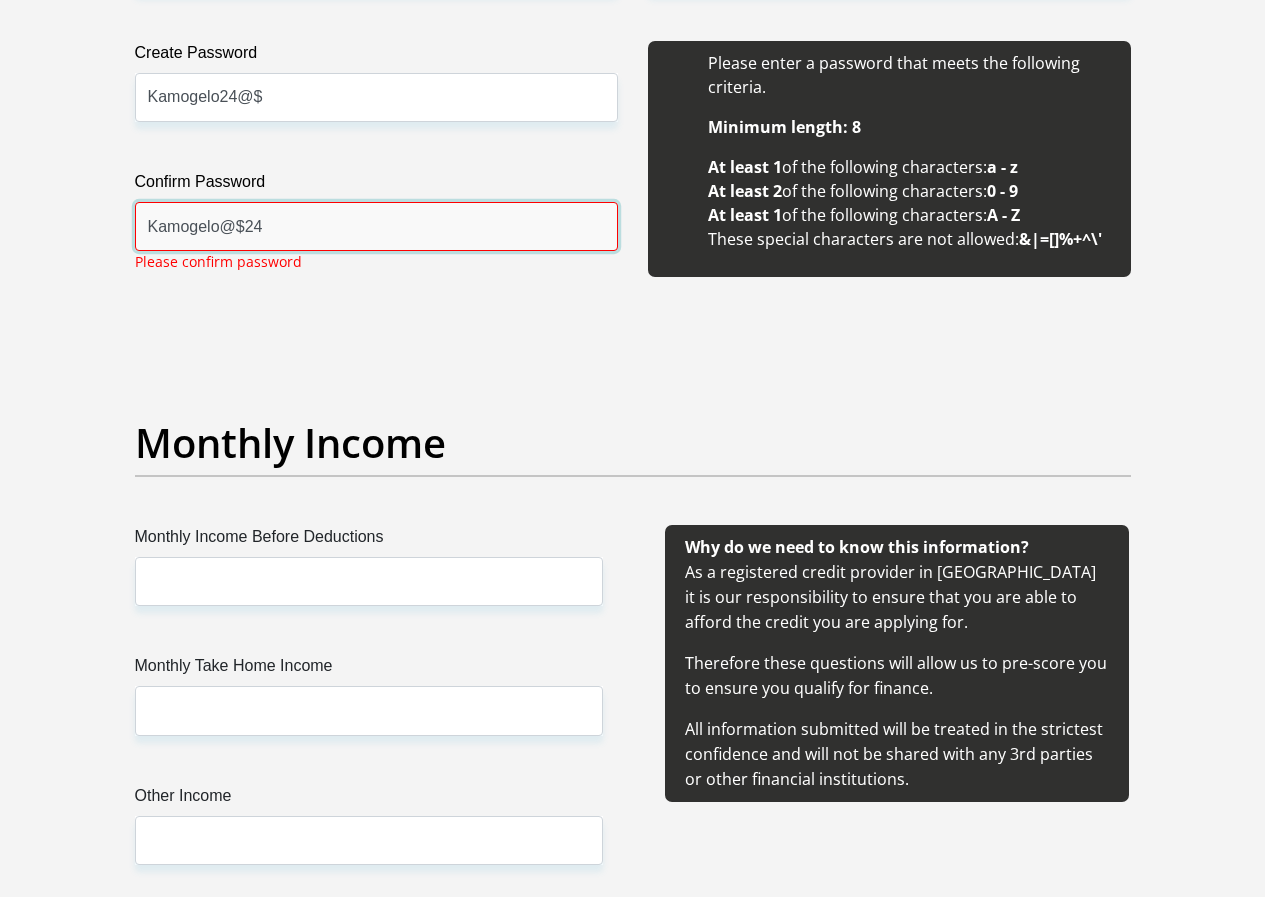 scroll, scrollTop: 2000, scrollLeft: 0, axis: vertical 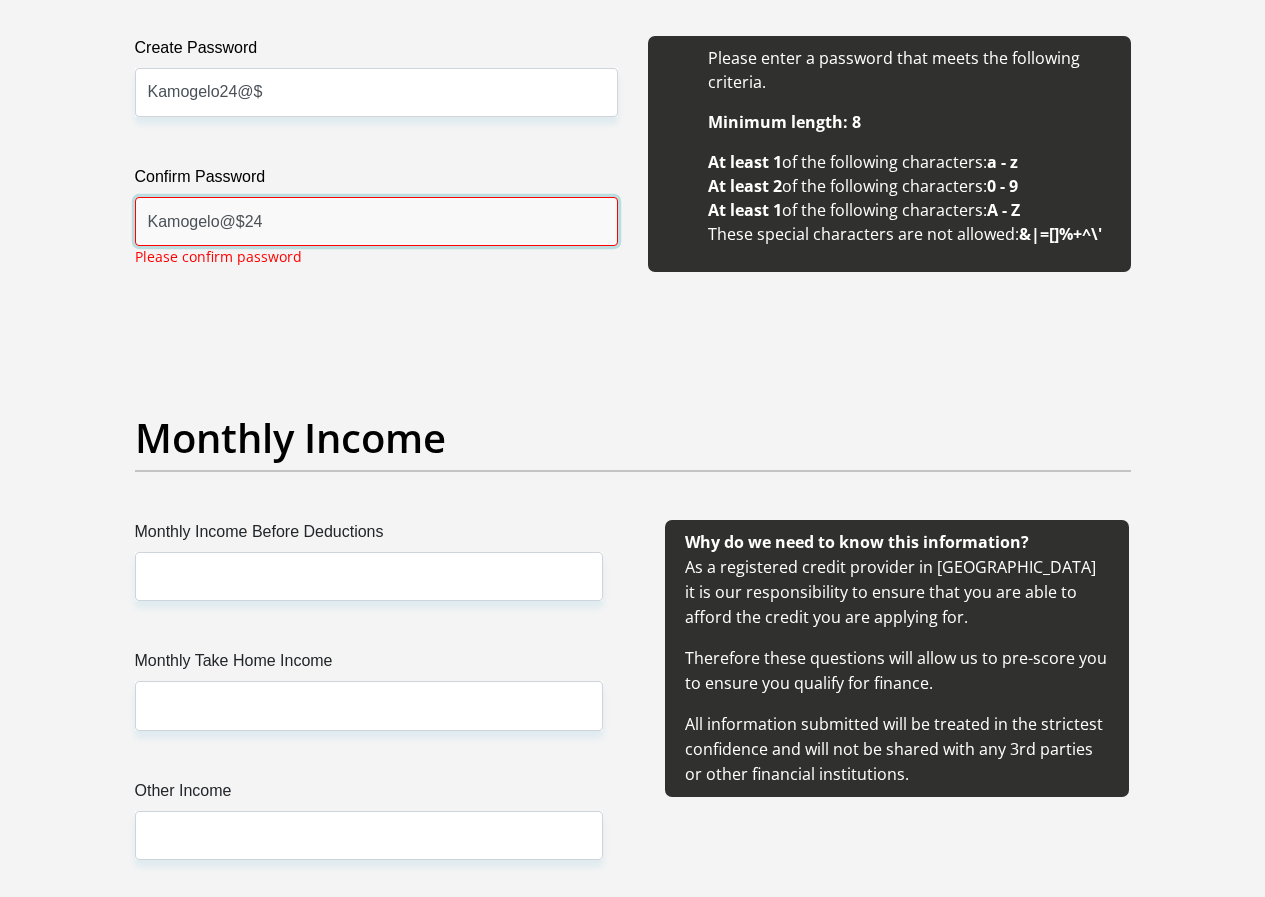 type on "Kamogelo@$24" 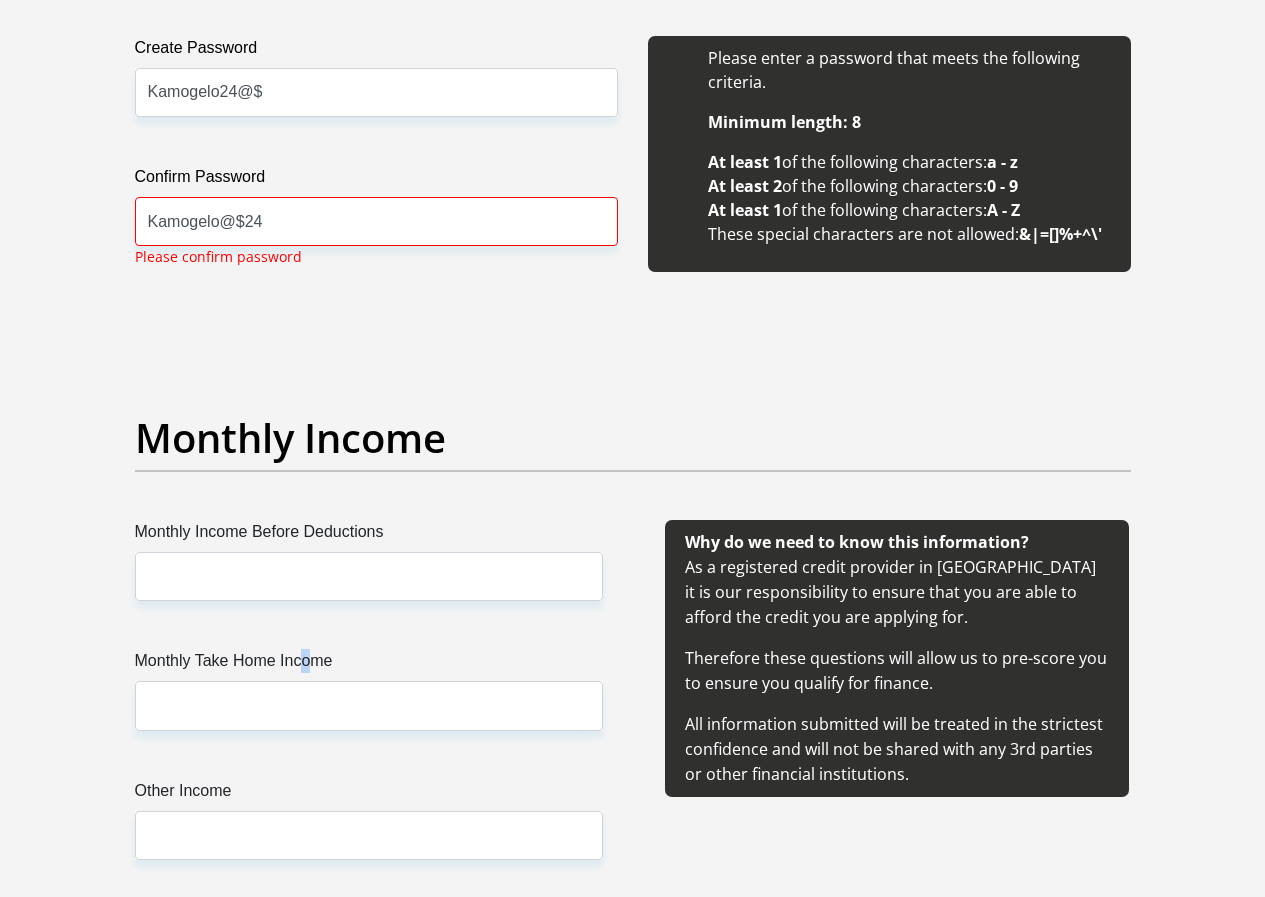 drag, startPoint x: 306, startPoint y: 559, endPoint x: 320, endPoint y: 551, distance: 16.124516 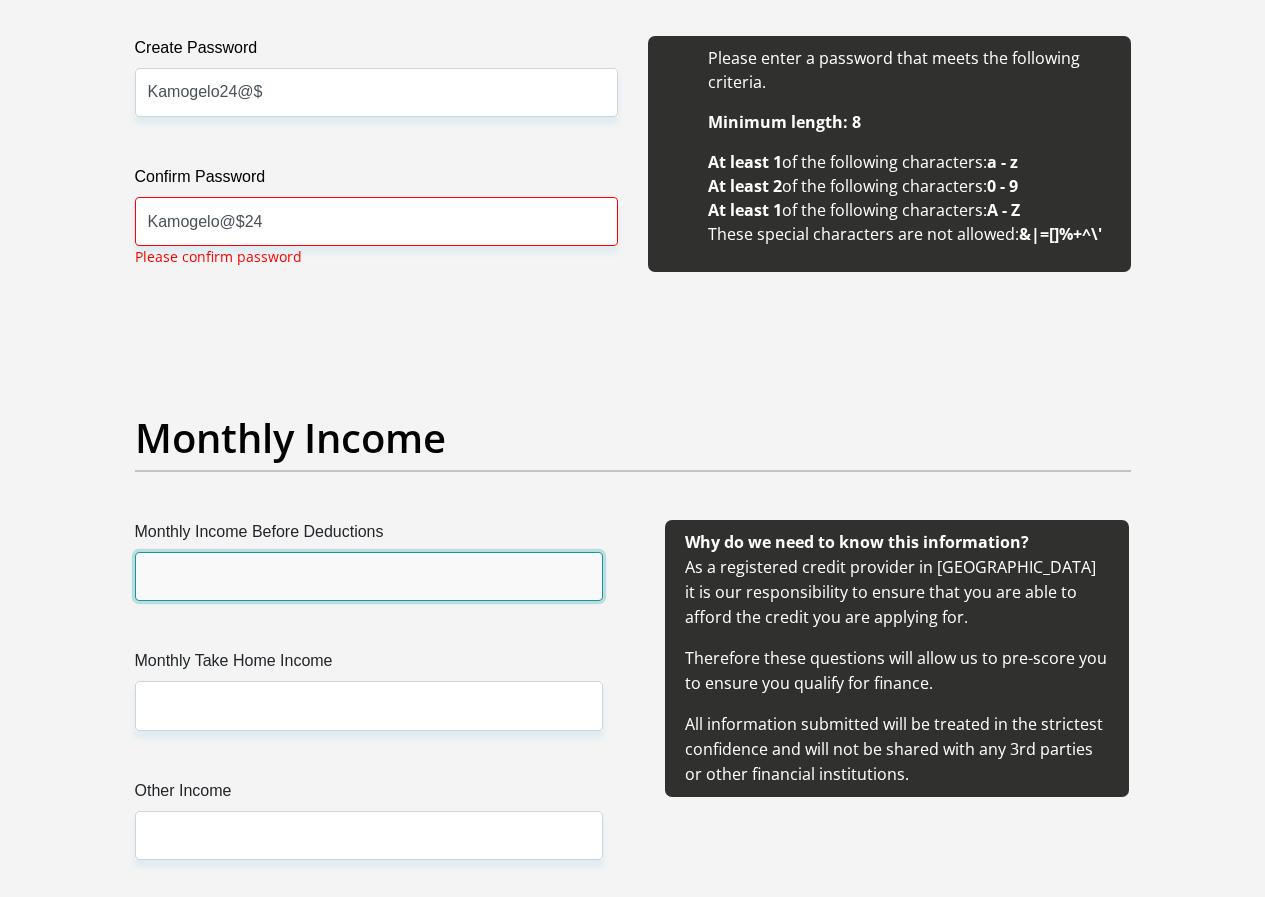 click on "Monthly Income Before Deductions" at bounding box center [369, 576] 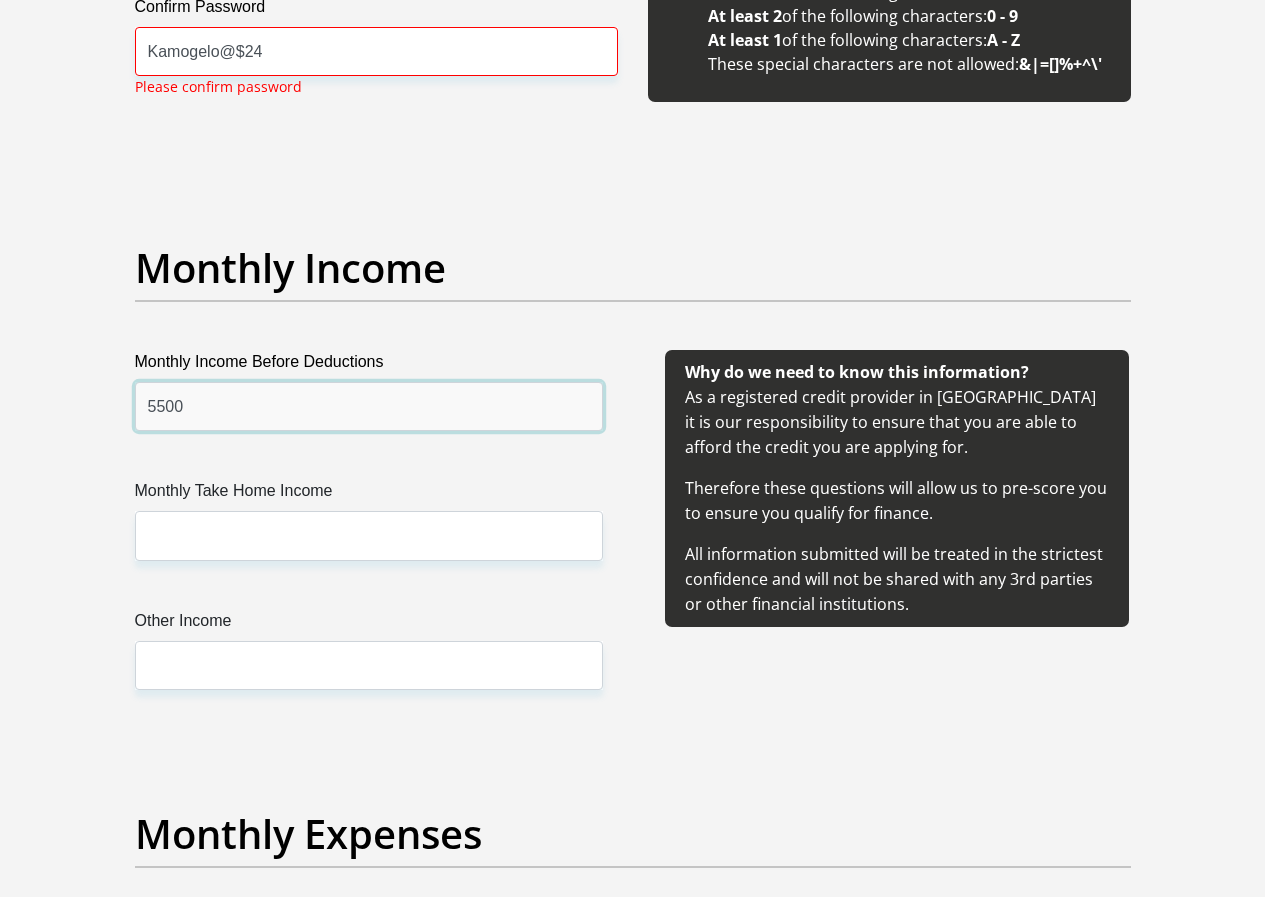 scroll, scrollTop: 2200, scrollLeft: 0, axis: vertical 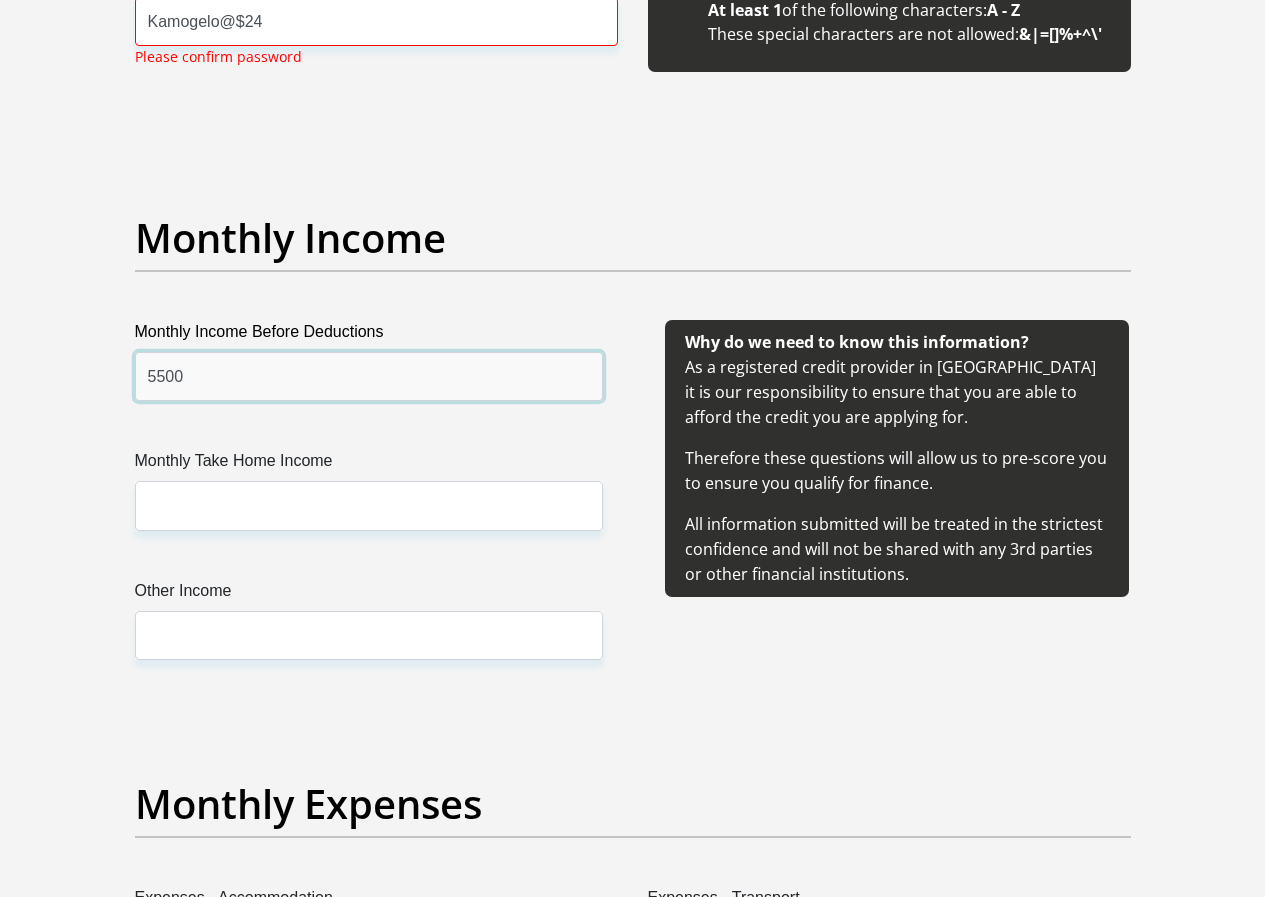 type on "5500" 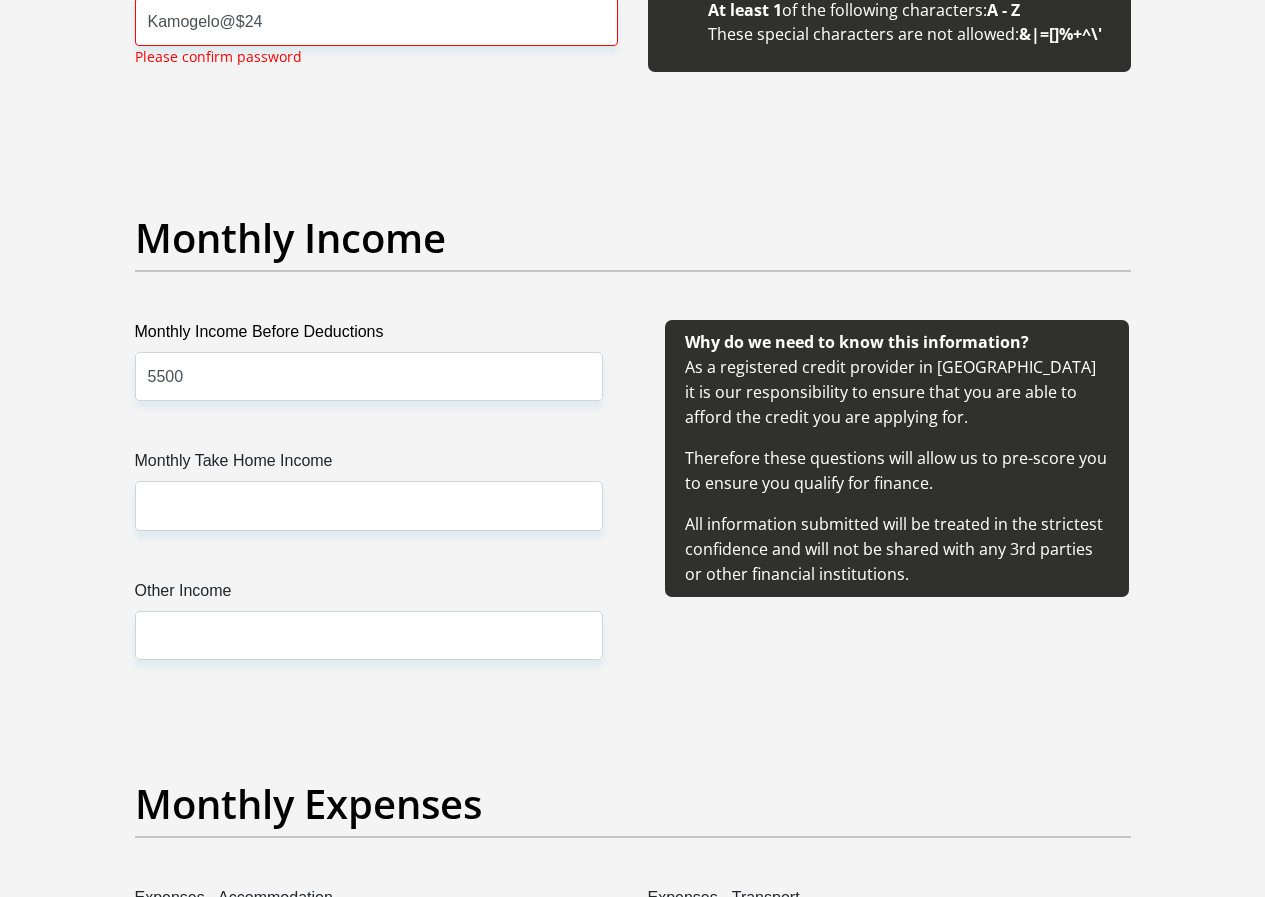 click on "Other Income" at bounding box center [369, 595] 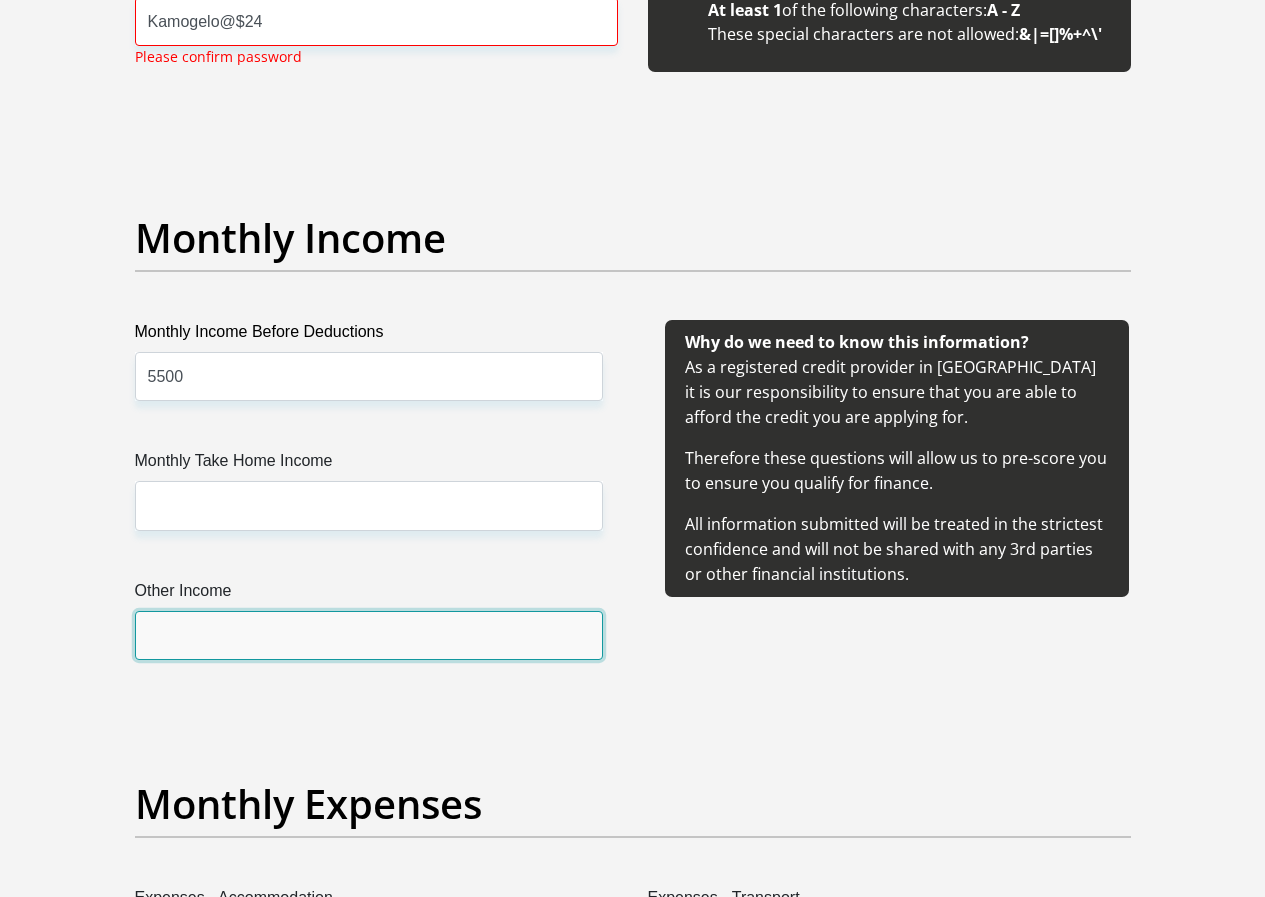 click on "Other Income" at bounding box center (369, 635) 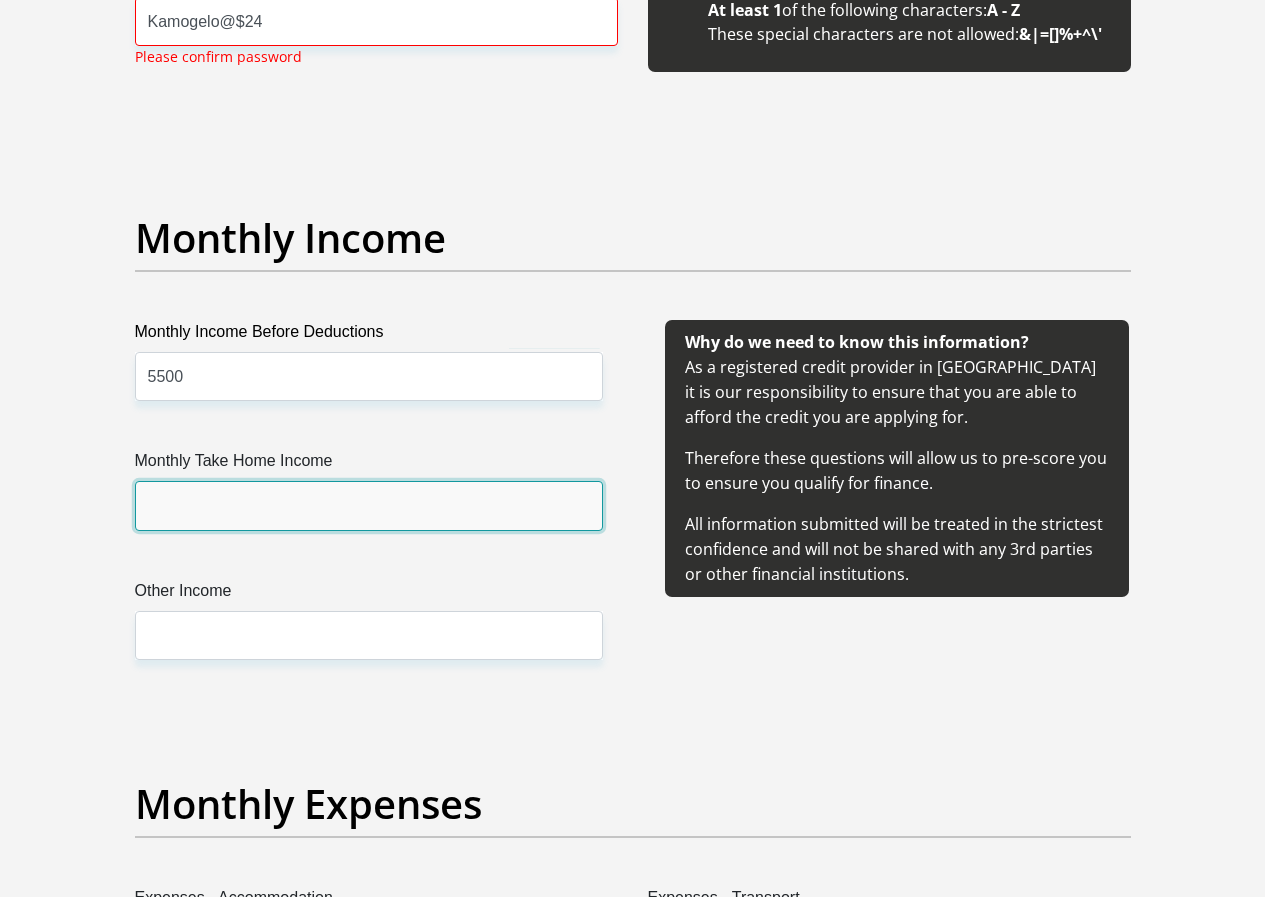 click on "Monthly Take Home Income" at bounding box center (369, 505) 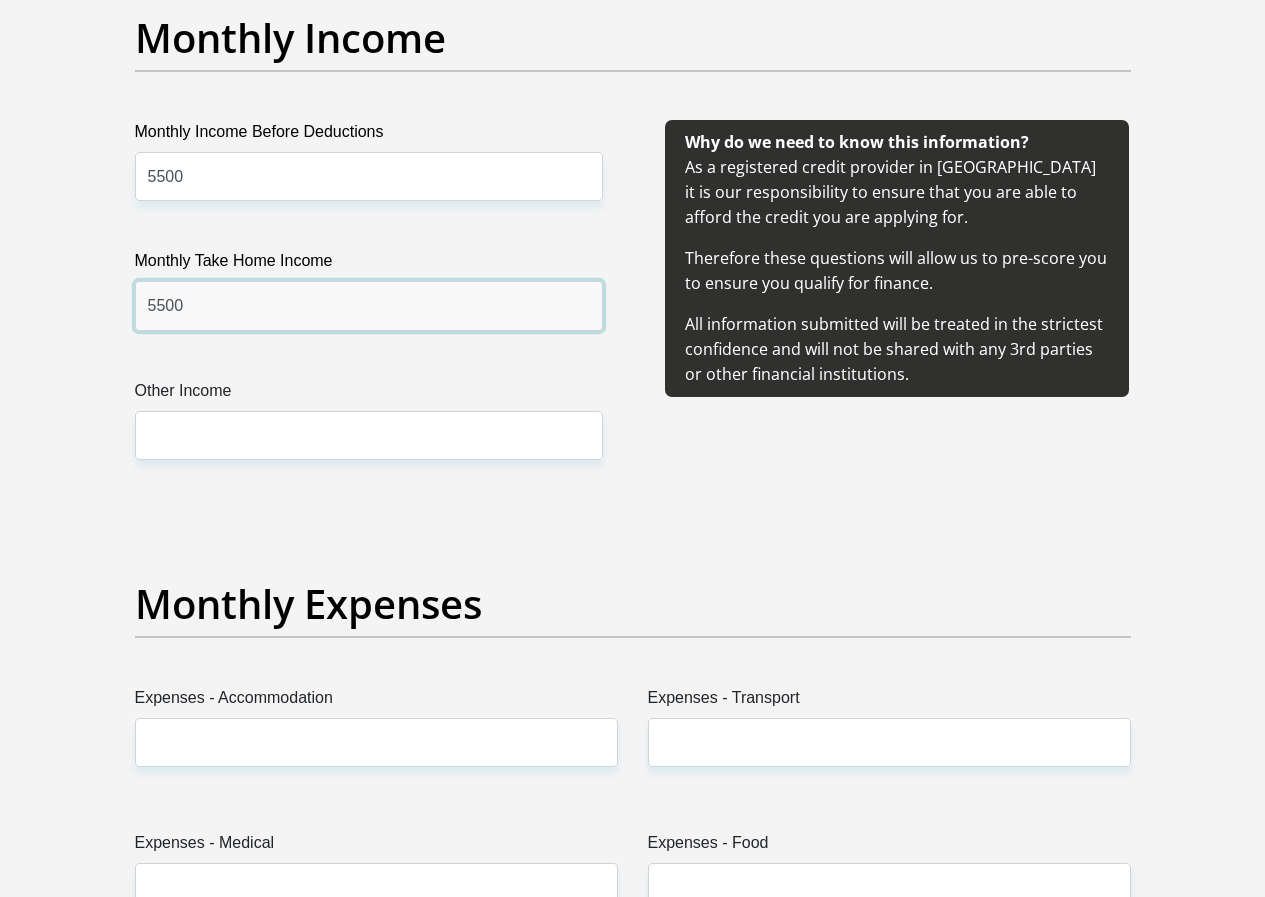 scroll, scrollTop: 2500, scrollLeft: 0, axis: vertical 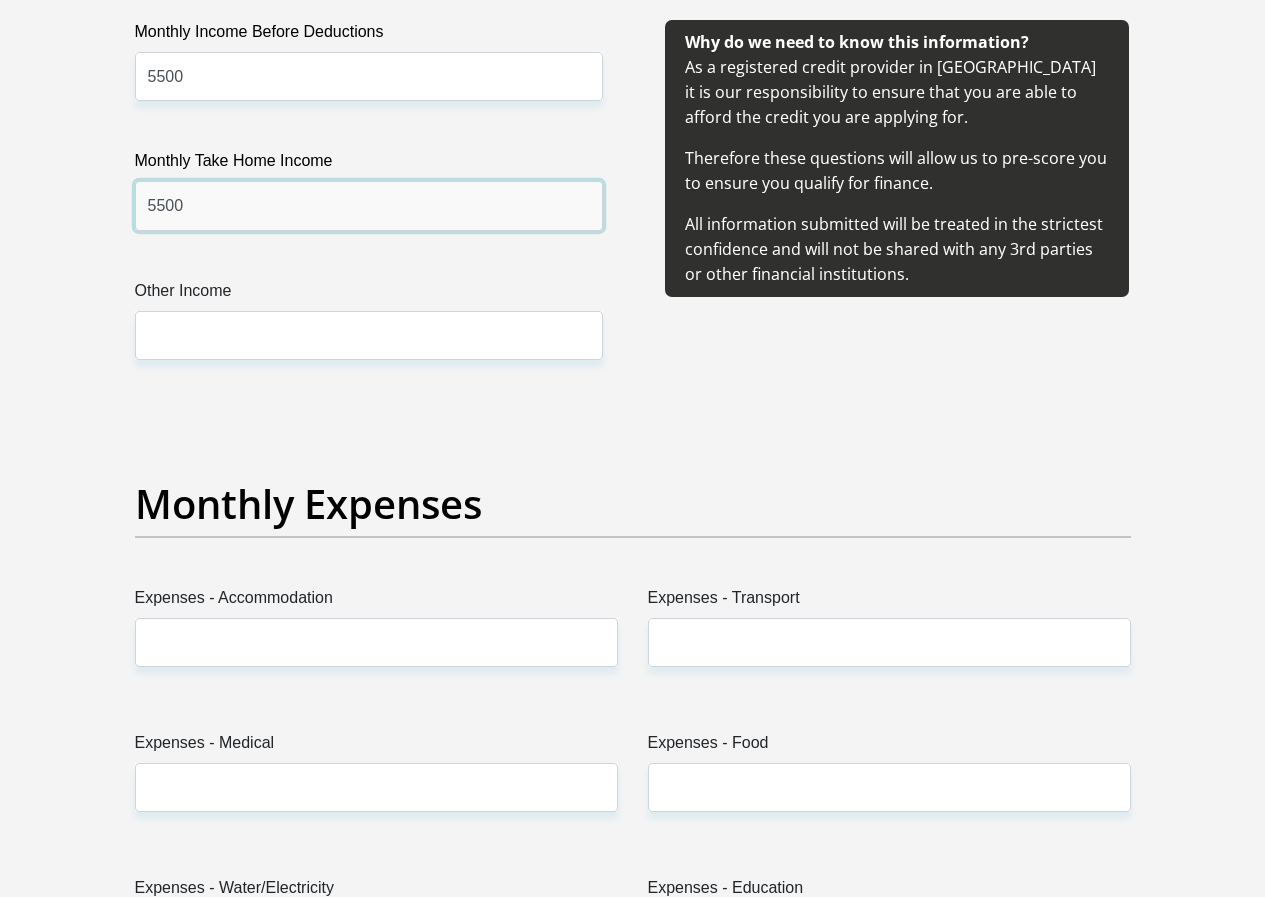 type on "5500" 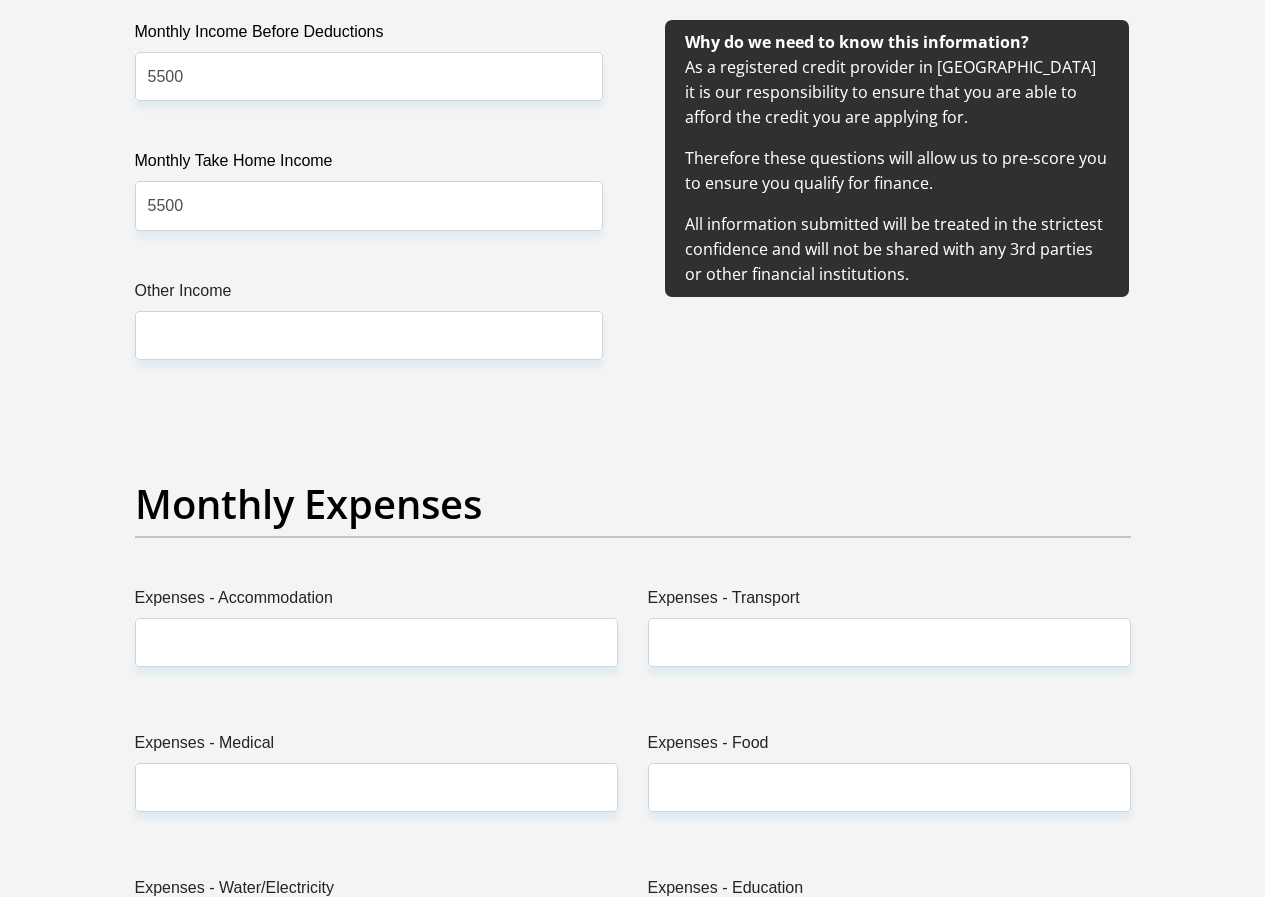 click on "Other Income" at bounding box center (369, 295) 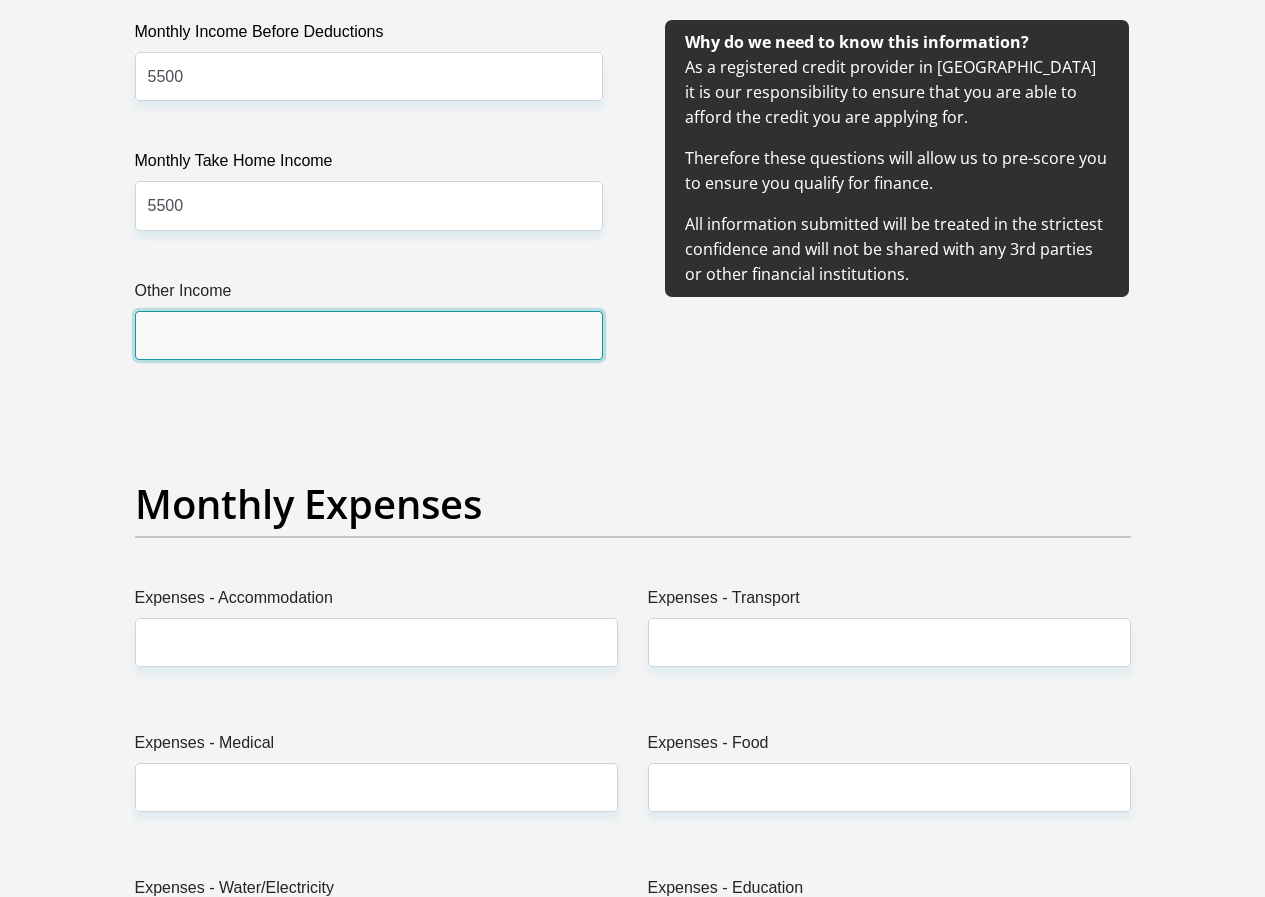 click on "Other Income" at bounding box center [369, 335] 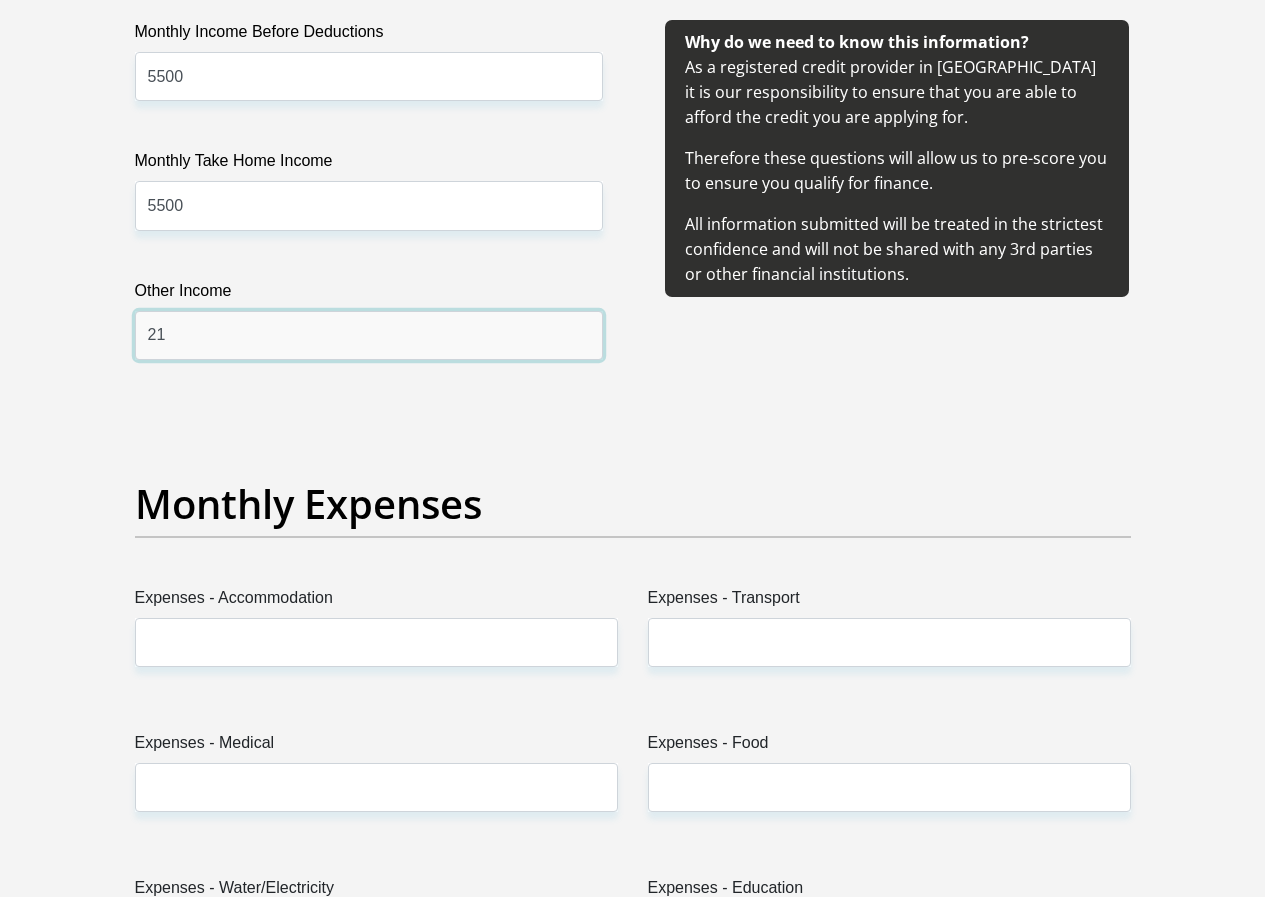 type on "2" 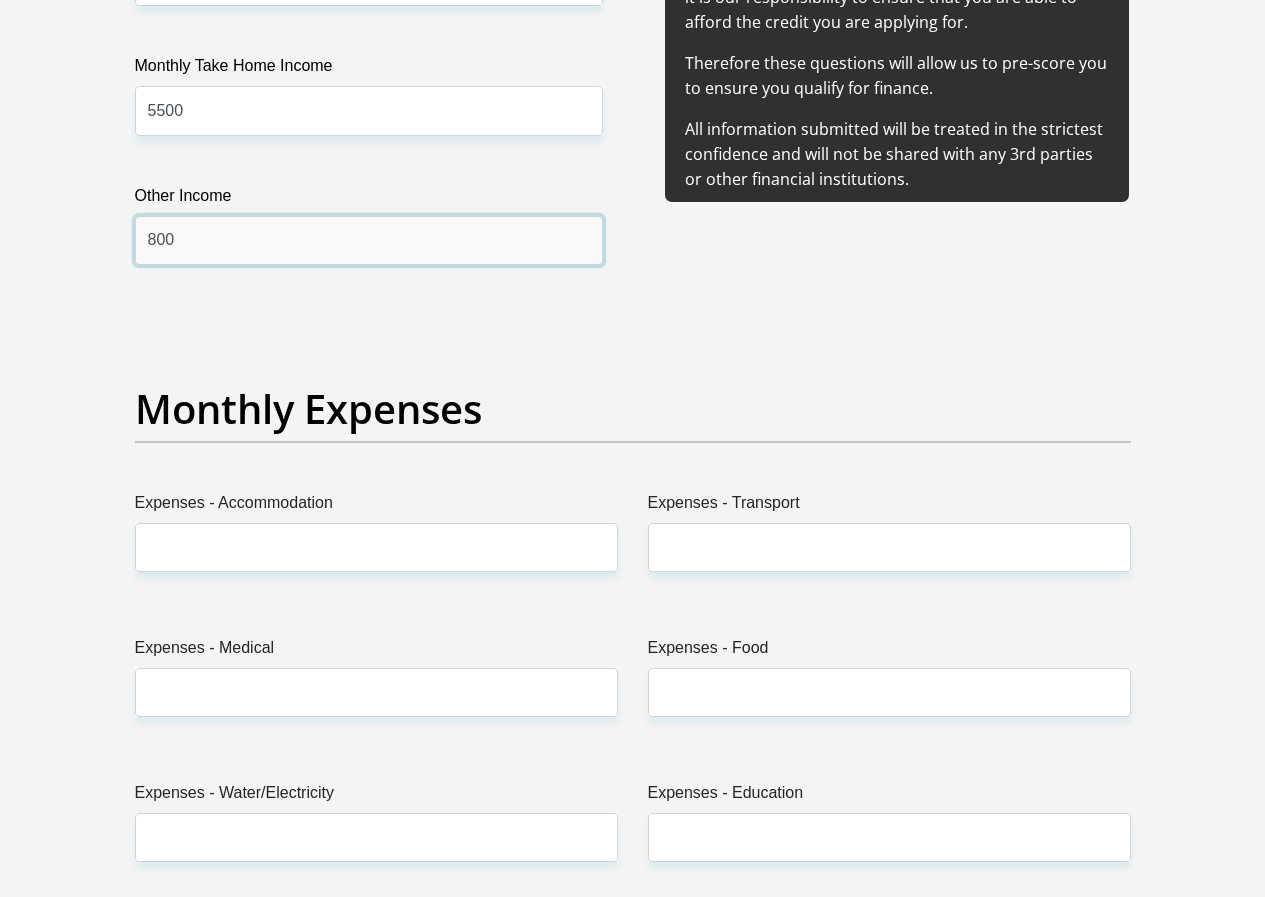 scroll, scrollTop: 2700, scrollLeft: 0, axis: vertical 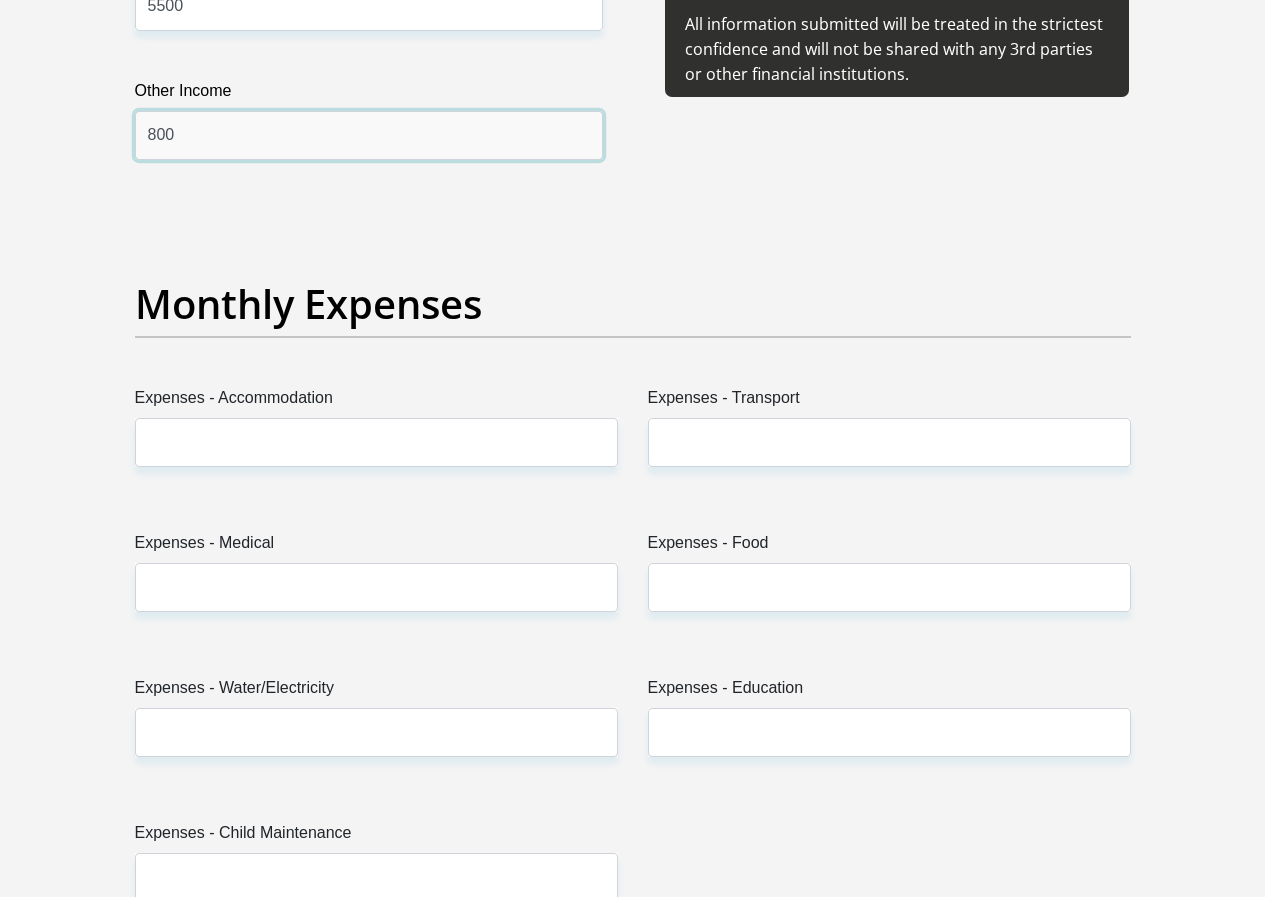 type on "800" 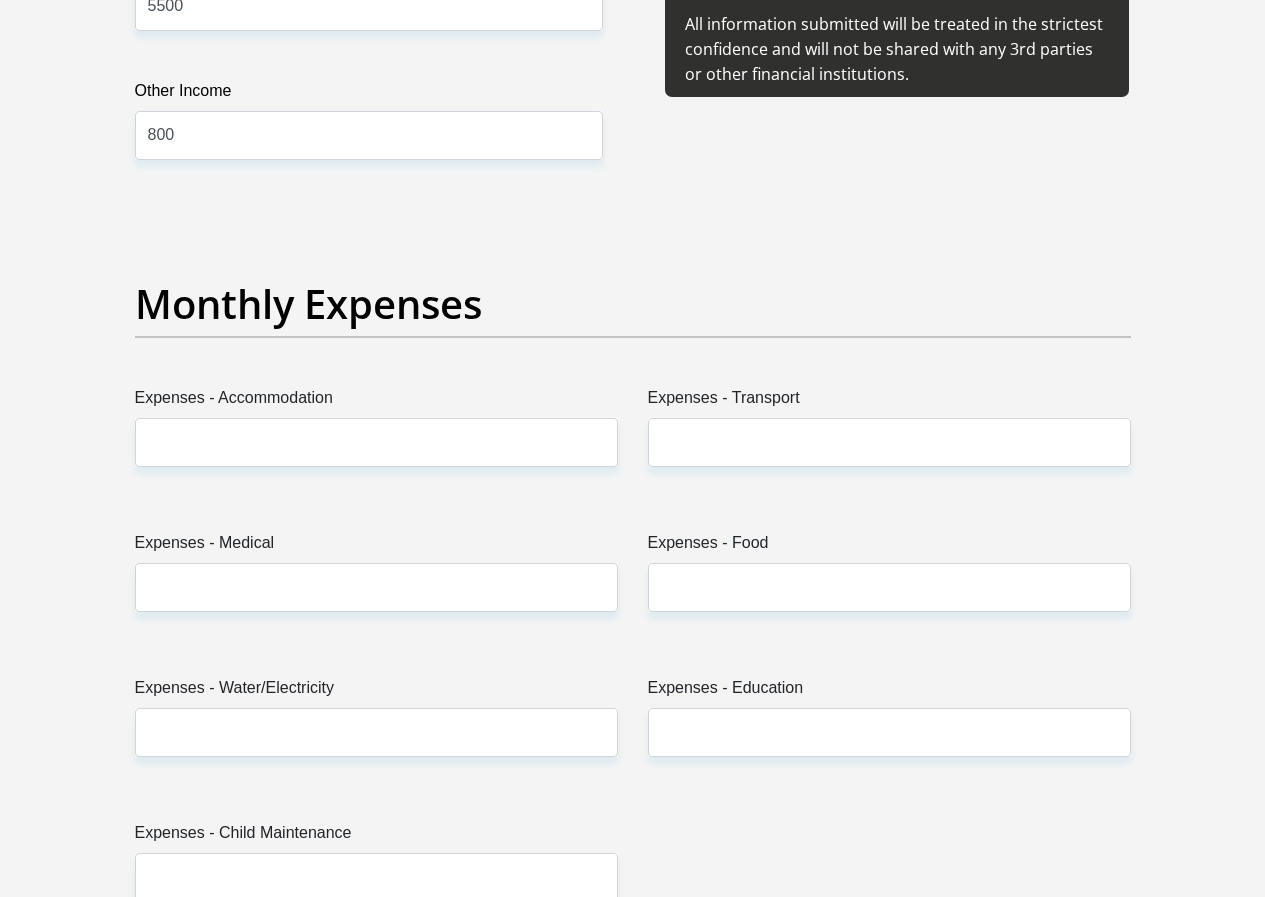 click on "Title
Mr
Ms
Mrs
Dr
Other
First Name
kamogelo
Surname
mashamba
ID Number
0506245487083
Please input valid ID number
Race
Black
Coloured
Indian
White
Other
Contact Number
0730034939
Please input valid contact number
Nationality
South Africa
Afghanistan
Aland Islands  Albania  Angola" at bounding box center [633, 941] 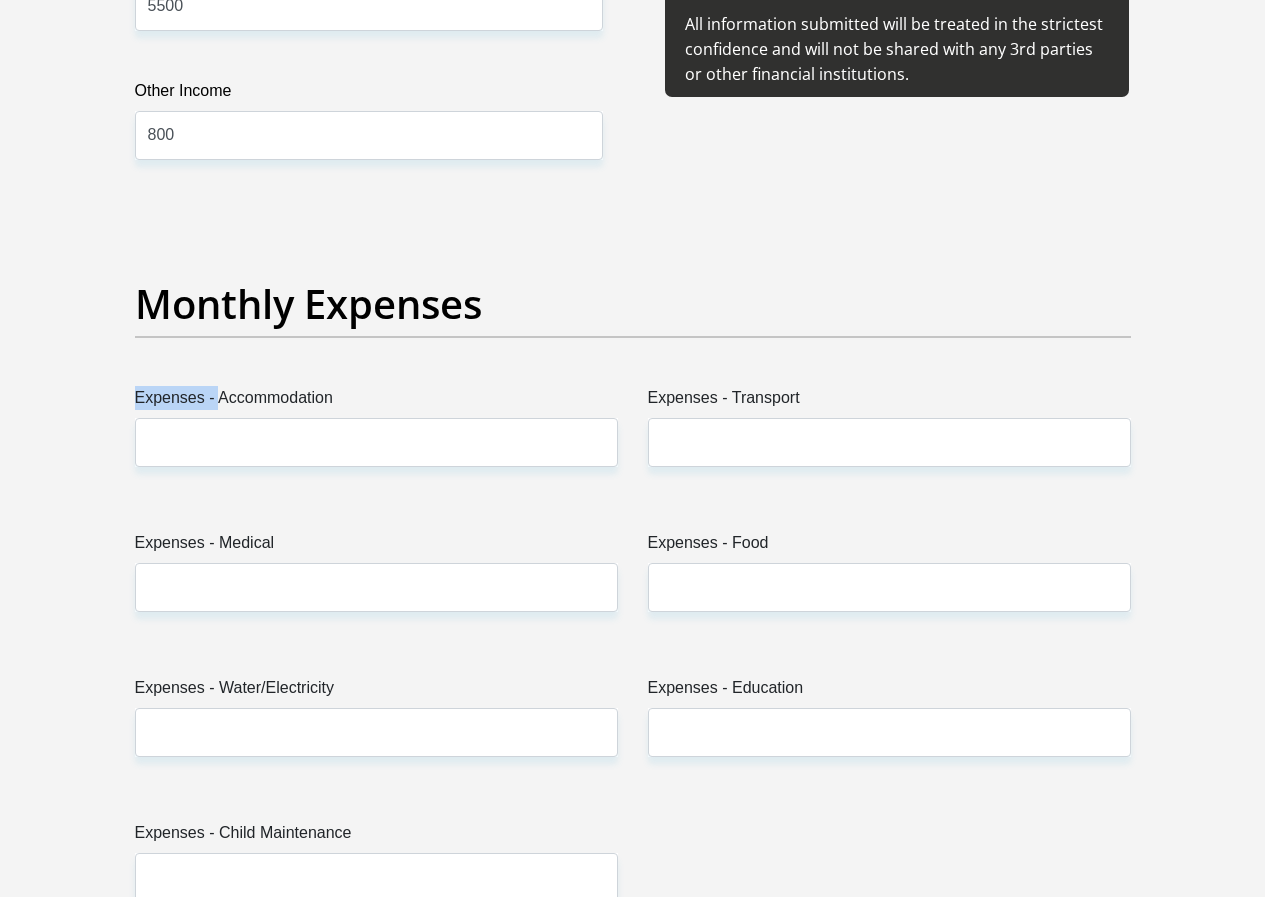 click on "Expenses - Accommodation" at bounding box center (376, 402) 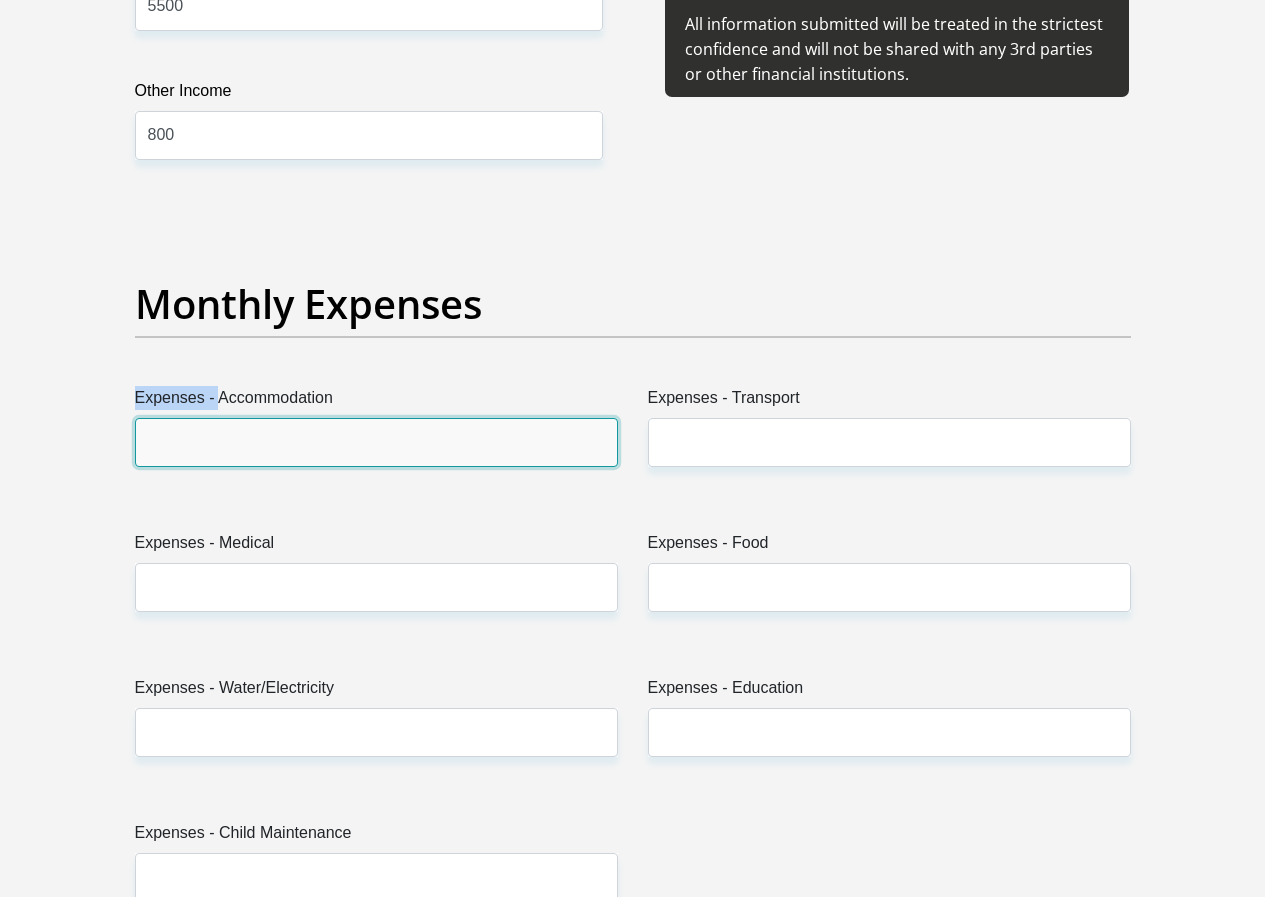 click on "Expenses - Accommodation" at bounding box center [376, 442] 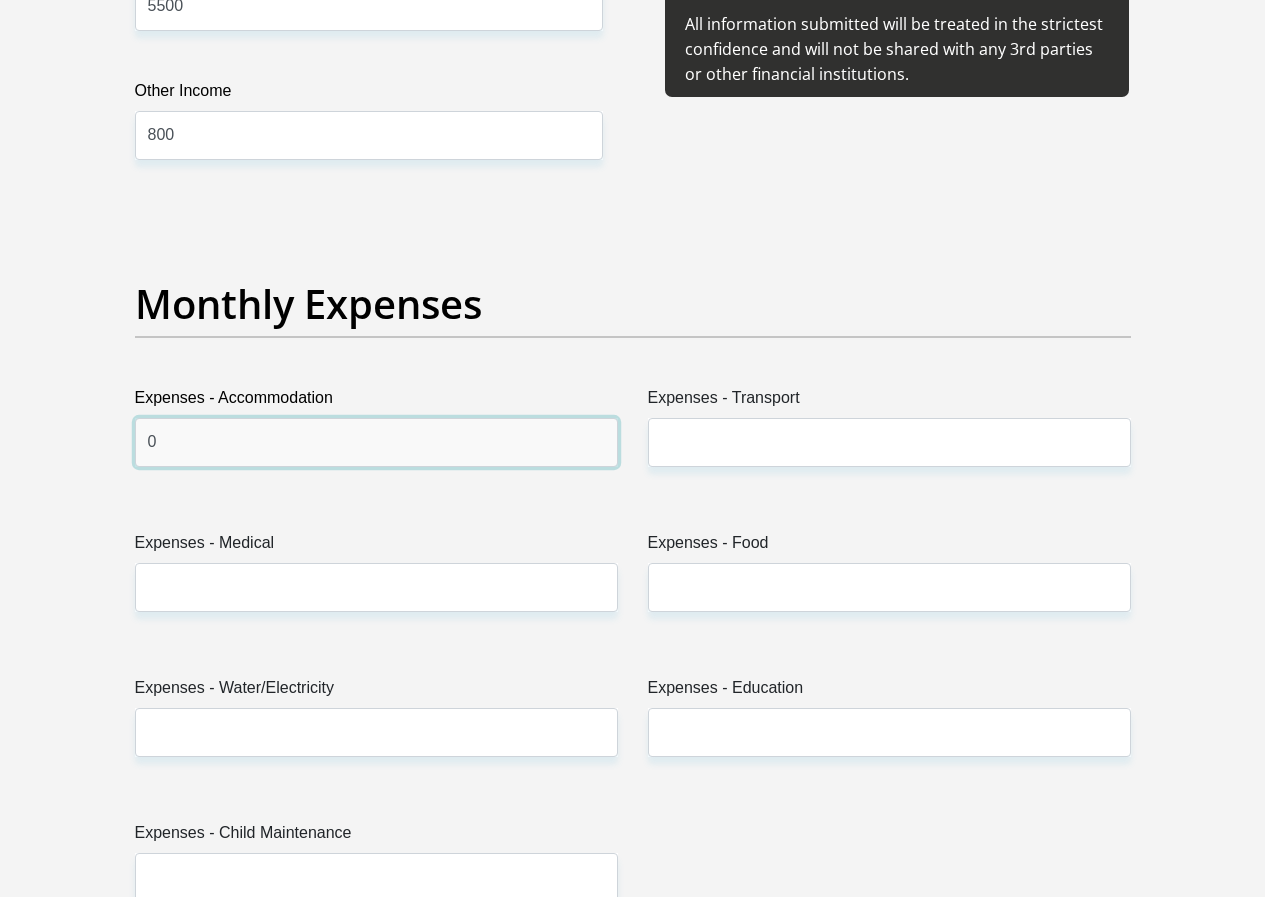 type on "0" 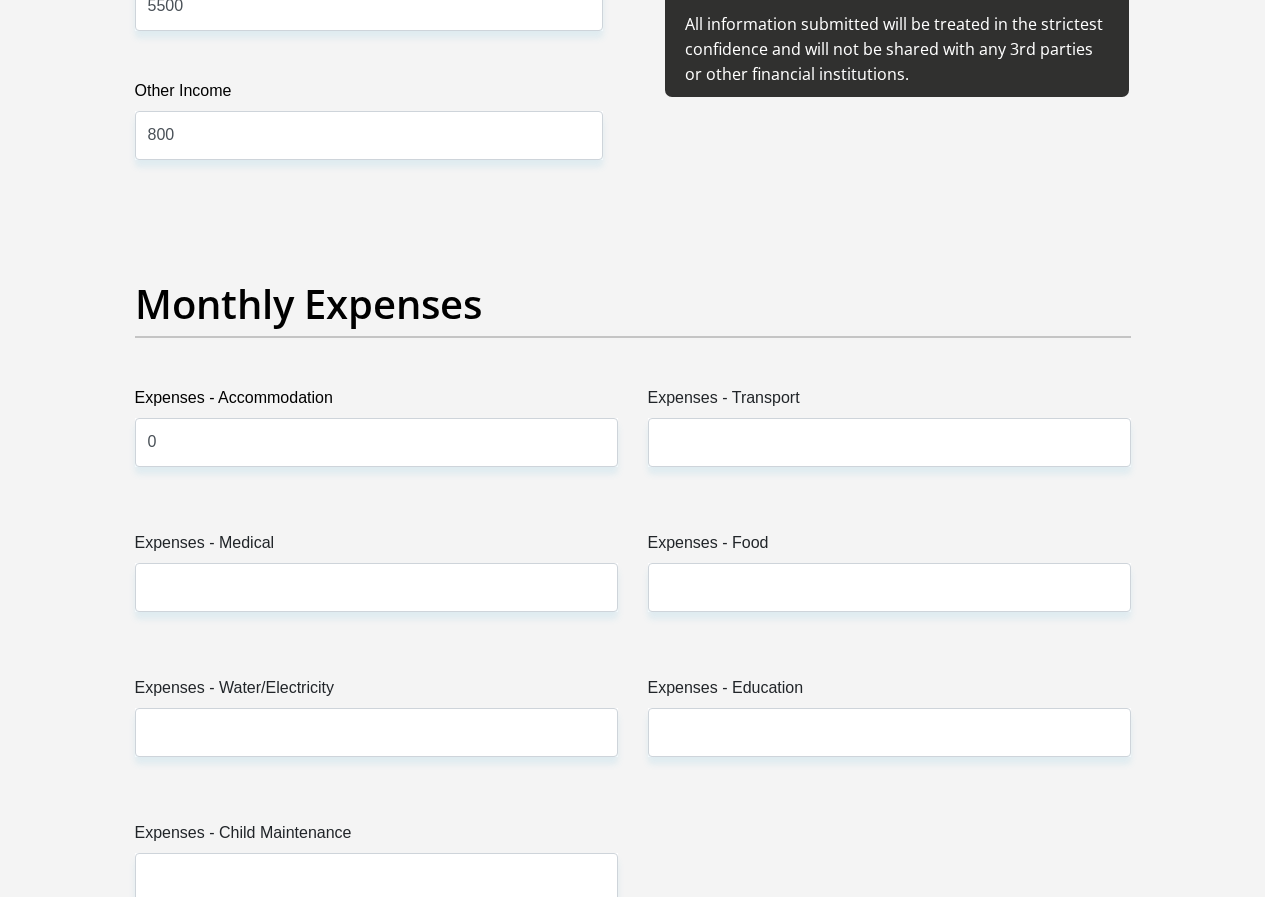 click on "Expenses - Transport" at bounding box center [889, 426] 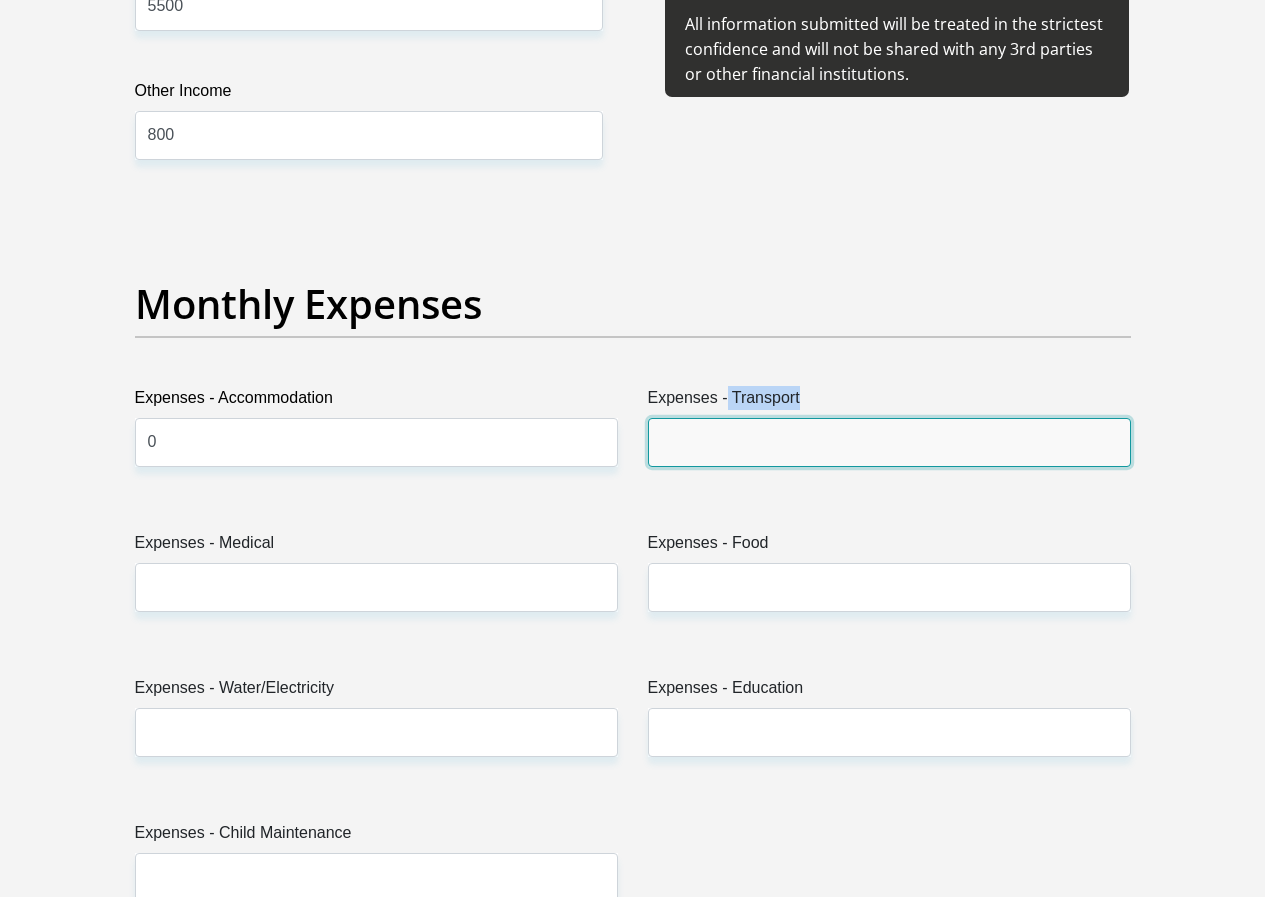 click on "Expenses - Transport" at bounding box center (889, 442) 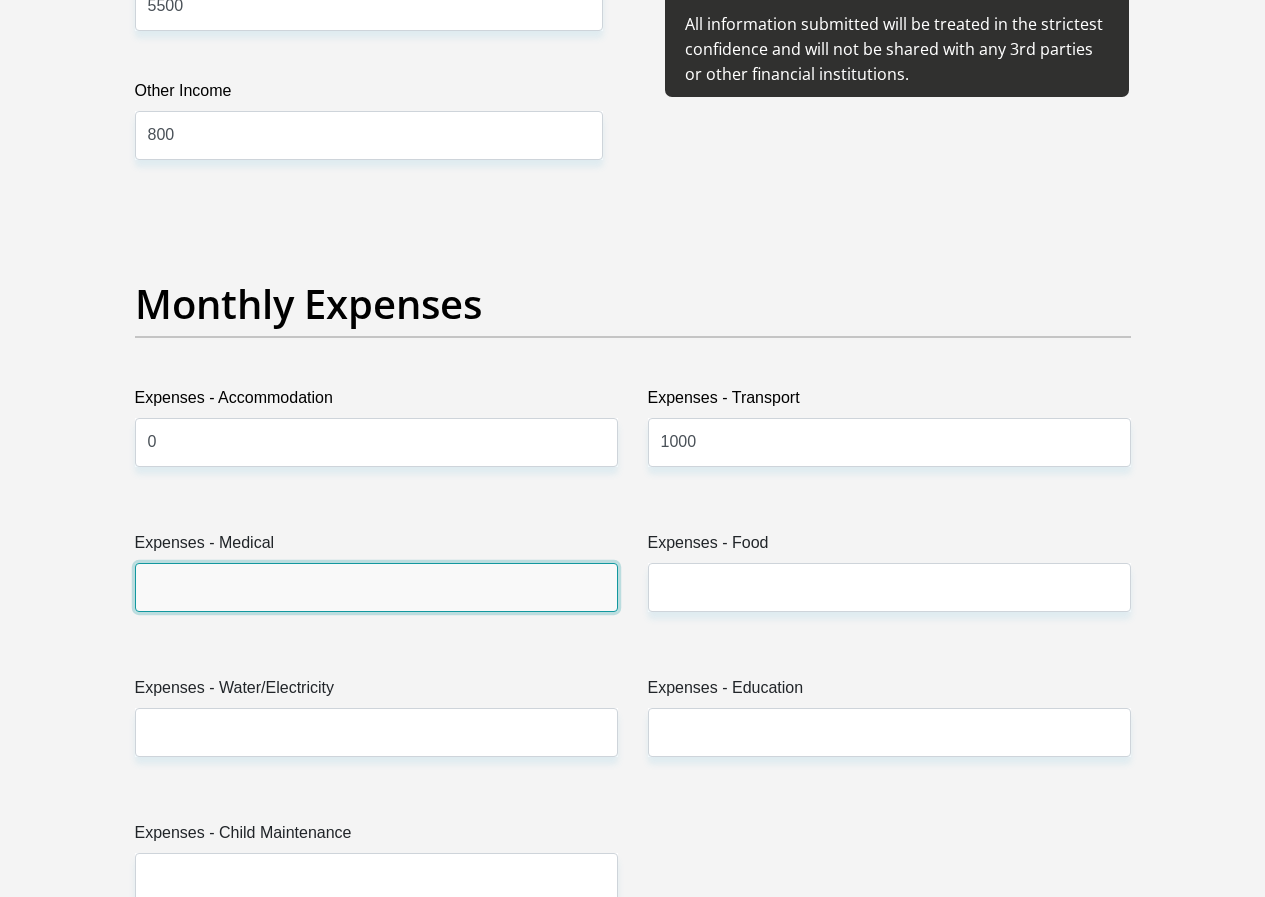 click on "Expenses - Medical" at bounding box center (376, 587) 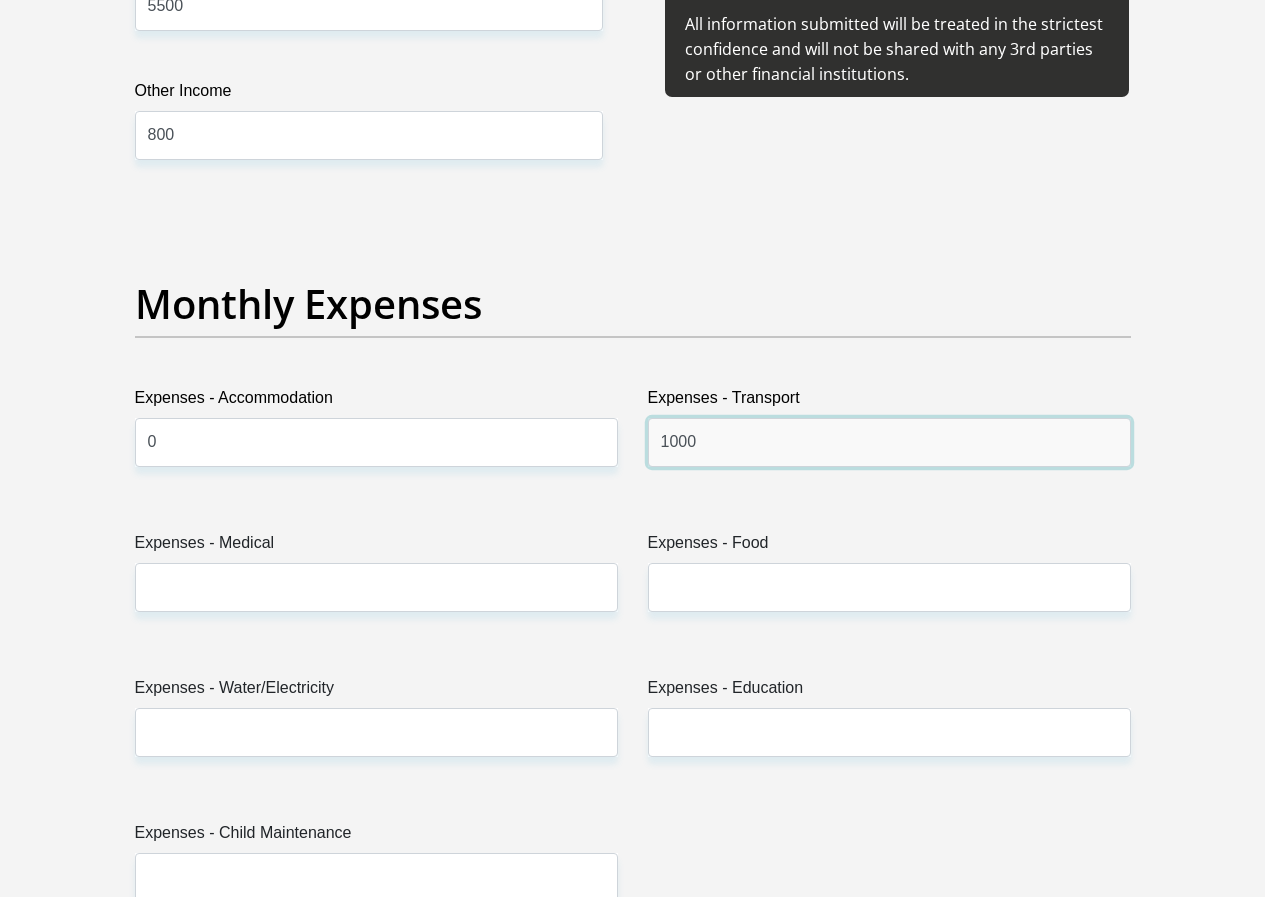 drag, startPoint x: 715, startPoint y: 372, endPoint x: 690, endPoint y: 372, distance: 25 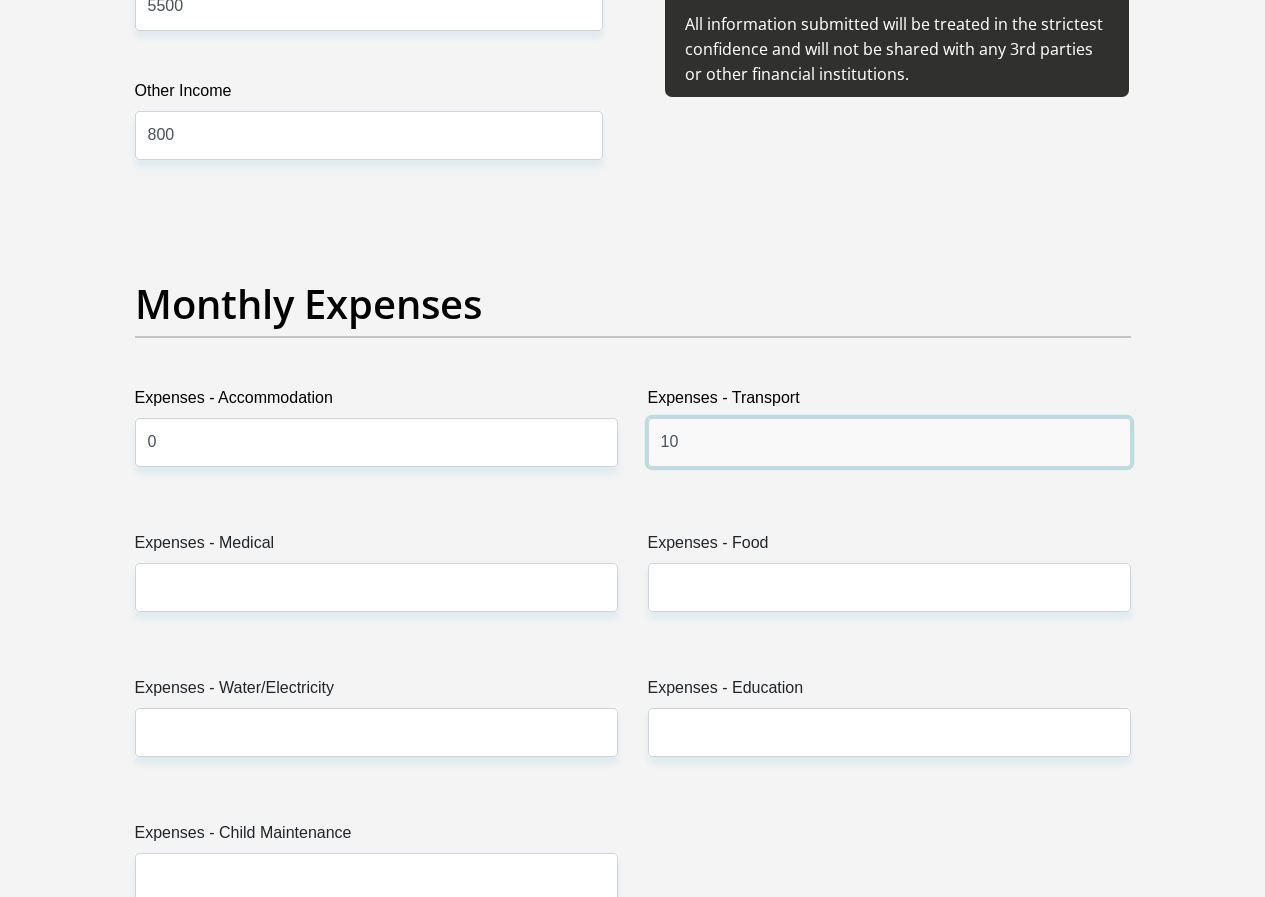 type on "1" 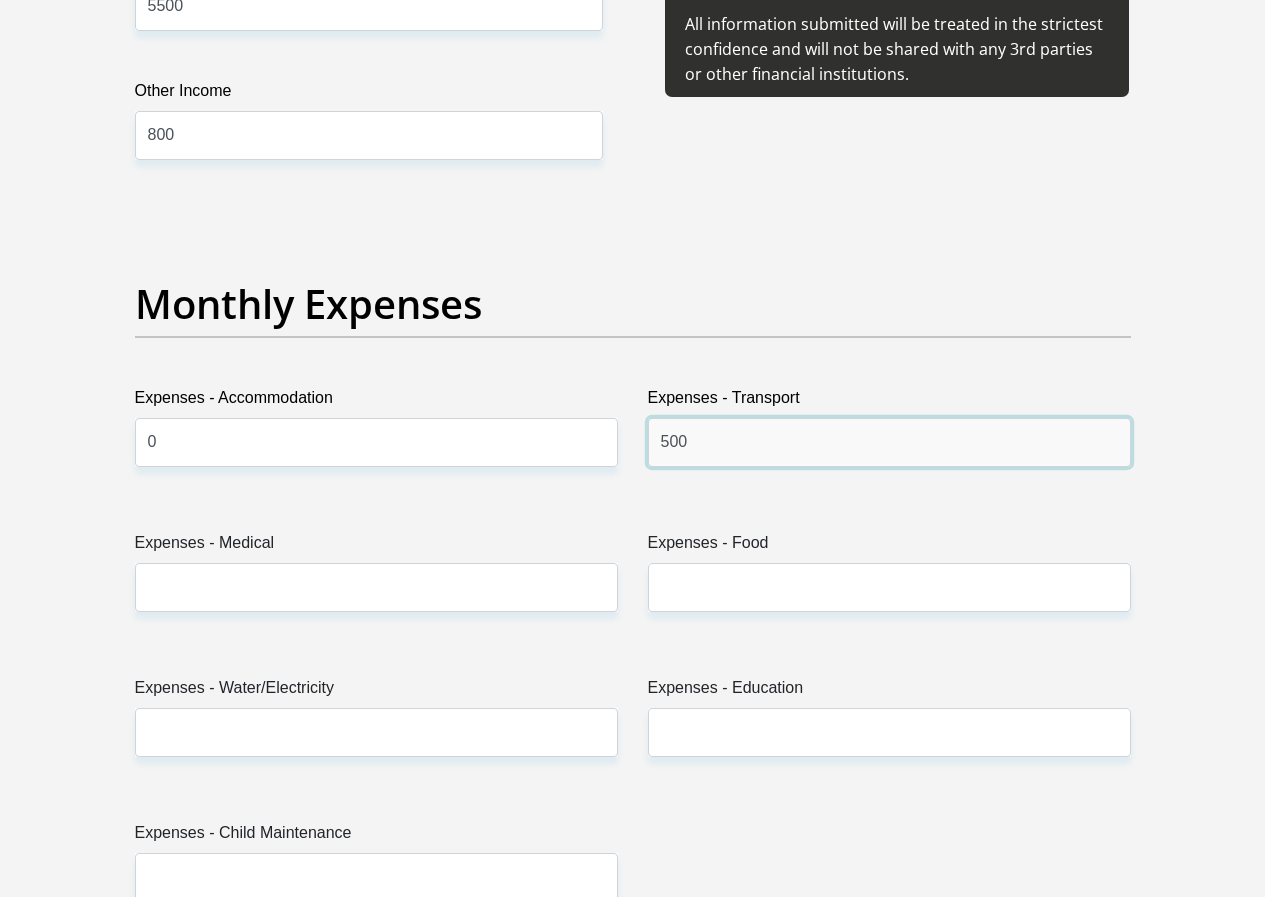 type on "500" 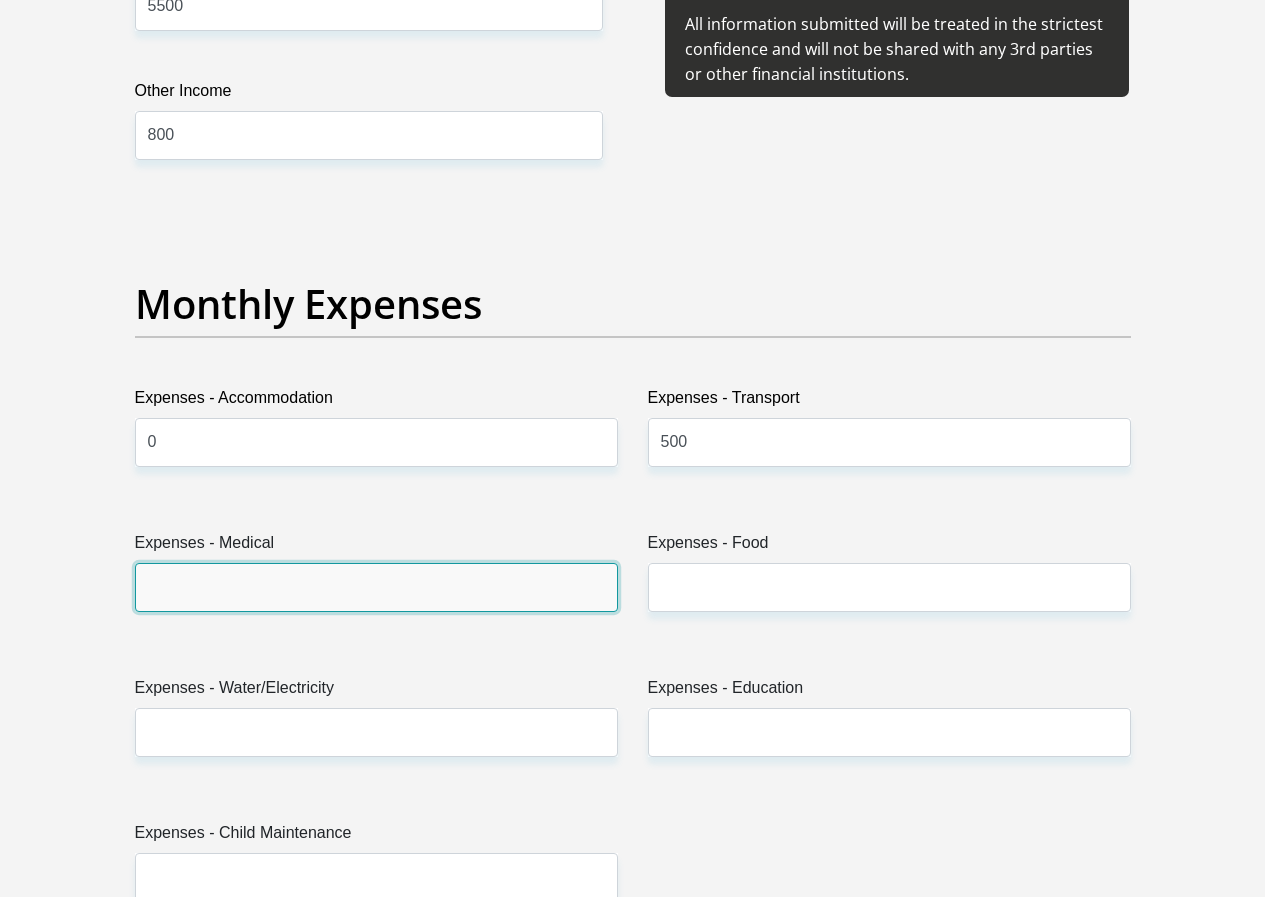 click on "Expenses - Medical" at bounding box center (376, 587) 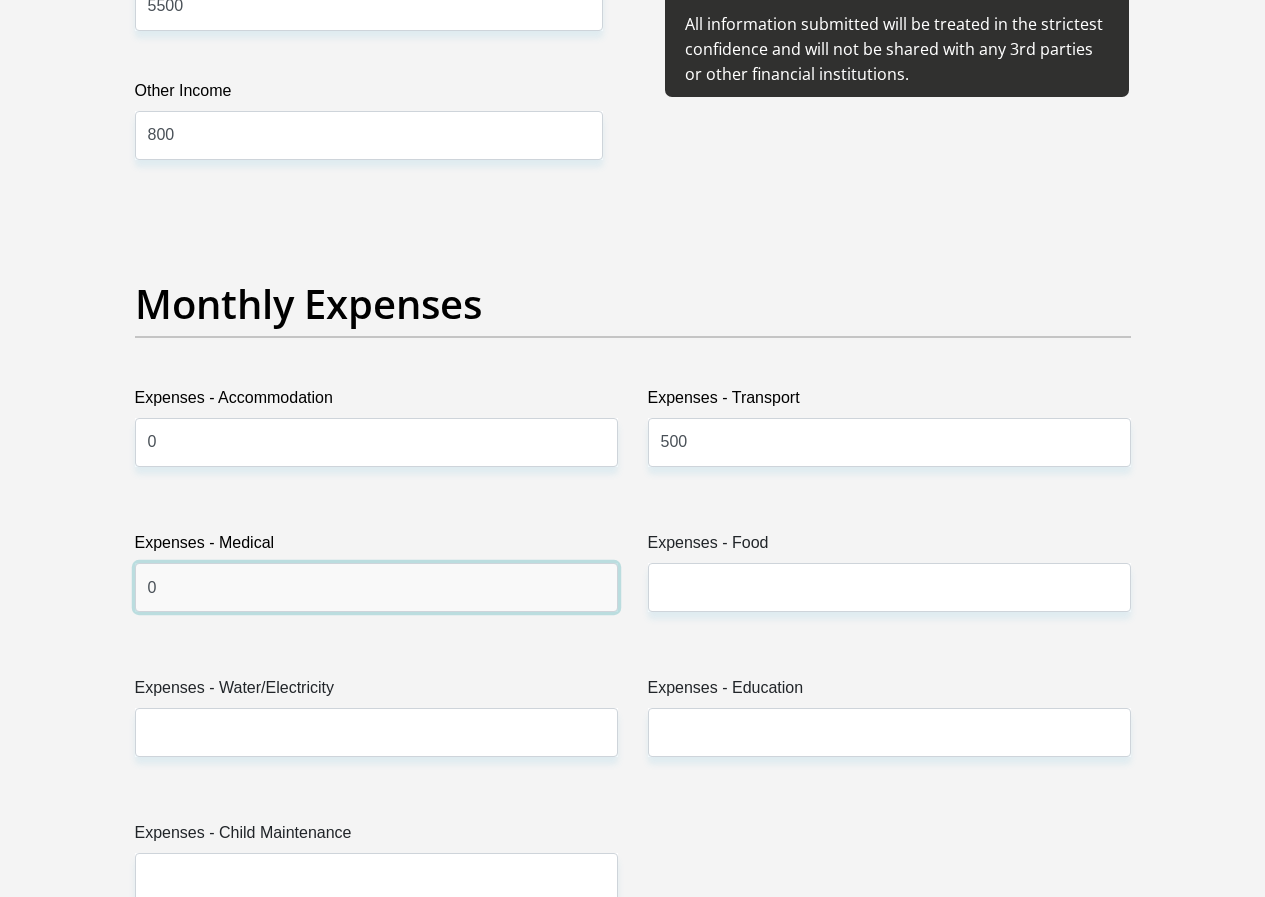 type on "0" 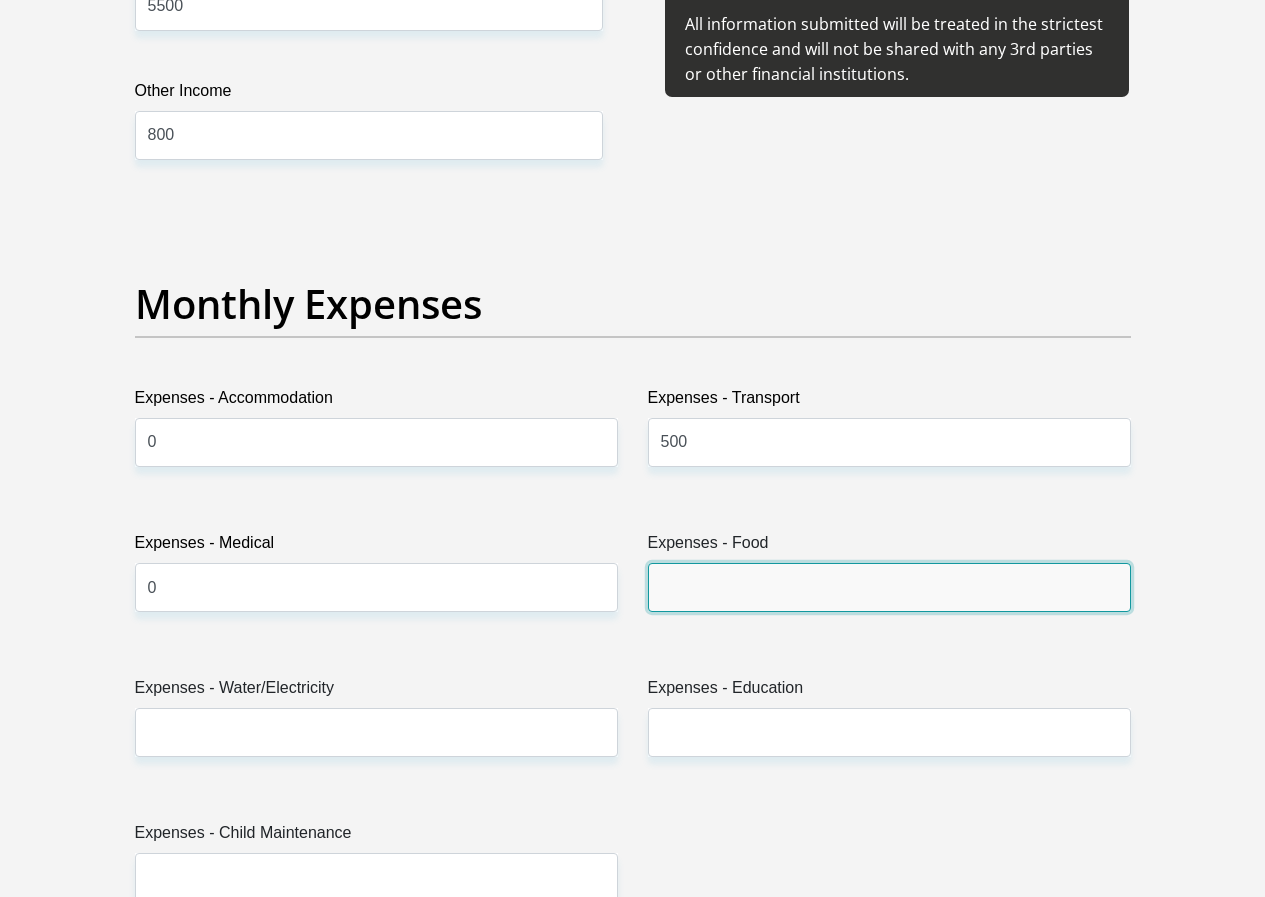click on "Expenses - Food" at bounding box center (889, 587) 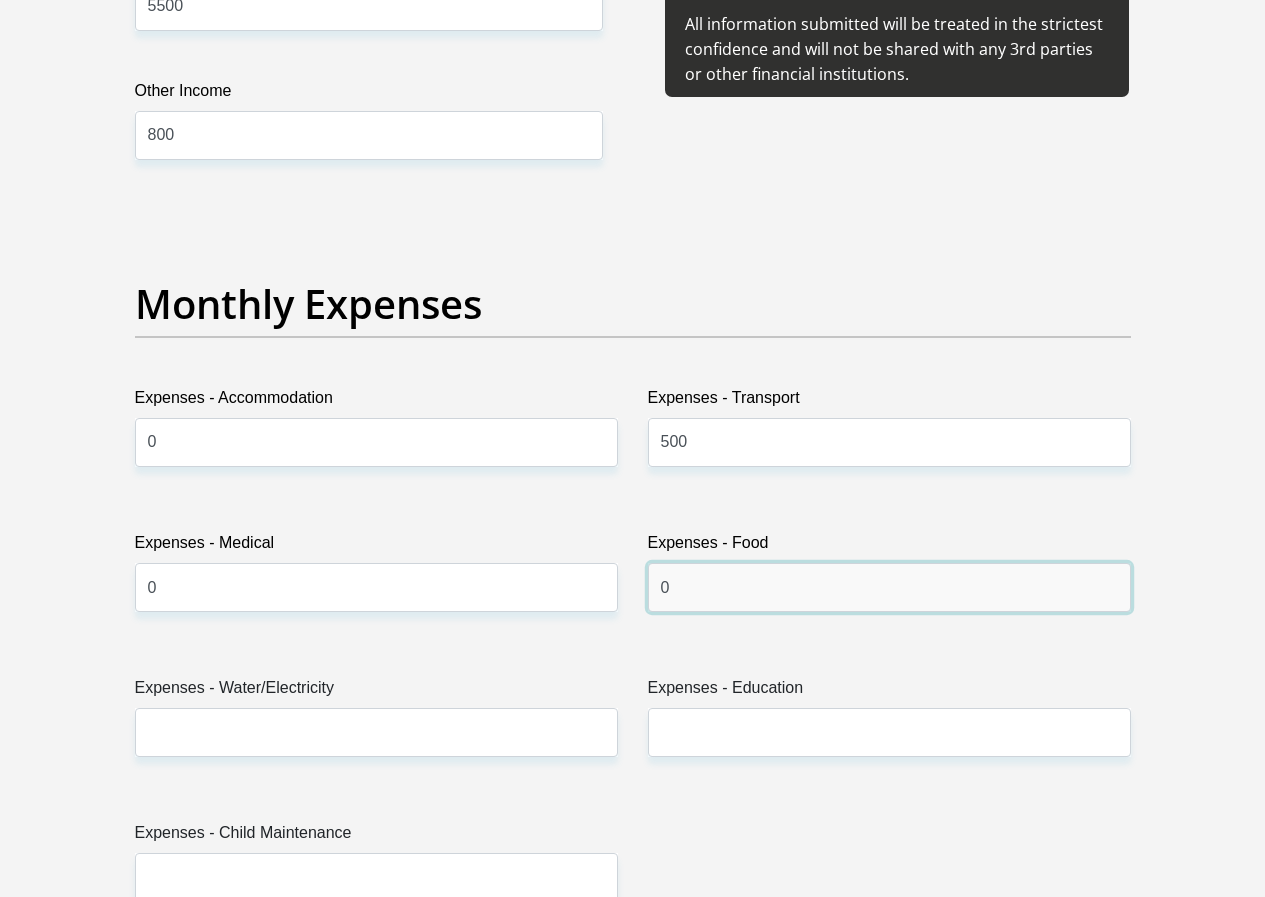 type on "0" 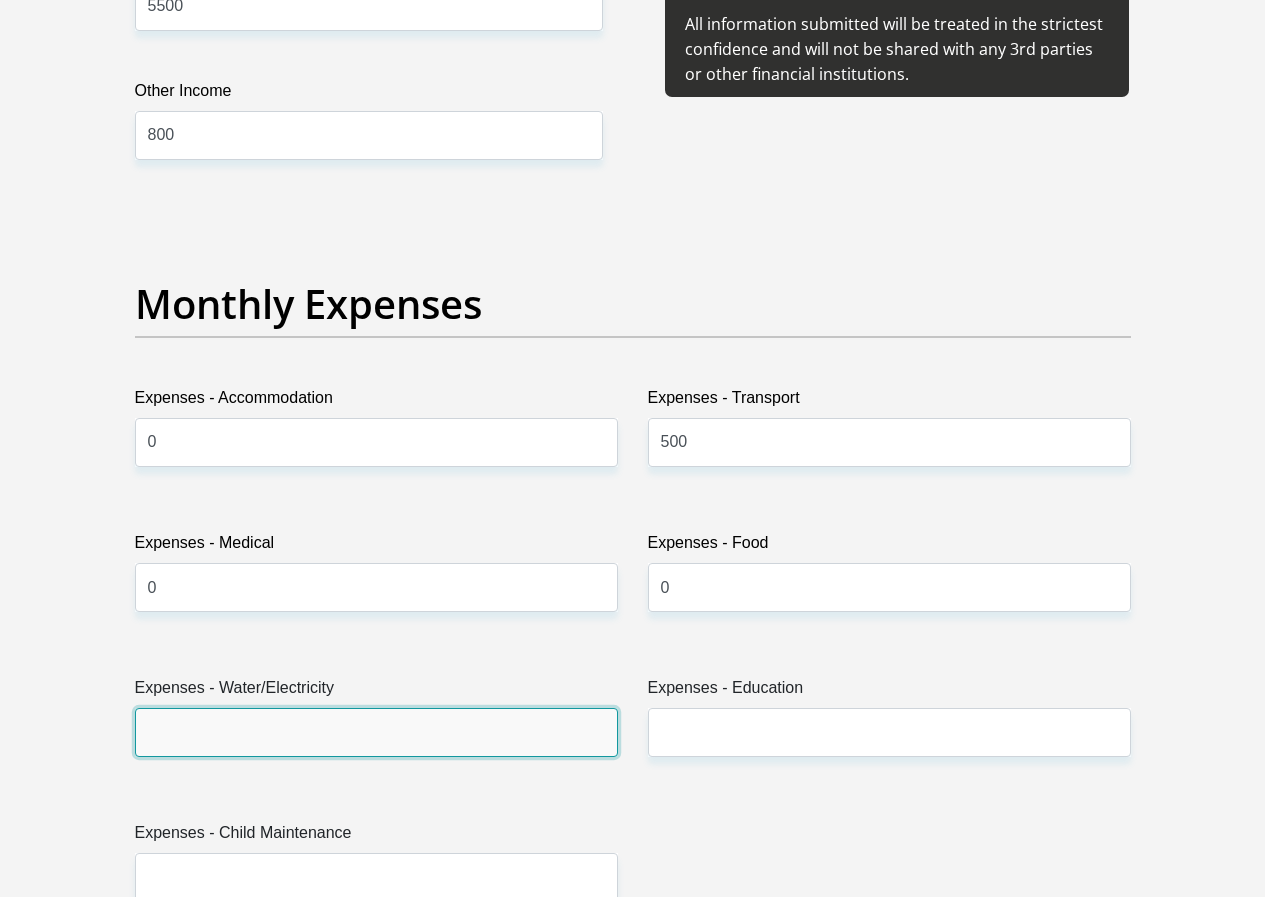 click on "Expenses - Water/Electricity" at bounding box center (376, 732) 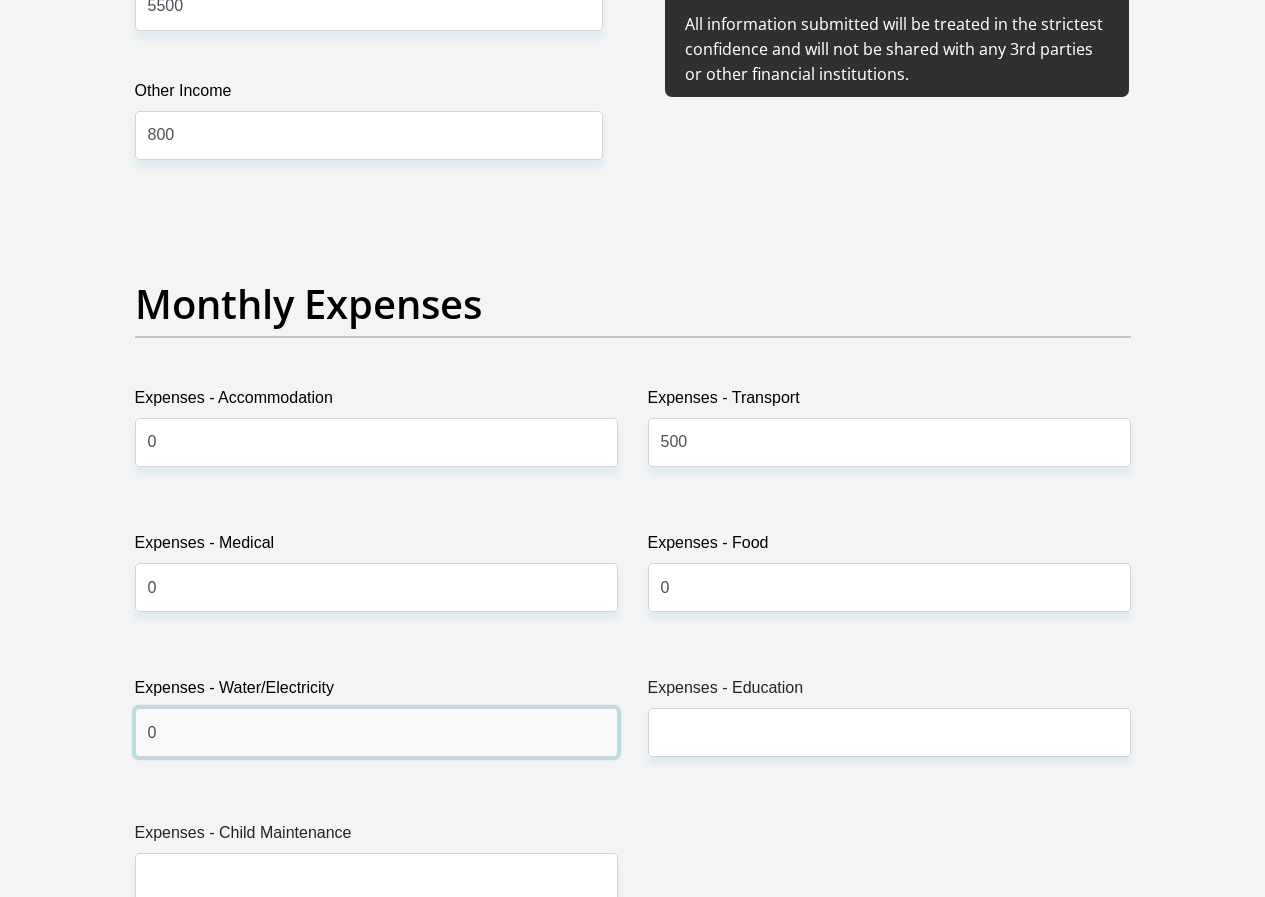 type on "0" 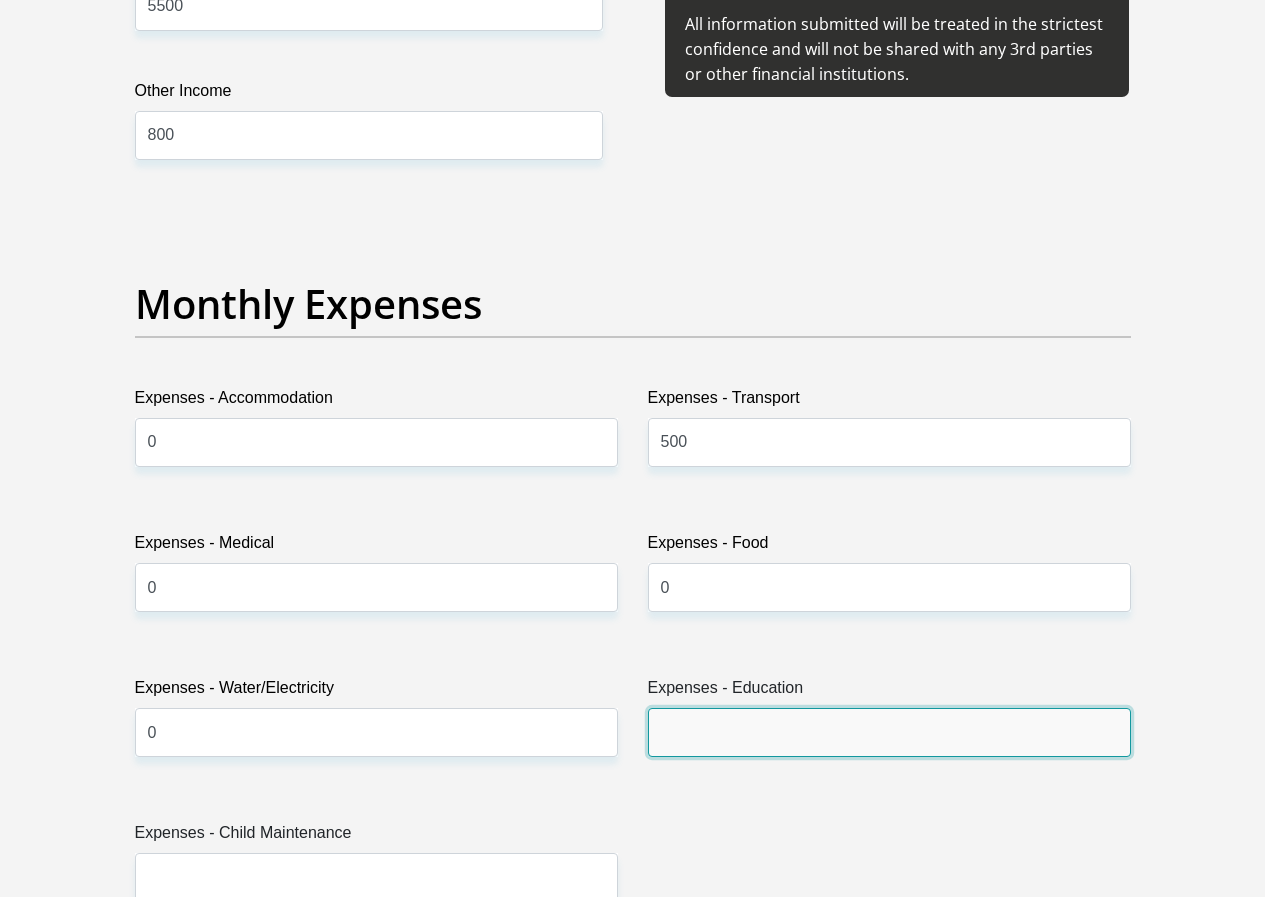 click on "Expenses - Education" at bounding box center [889, 732] 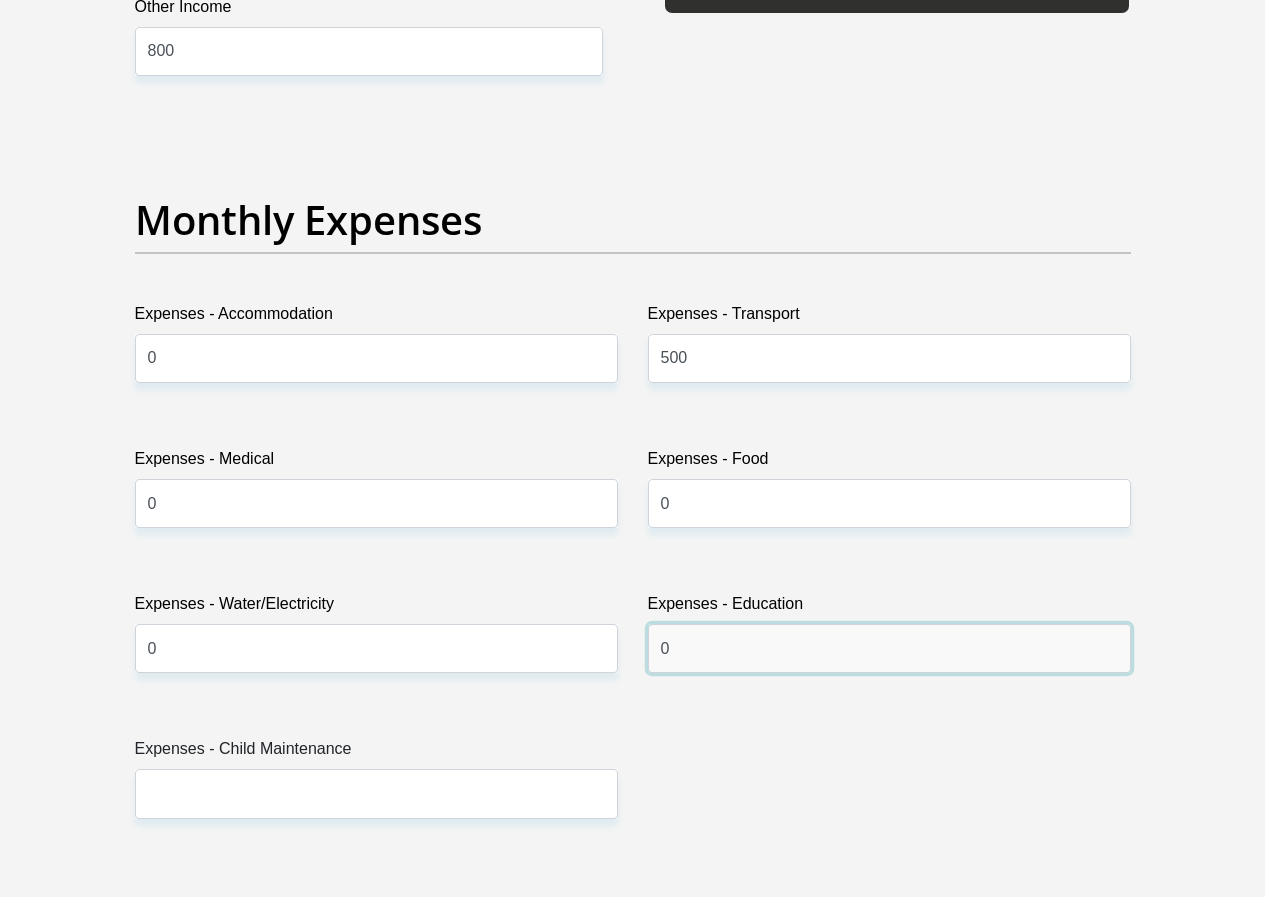 scroll, scrollTop: 2900, scrollLeft: 0, axis: vertical 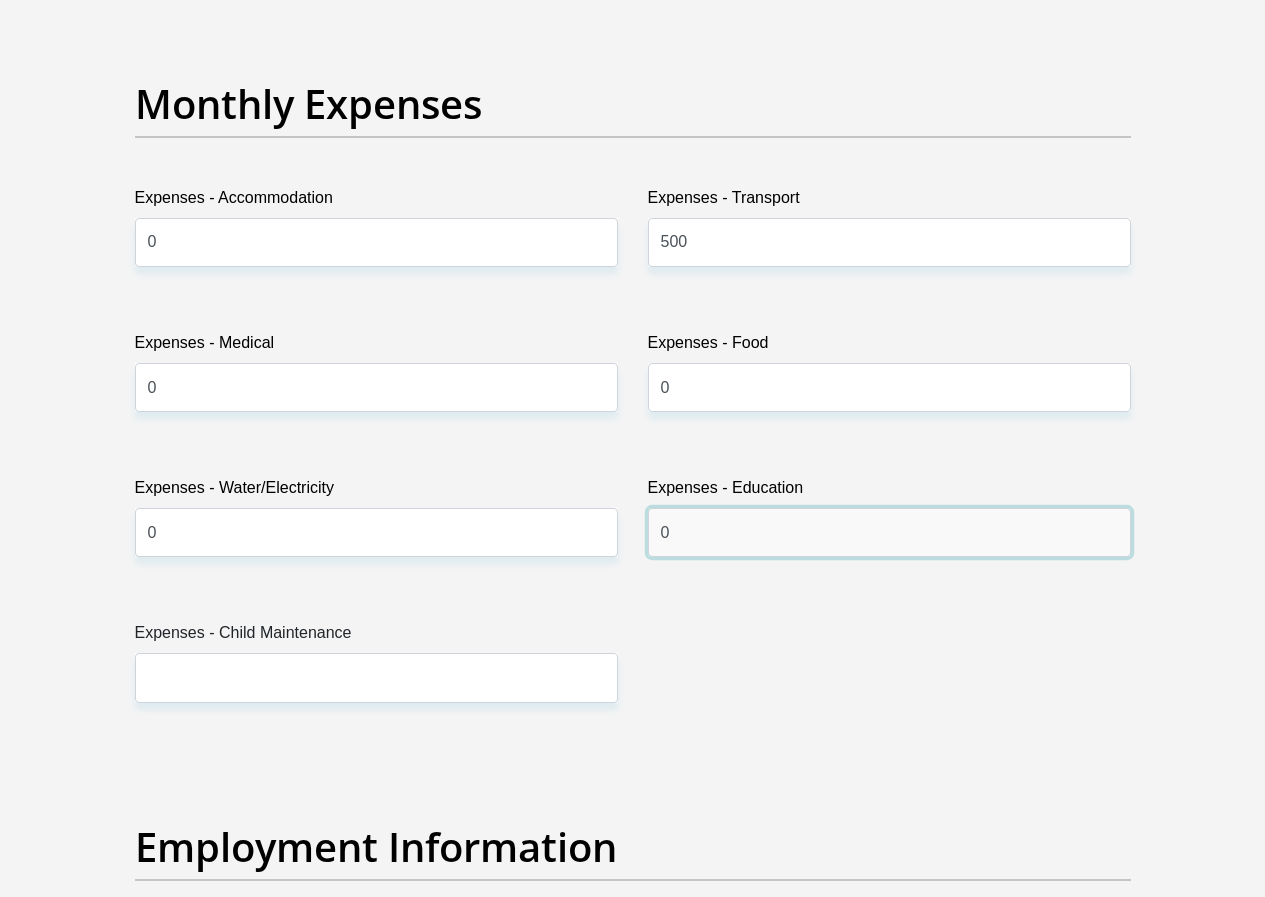 type on "0" 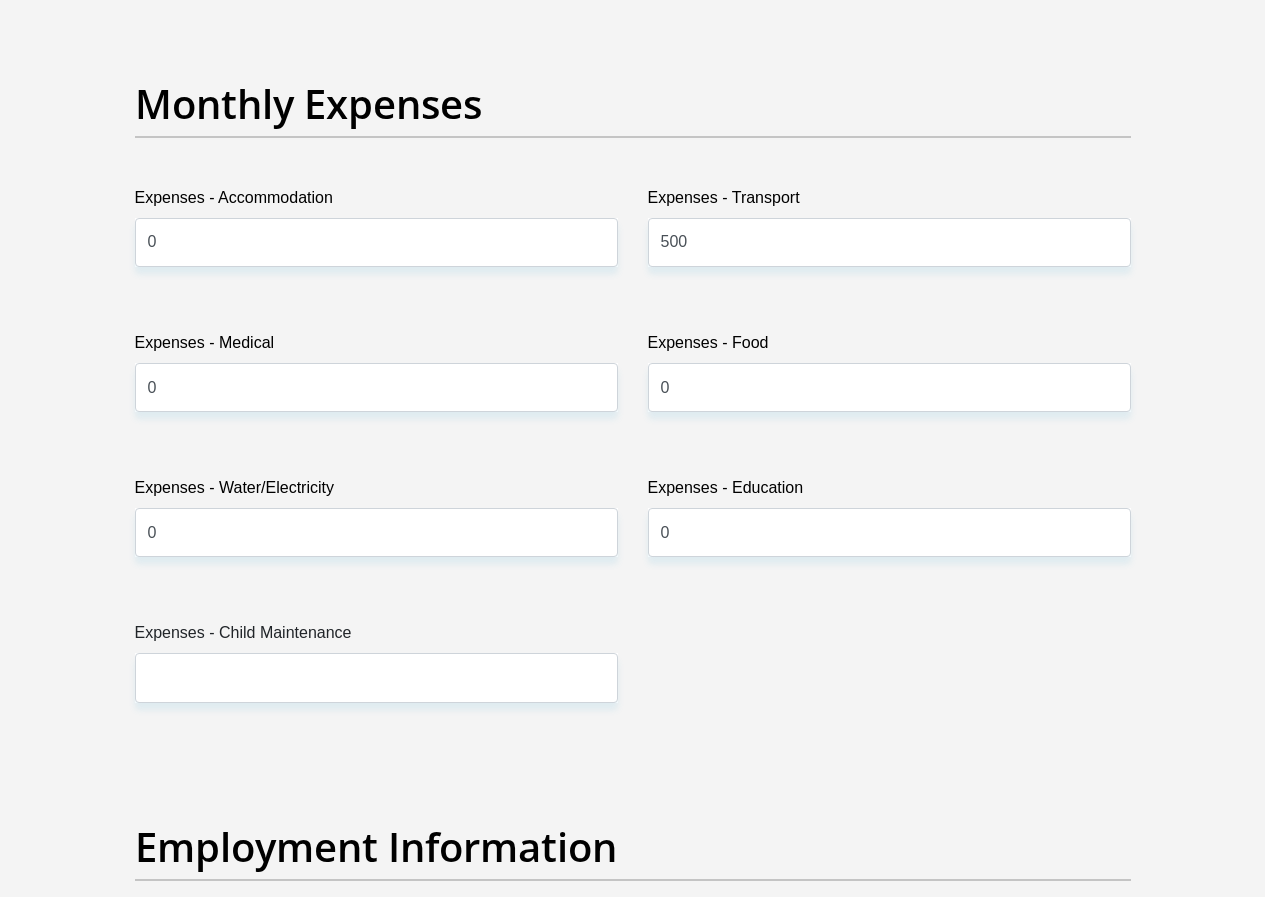 drag, startPoint x: 172, startPoint y: 641, endPoint x: 187, endPoint y: 627, distance: 20.518284 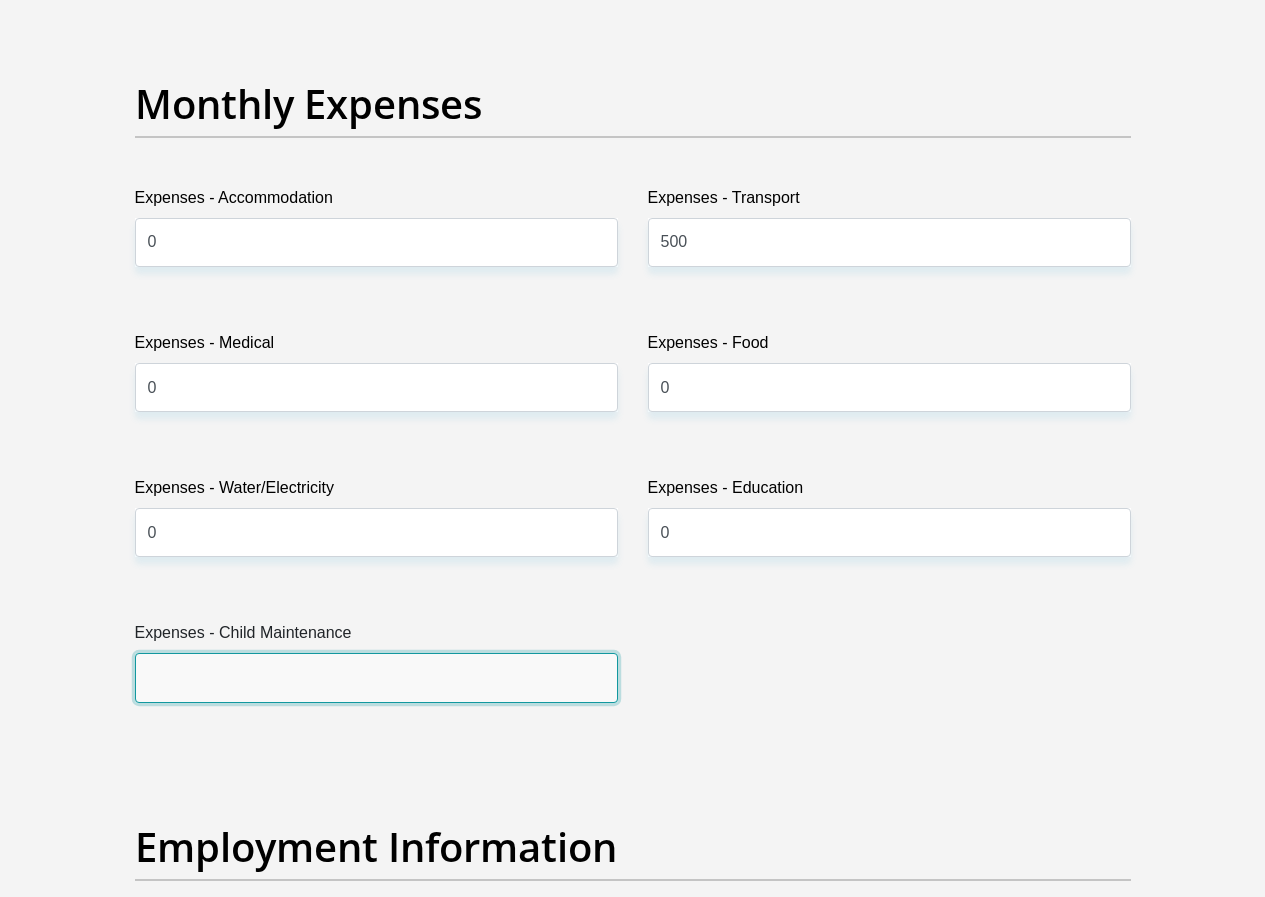click on "Expenses - Child Maintenance" at bounding box center (376, 677) 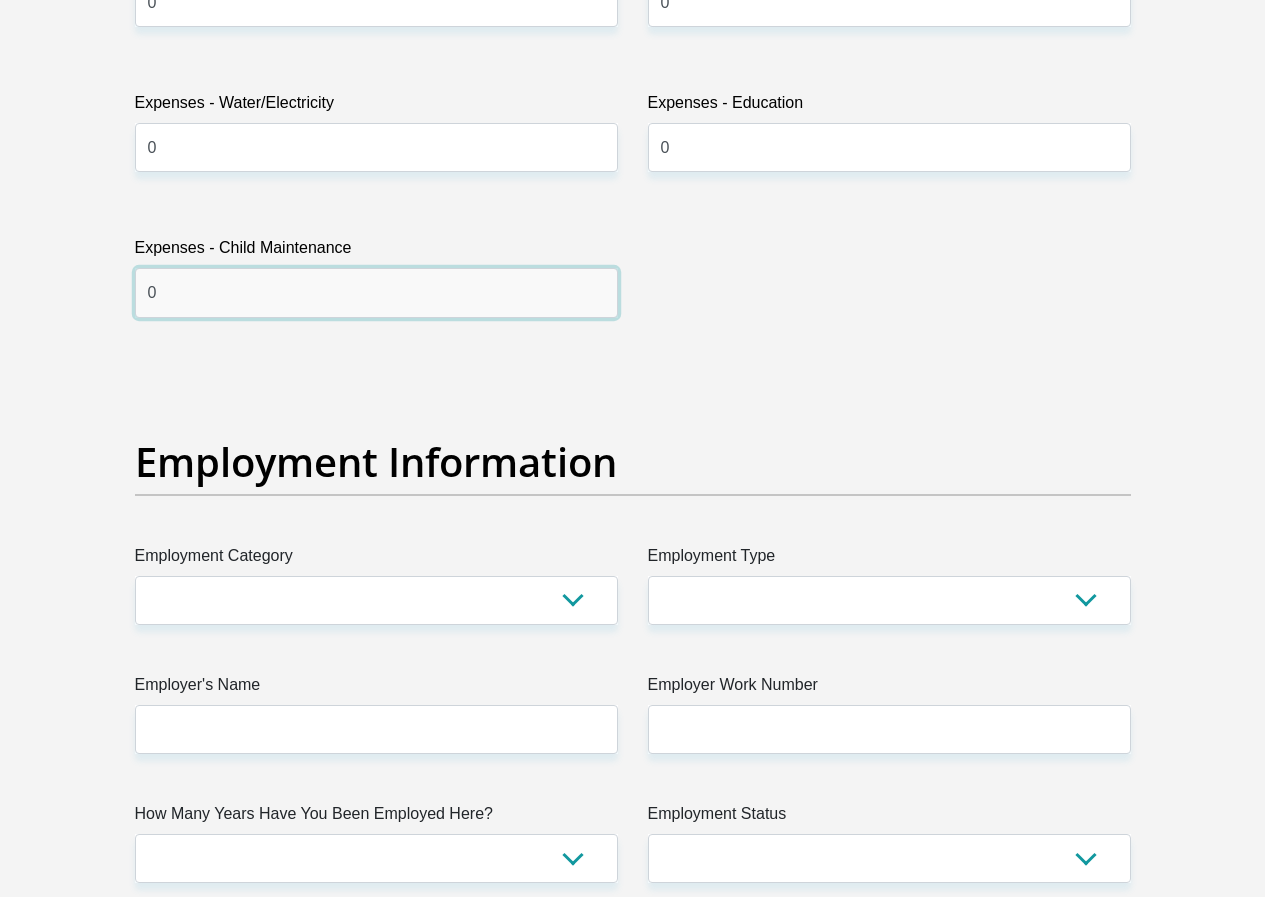 scroll, scrollTop: 3300, scrollLeft: 0, axis: vertical 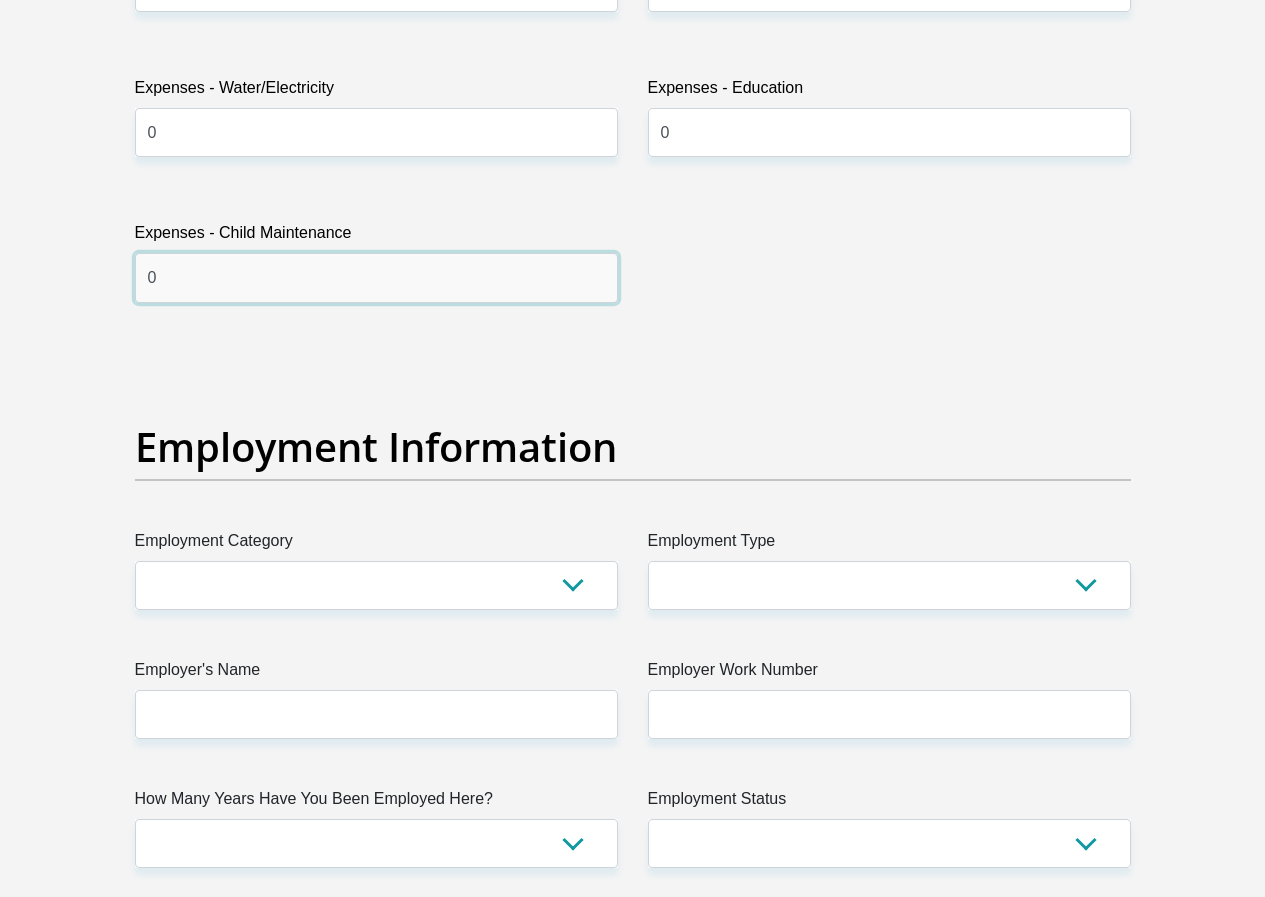 type on "0" 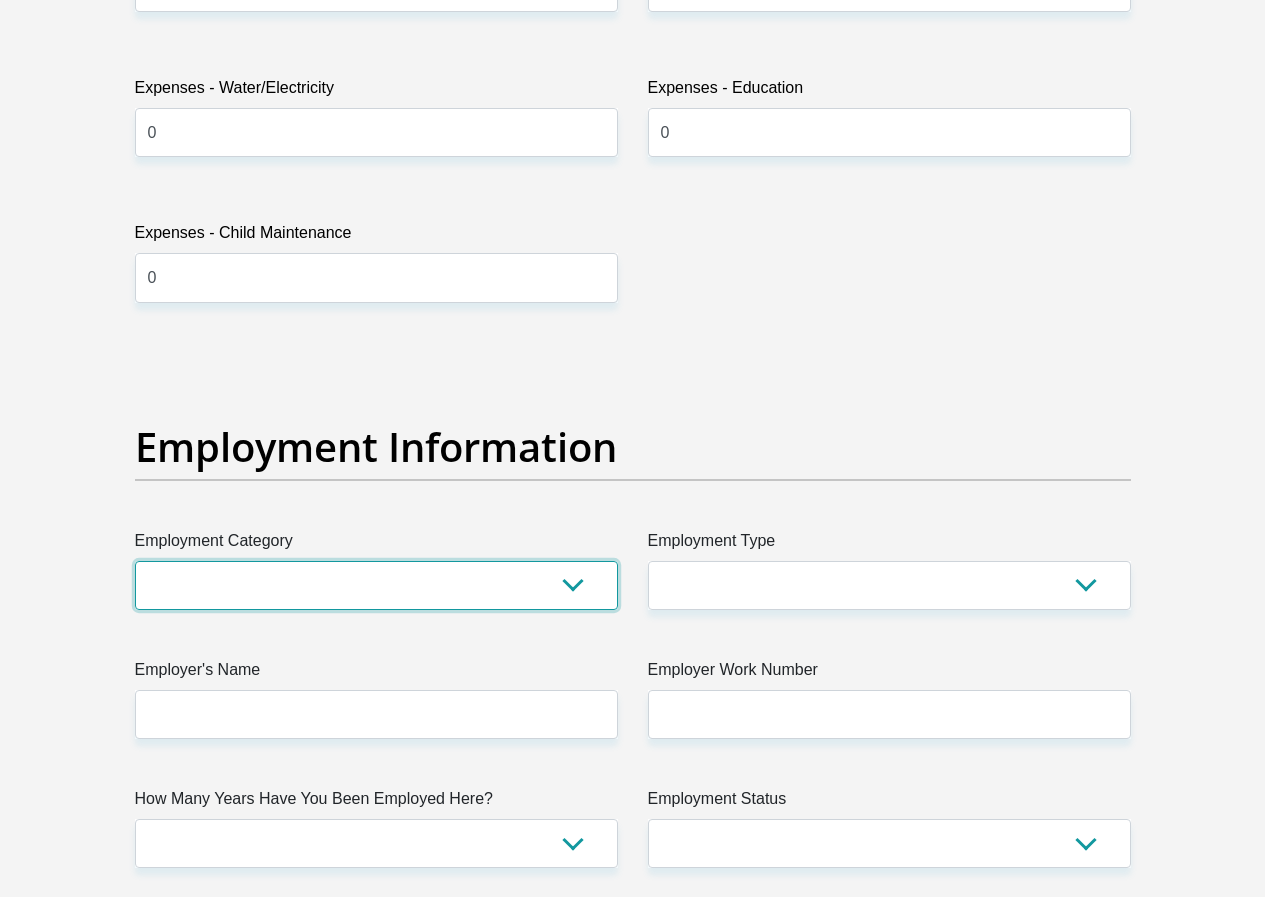 click on "AGRICULTURE
ALCOHOL & TOBACCO
CONSTRUCTION MATERIALS
METALLURGY
EQUIPMENT FOR RENEWABLE ENERGY
SPECIALIZED CONTRACTORS
CAR
GAMING (INCL. INTERNET
OTHER WHOLESALE
UNLICENSED PHARMACEUTICALS
CURRENCY EXCHANGE HOUSES
OTHER FINANCIAL INSTITUTIONS & INSURANCE
REAL ESTATE AGENTS
OIL & GAS
OTHER MATERIALS (E.G. IRON ORE)
PRECIOUS STONES & PRECIOUS METALS
POLITICAL ORGANIZATIONS
RELIGIOUS ORGANIZATIONS(NOT SECTS)
ACTI. HAVING BUSINESS DEAL WITH PUBLIC ADMINISTRATION
LAUNDROMATS" at bounding box center [376, 585] 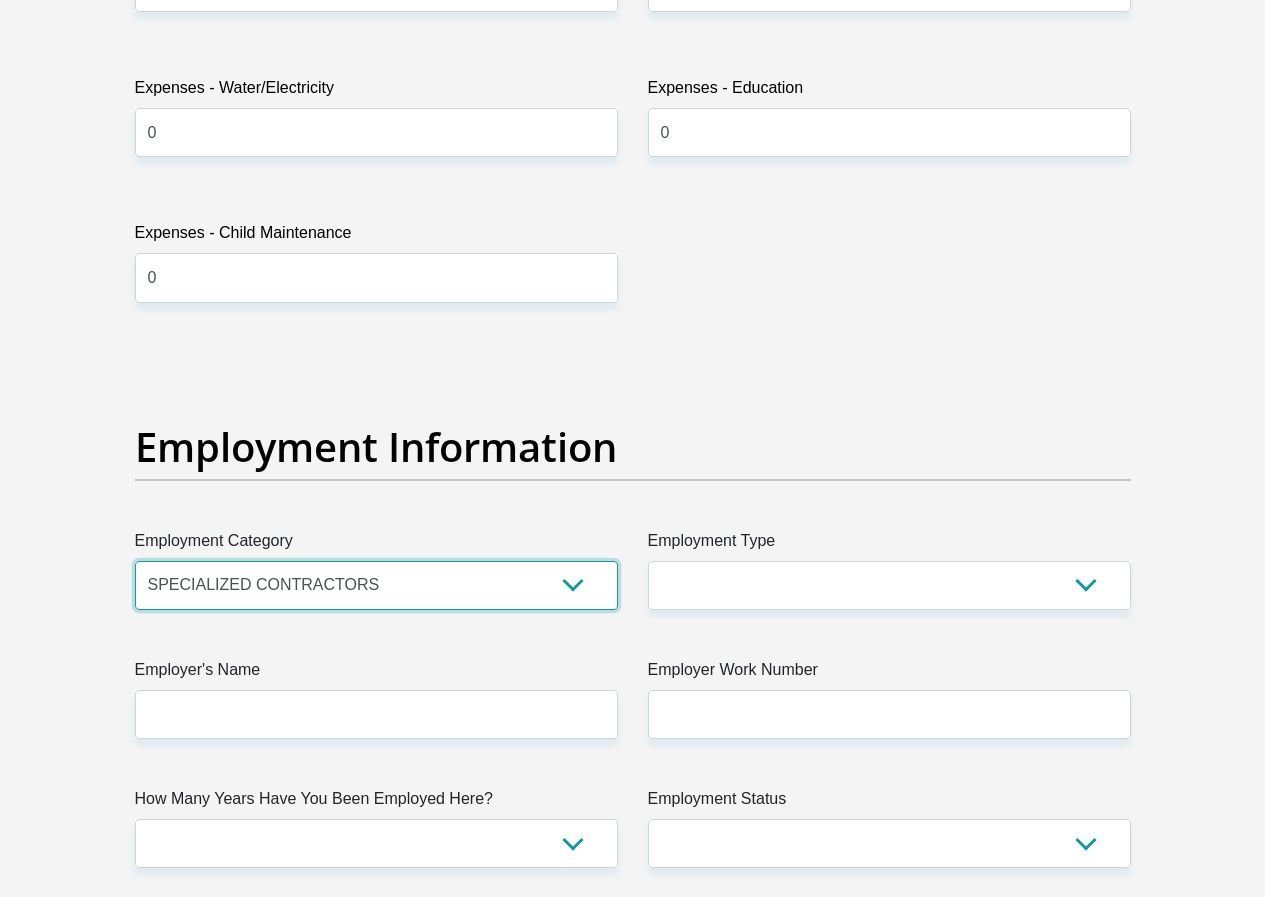 click on "AGRICULTURE
ALCOHOL & TOBACCO
CONSTRUCTION MATERIALS
METALLURGY
EQUIPMENT FOR RENEWABLE ENERGY
SPECIALIZED CONTRACTORS
CAR
GAMING (INCL. INTERNET
OTHER WHOLESALE
UNLICENSED PHARMACEUTICALS
CURRENCY EXCHANGE HOUSES
OTHER FINANCIAL INSTITUTIONS & INSURANCE
REAL ESTATE AGENTS
OIL & GAS
OTHER MATERIALS (E.G. IRON ORE)
PRECIOUS STONES & PRECIOUS METALS
POLITICAL ORGANIZATIONS
RELIGIOUS ORGANIZATIONS(NOT SECTS)
ACTI. HAVING BUSINESS DEAL WITH PUBLIC ADMINISTRATION
LAUNDROMATS" at bounding box center [376, 585] 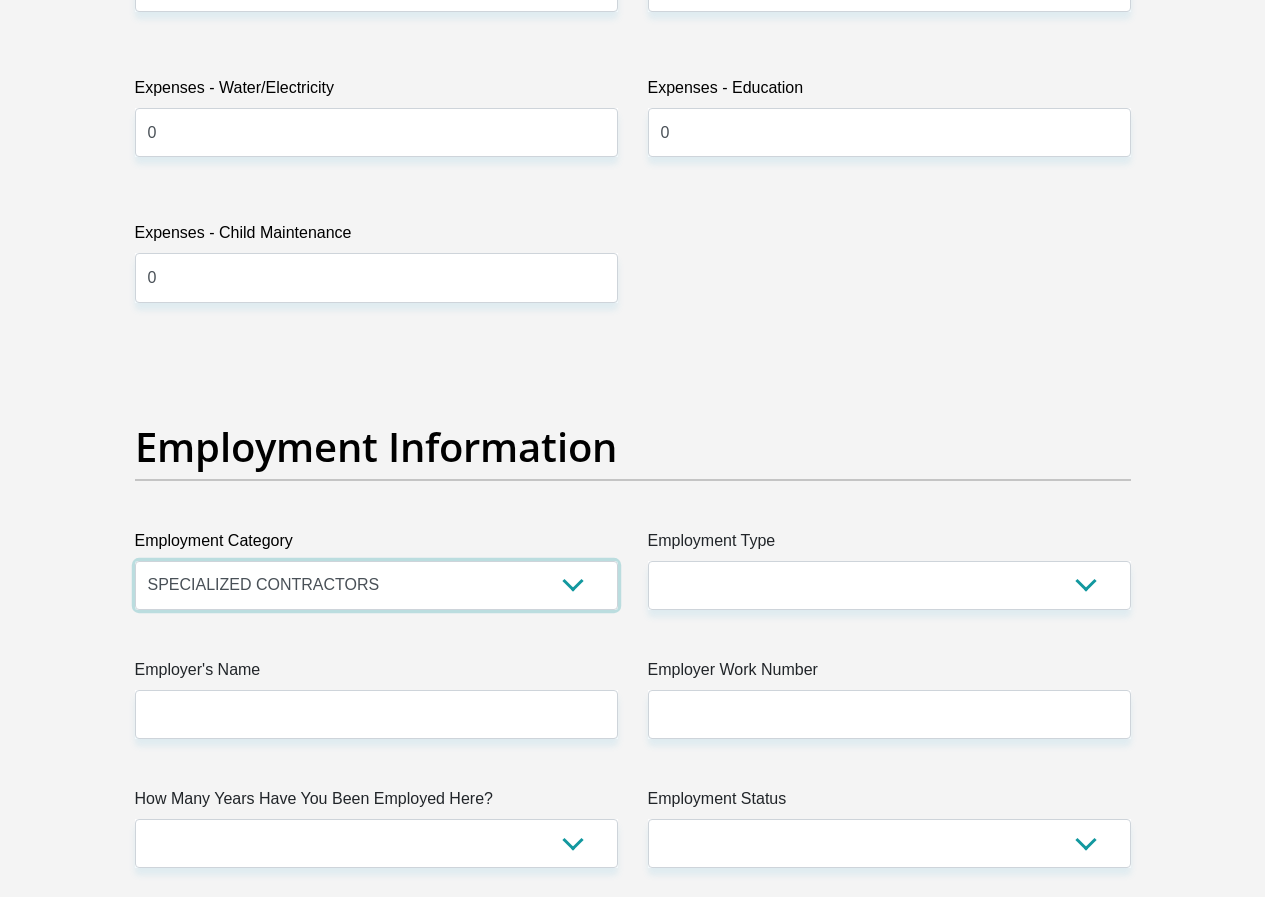 click on "AGRICULTURE
ALCOHOL & TOBACCO
CONSTRUCTION MATERIALS
METALLURGY
EQUIPMENT FOR RENEWABLE ENERGY
SPECIALIZED CONTRACTORS
CAR
GAMING (INCL. INTERNET
OTHER WHOLESALE
UNLICENSED PHARMACEUTICALS
CURRENCY EXCHANGE HOUSES
OTHER FINANCIAL INSTITUTIONS & INSURANCE
REAL ESTATE AGENTS
OIL & GAS
OTHER MATERIALS (E.G. IRON ORE)
PRECIOUS STONES & PRECIOUS METALS
POLITICAL ORGANIZATIONS
RELIGIOUS ORGANIZATIONS(NOT SECTS)
ACTI. HAVING BUSINESS DEAL WITH PUBLIC ADMINISTRATION
LAUNDROMATS" at bounding box center [376, 585] 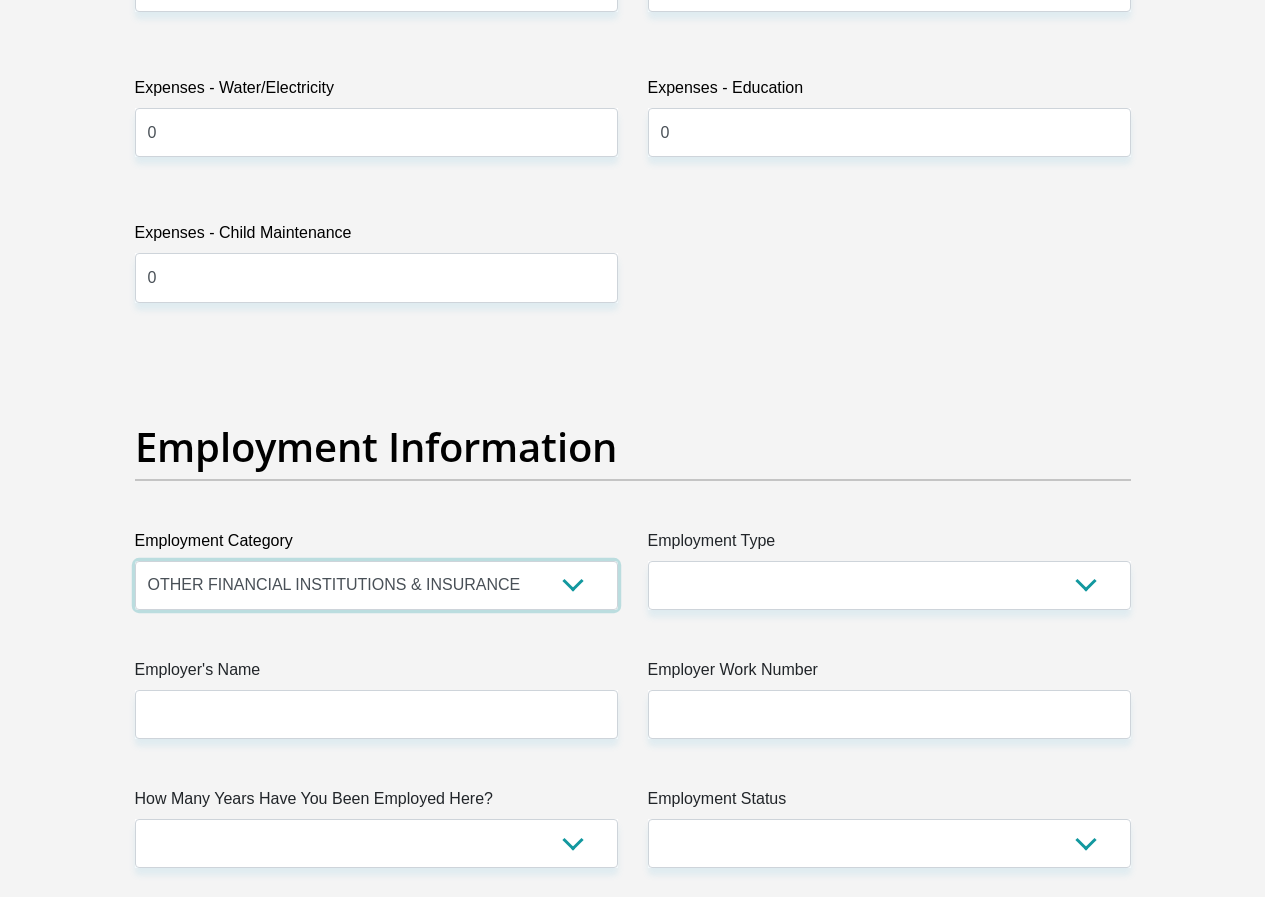 click on "AGRICULTURE
ALCOHOL & TOBACCO
CONSTRUCTION MATERIALS
METALLURGY
EQUIPMENT FOR RENEWABLE ENERGY
SPECIALIZED CONTRACTORS
CAR
GAMING (INCL. INTERNET
OTHER WHOLESALE
UNLICENSED PHARMACEUTICALS
CURRENCY EXCHANGE HOUSES
OTHER FINANCIAL INSTITUTIONS & INSURANCE
REAL ESTATE AGENTS
OIL & GAS
OTHER MATERIALS (E.G. IRON ORE)
PRECIOUS STONES & PRECIOUS METALS
POLITICAL ORGANIZATIONS
RELIGIOUS ORGANIZATIONS(NOT SECTS)
ACTI. HAVING BUSINESS DEAL WITH PUBLIC ADMINISTRATION
LAUNDROMATS" at bounding box center [376, 585] 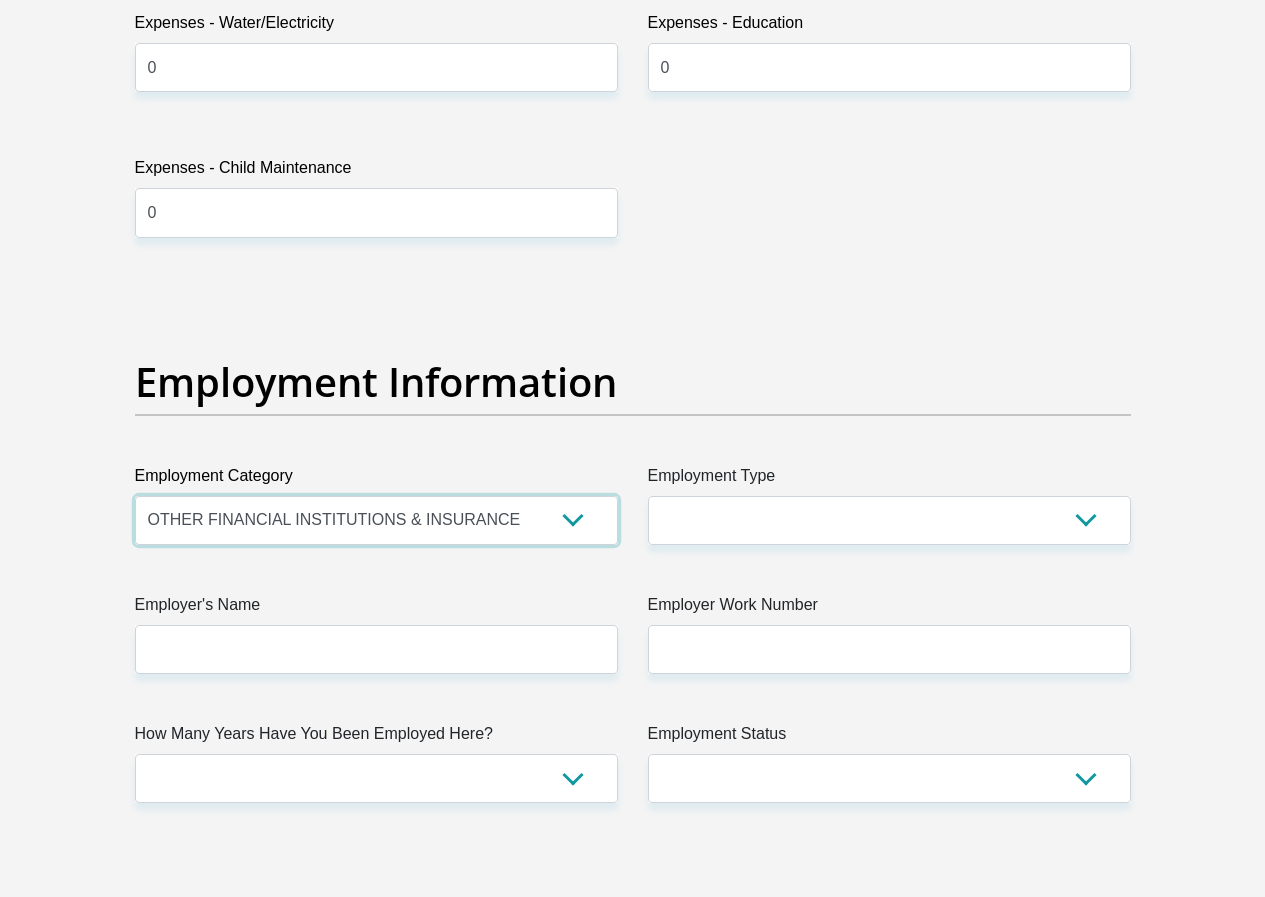 scroll, scrollTop: 3400, scrollLeft: 0, axis: vertical 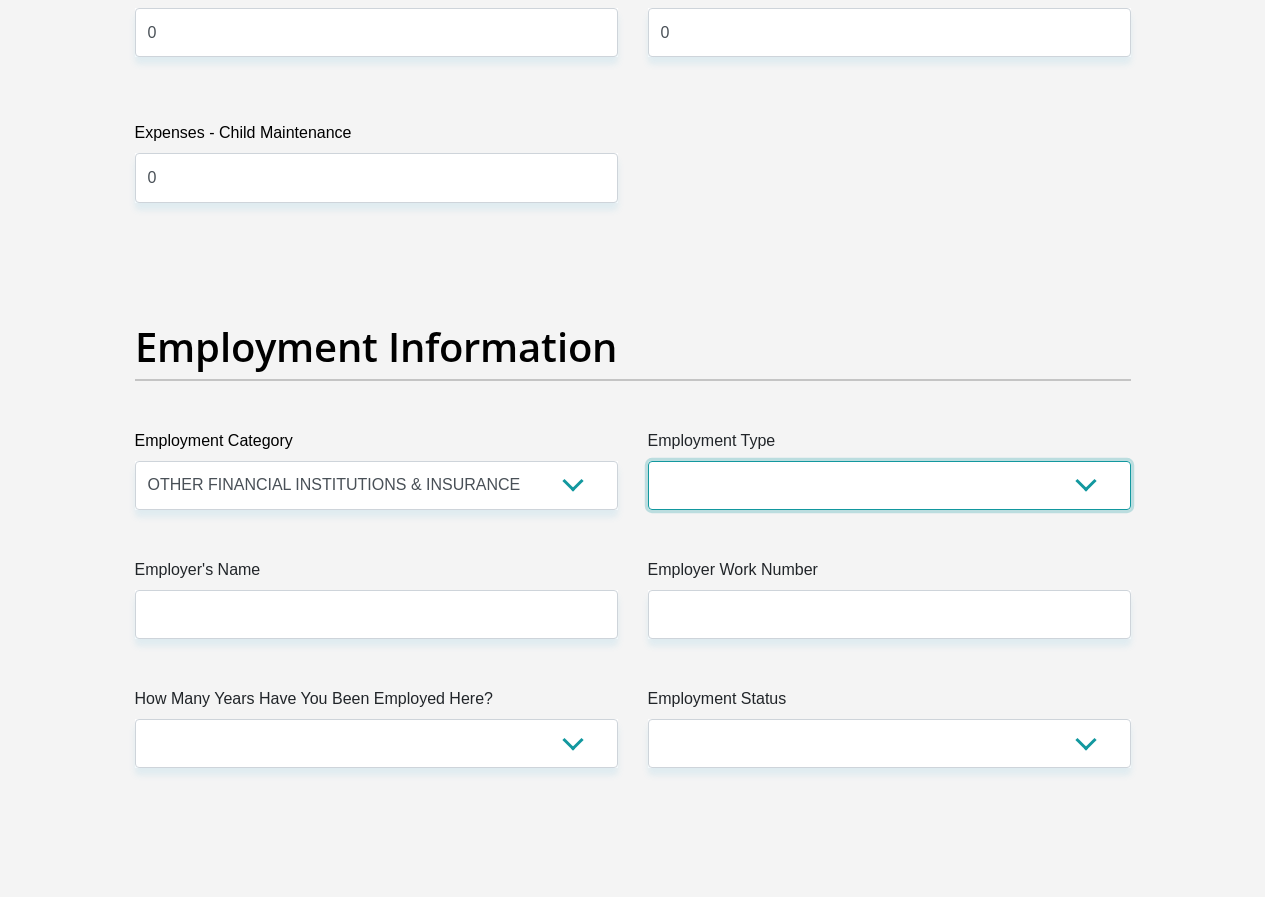 click on "College/Lecturer
Craft Seller
Creative
Driver
Executive
Farmer
Forces - Non Commissioned
Forces - Officer
Hawker
Housewife
Labourer
Licenced Professional
Manager
Miner
Non Licenced Professional
Office Staff/Clerk
Outside Worker
Pensioner
Permanent Teacher
Production/Manufacturing
Sales
Self-Employed
Semi-Professional Worker
Service Industry  Social Worker  Student" at bounding box center (889, 485) 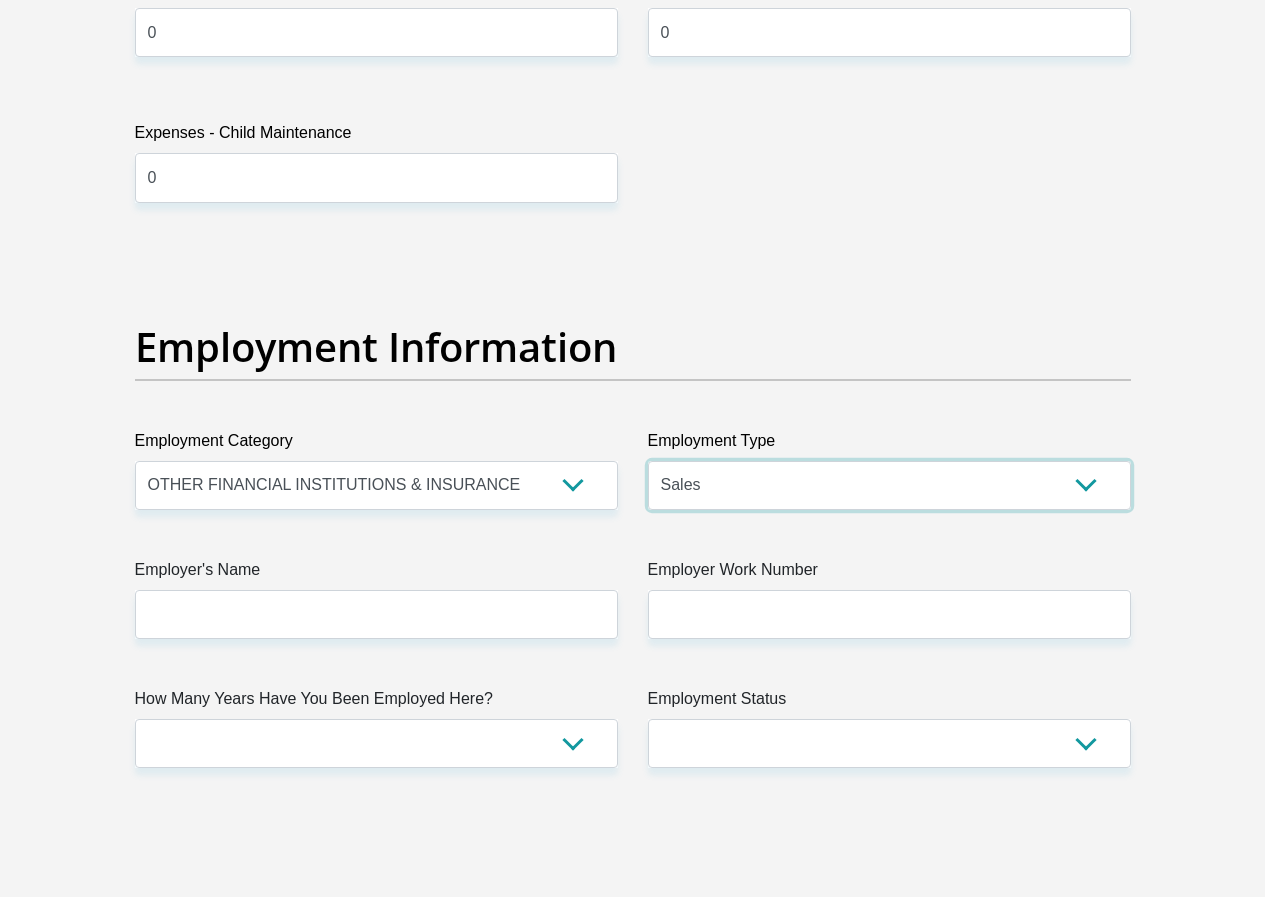 click on "College/Lecturer
Craft Seller
Creative
Driver
Executive
Farmer
Forces - Non Commissioned
Forces - Officer
Hawker
Housewife
Labourer
Licenced Professional
Manager
Miner
Non Licenced Professional
Office Staff/Clerk
Outside Worker
Pensioner
Permanent Teacher
Production/Manufacturing
Sales
Self-Employed
Semi-Professional Worker
Service Industry  Social Worker  Student" at bounding box center [889, 485] 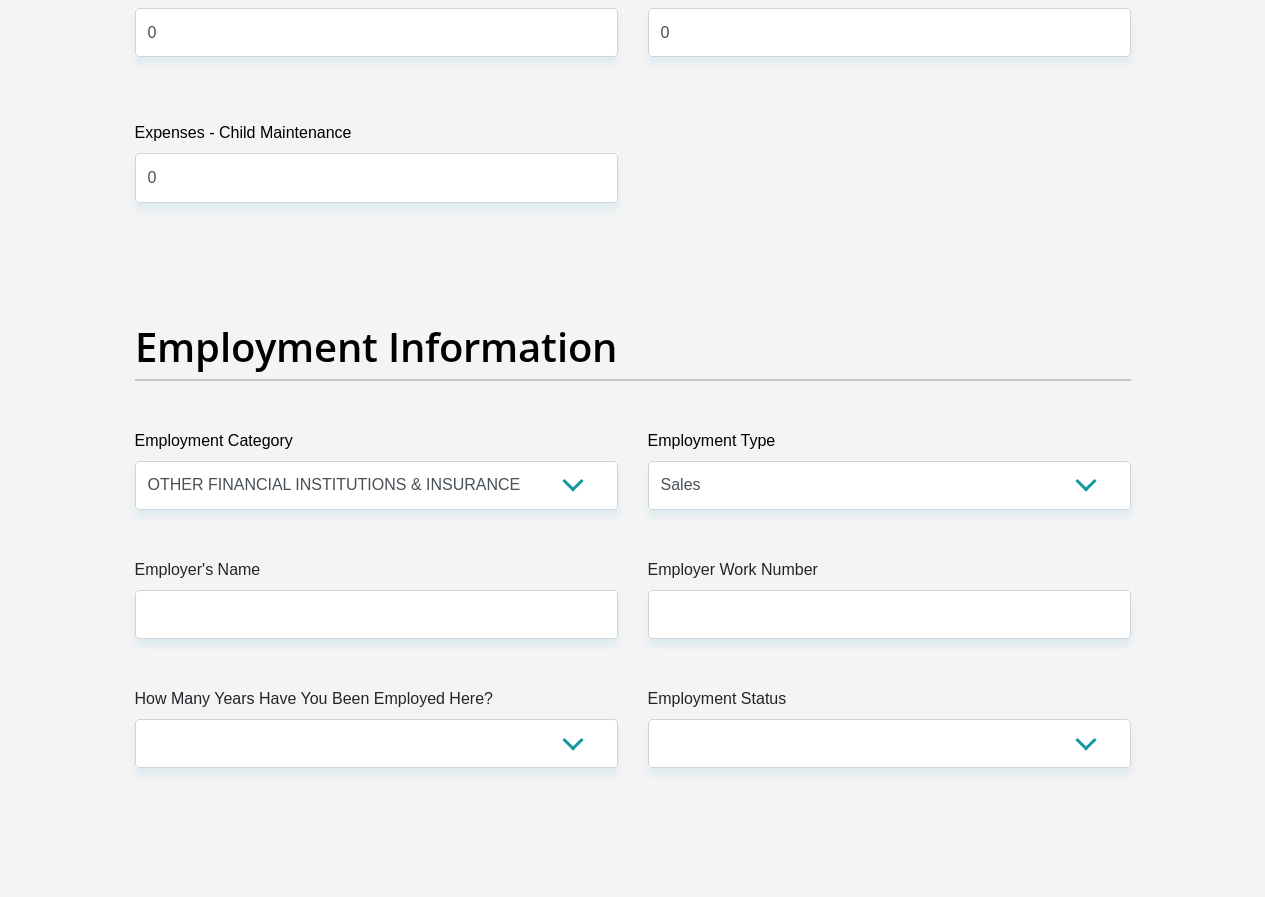 click on "Title
Mr
Ms
Mrs
Dr
Other
First Name
kamogelo
Surname
mashamba
ID Number
0506245487083
Please input valid ID number
Race
Black
Coloured
Indian
White
Other
Contact Number
0730034939
Please input valid contact number
Nationality
South Africa
Afghanistan
Aland Islands  Albania  Angola" at bounding box center [633, 241] 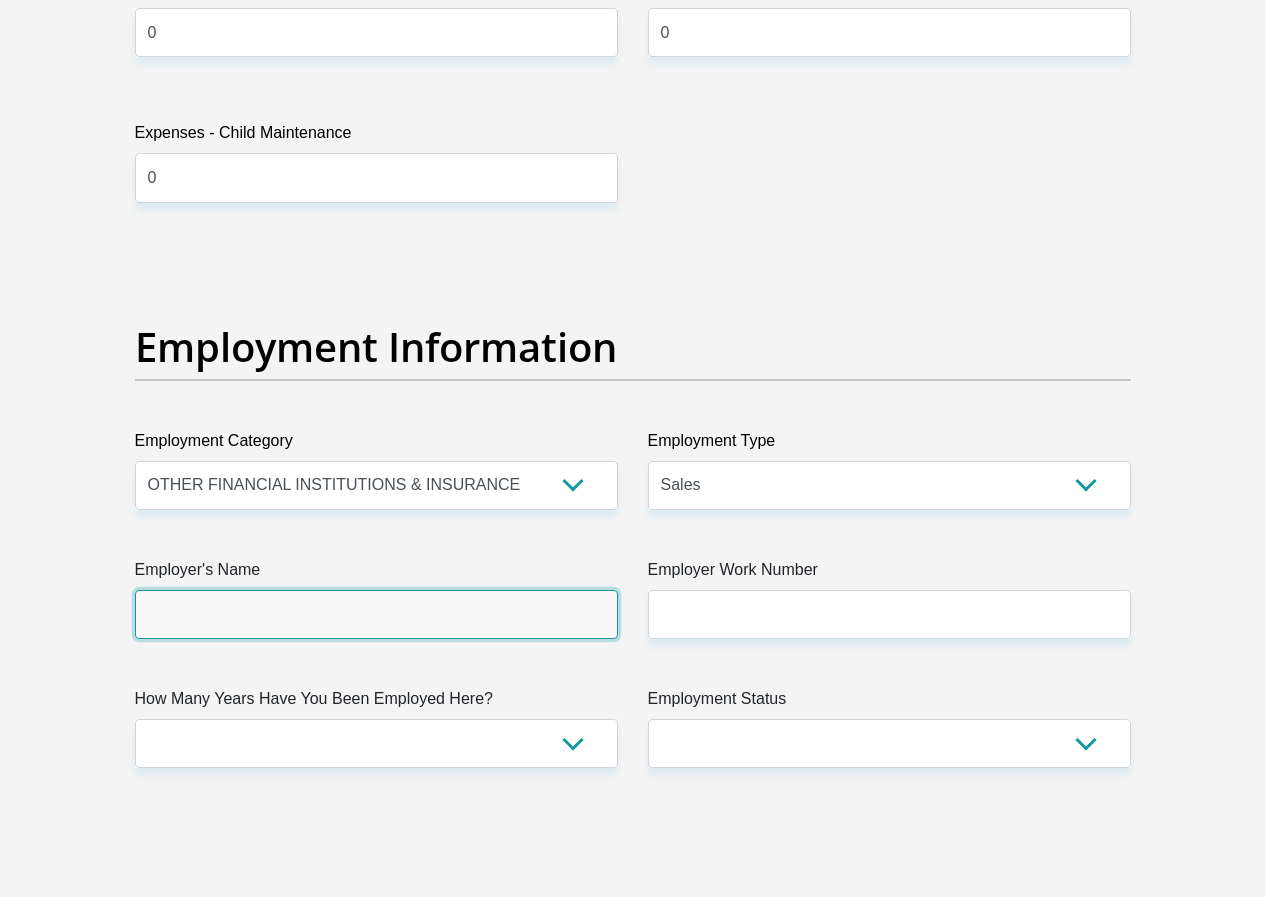 click on "Employer's Name" at bounding box center [376, 614] 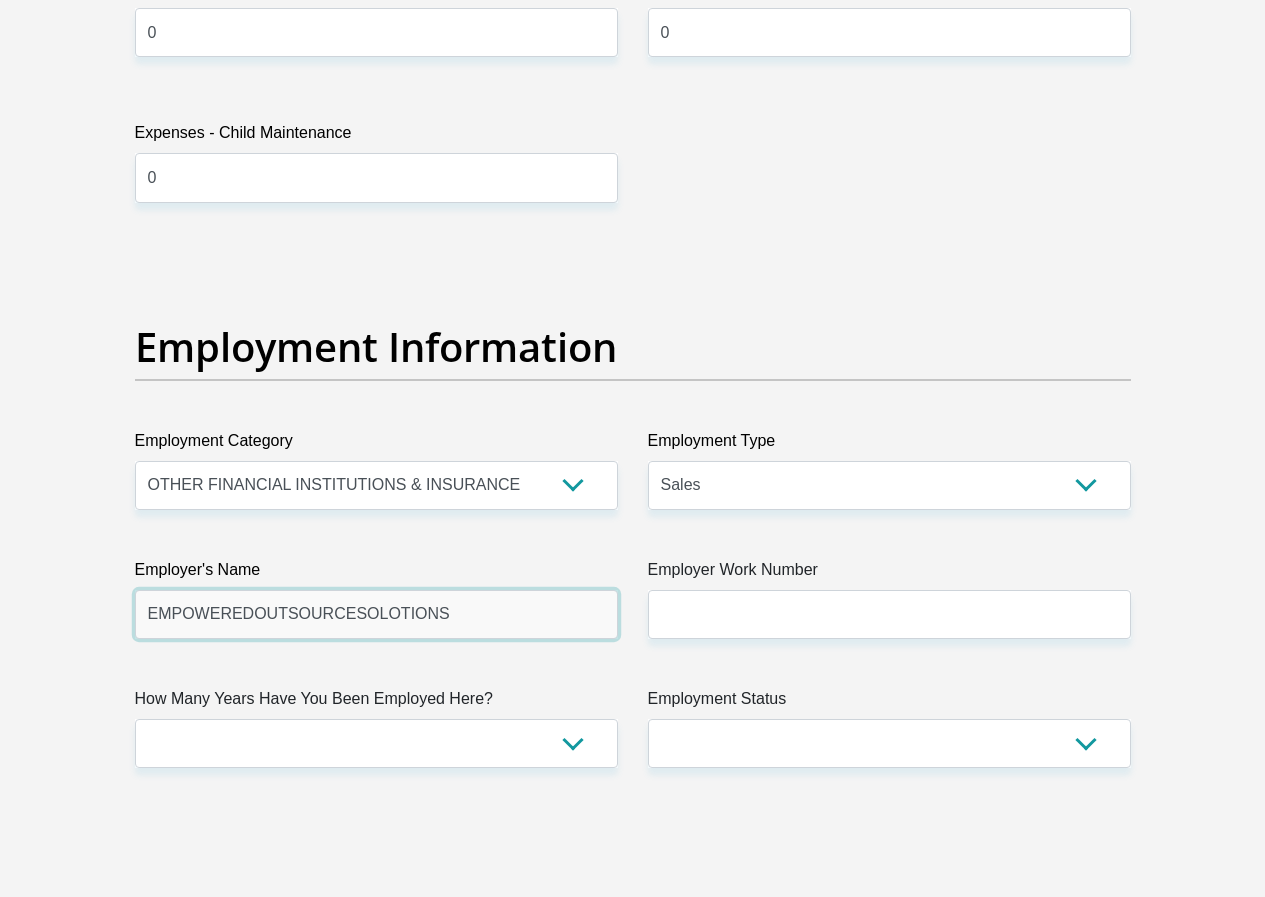 type on "EMPOWEREDOUTSOURCESOLOTIONS" 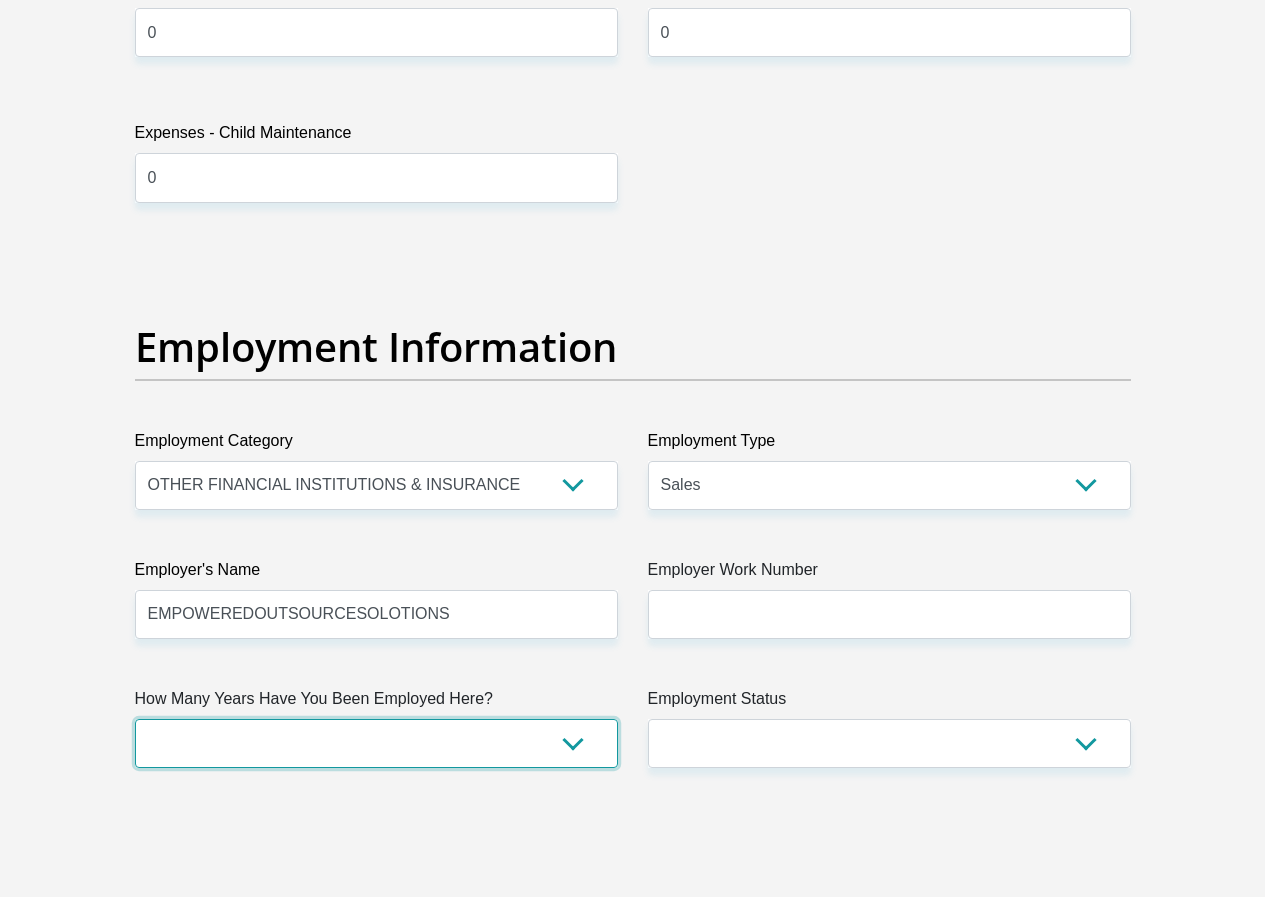 click on "less than 1 year
1-3 years
3-5 years
5+ years" at bounding box center (376, 743) 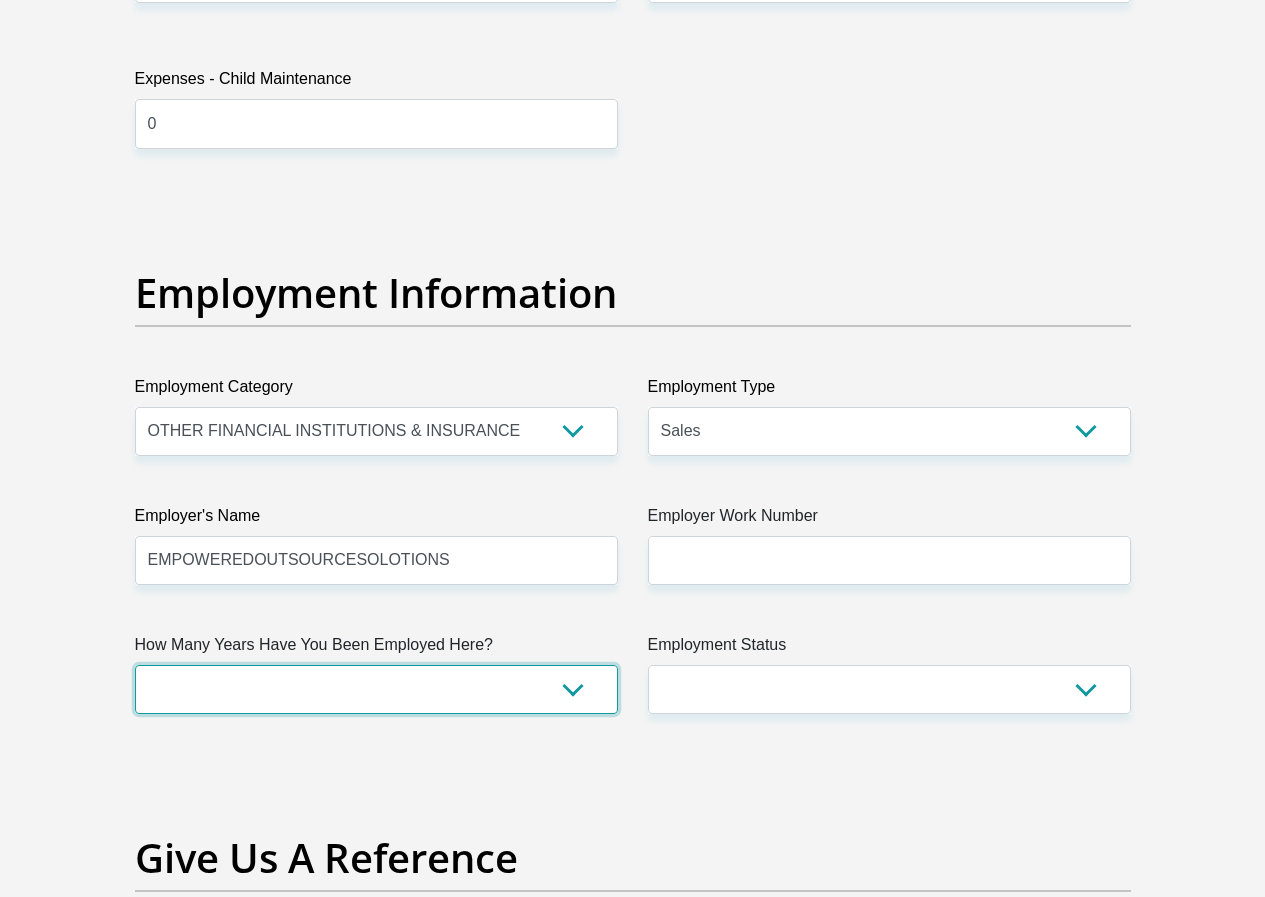 scroll, scrollTop: 3500, scrollLeft: 0, axis: vertical 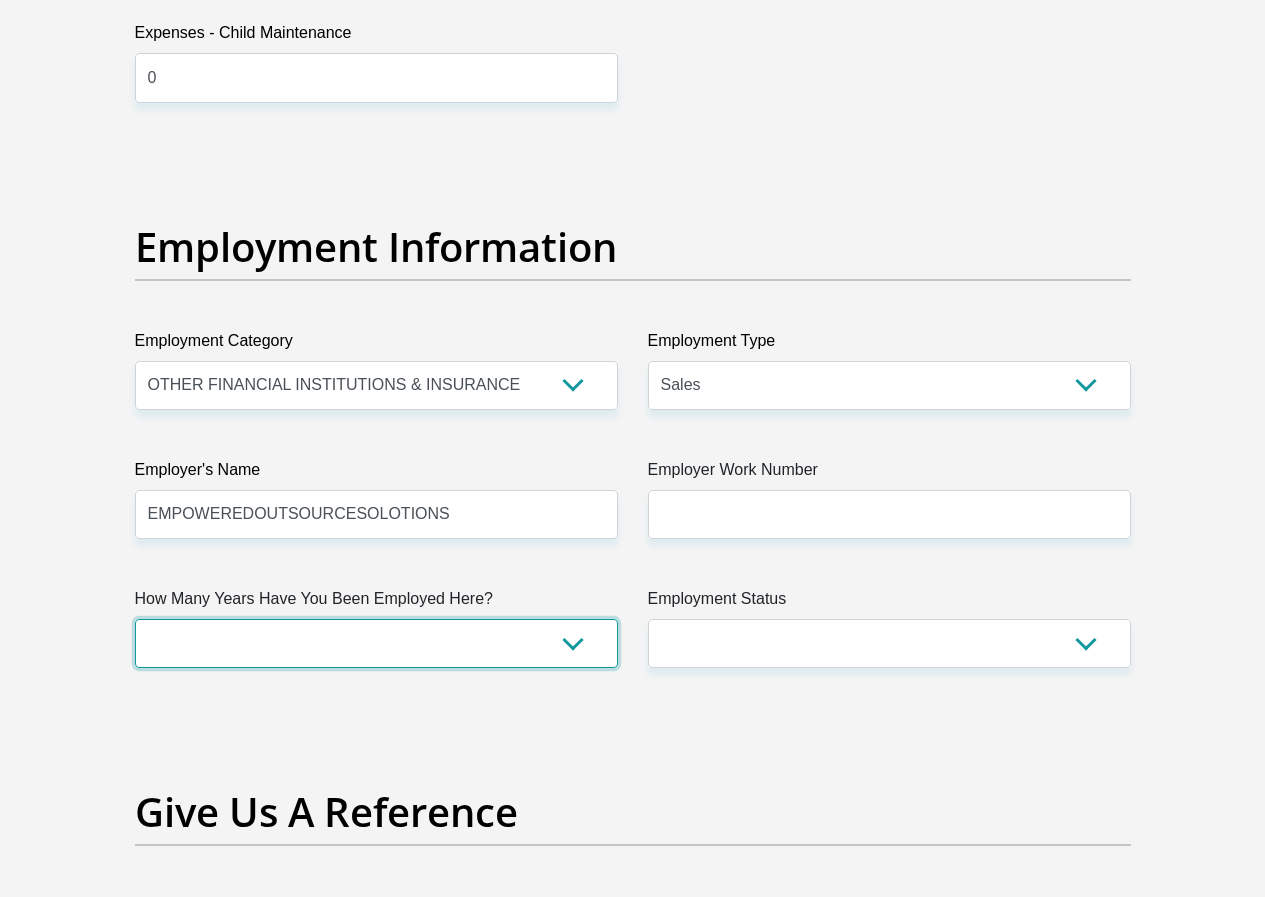 drag, startPoint x: 246, startPoint y: 576, endPoint x: 246, endPoint y: 592, distance: 16 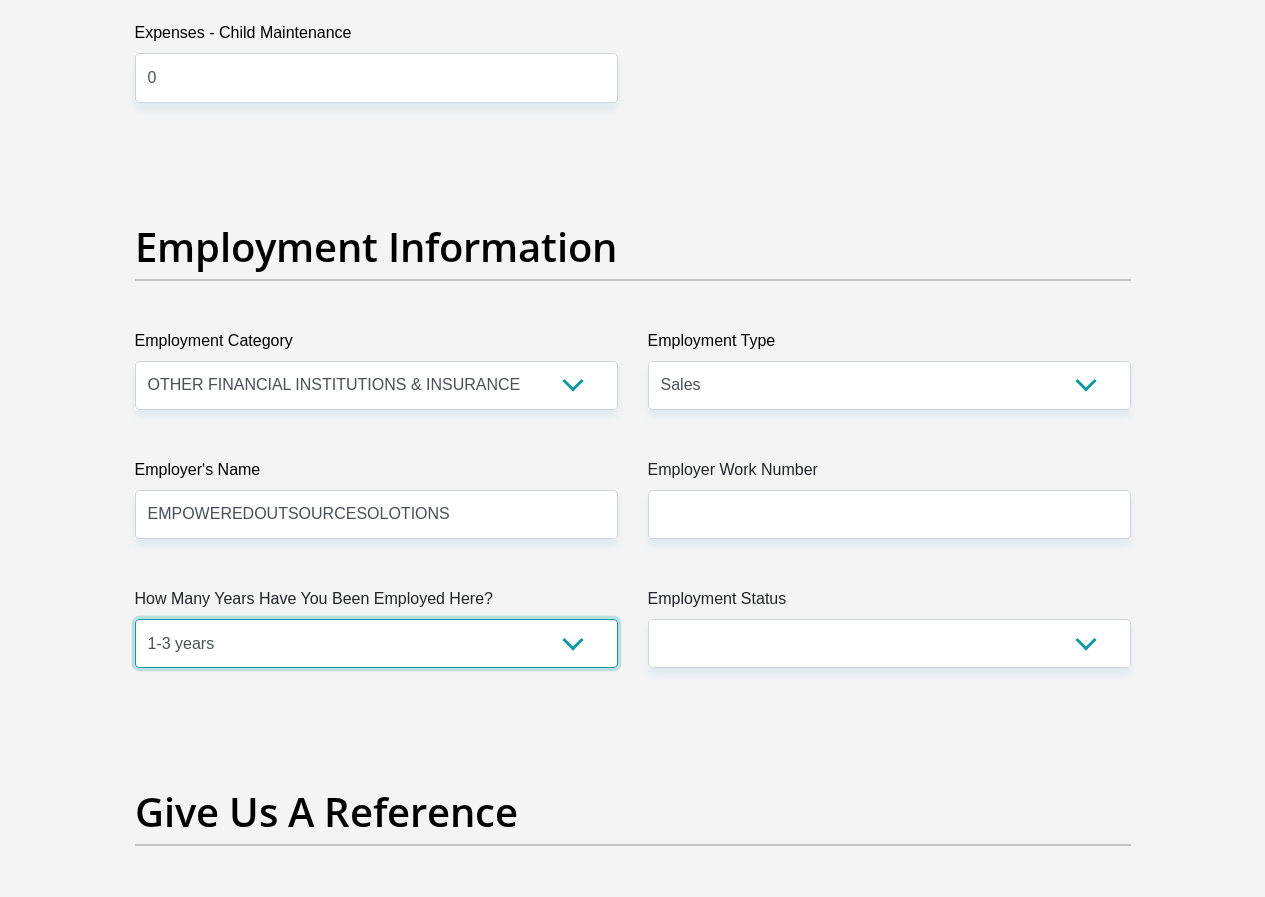 click on "less than 1 year
1-3 years
3-5 years
5+ years" at bounding box center (376, 643) 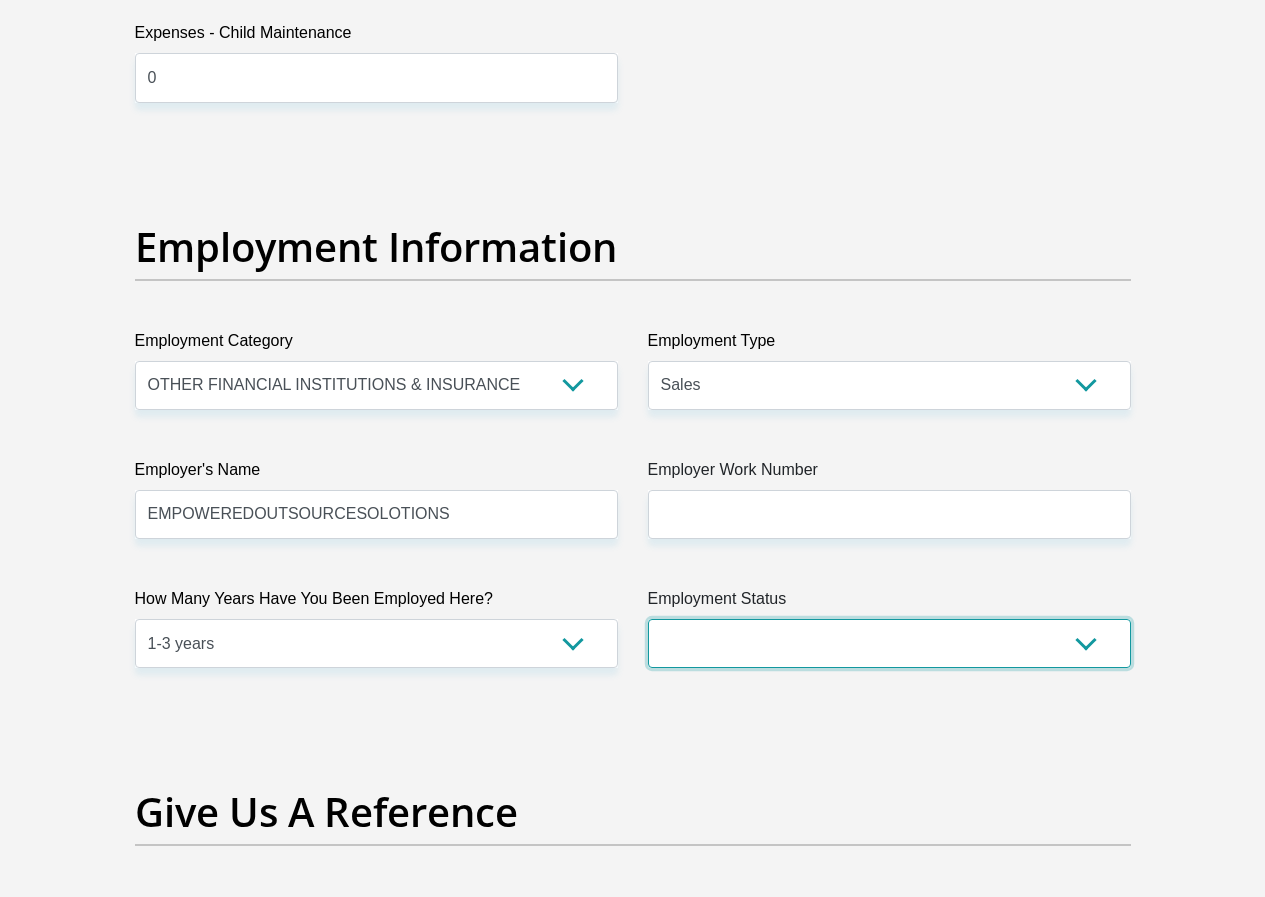 click on "Permanent/Full-time
Part-time/Casual
Contract Worker
Self-Employed
Housewife
Retired
Student
Medically Boarded
Disability
Unemployed" at bounding box center (889, 643) 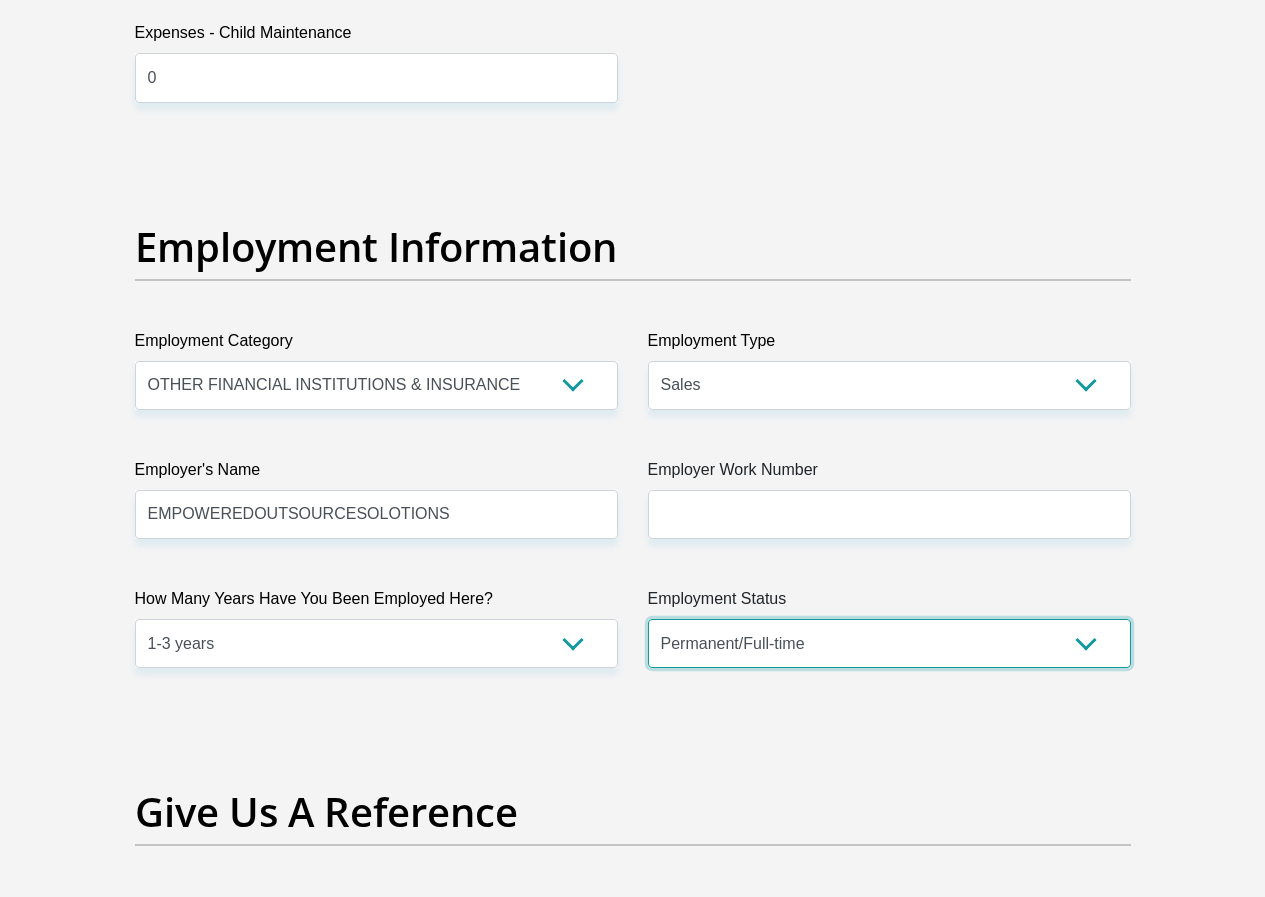 click on "Permanent/Full-time
Part-time/Casual
Contract Worker
Self-Employed
Housewife
Retired
Student
Medically Boarded
Disability
Unemployed" at bounding box center (889, 643) 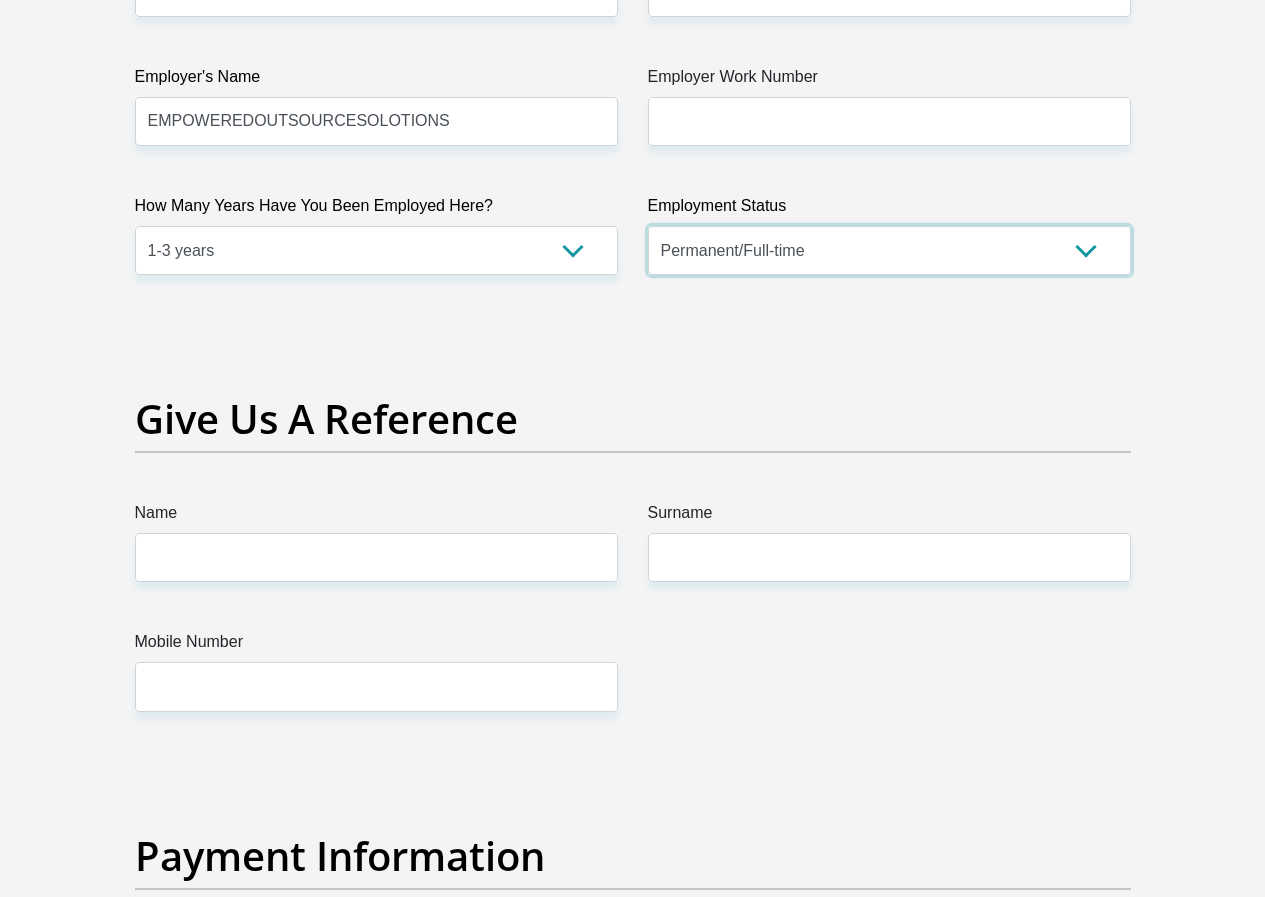 scroll, scrollTop: 4100, scrollLeft: 0, axis: vertical 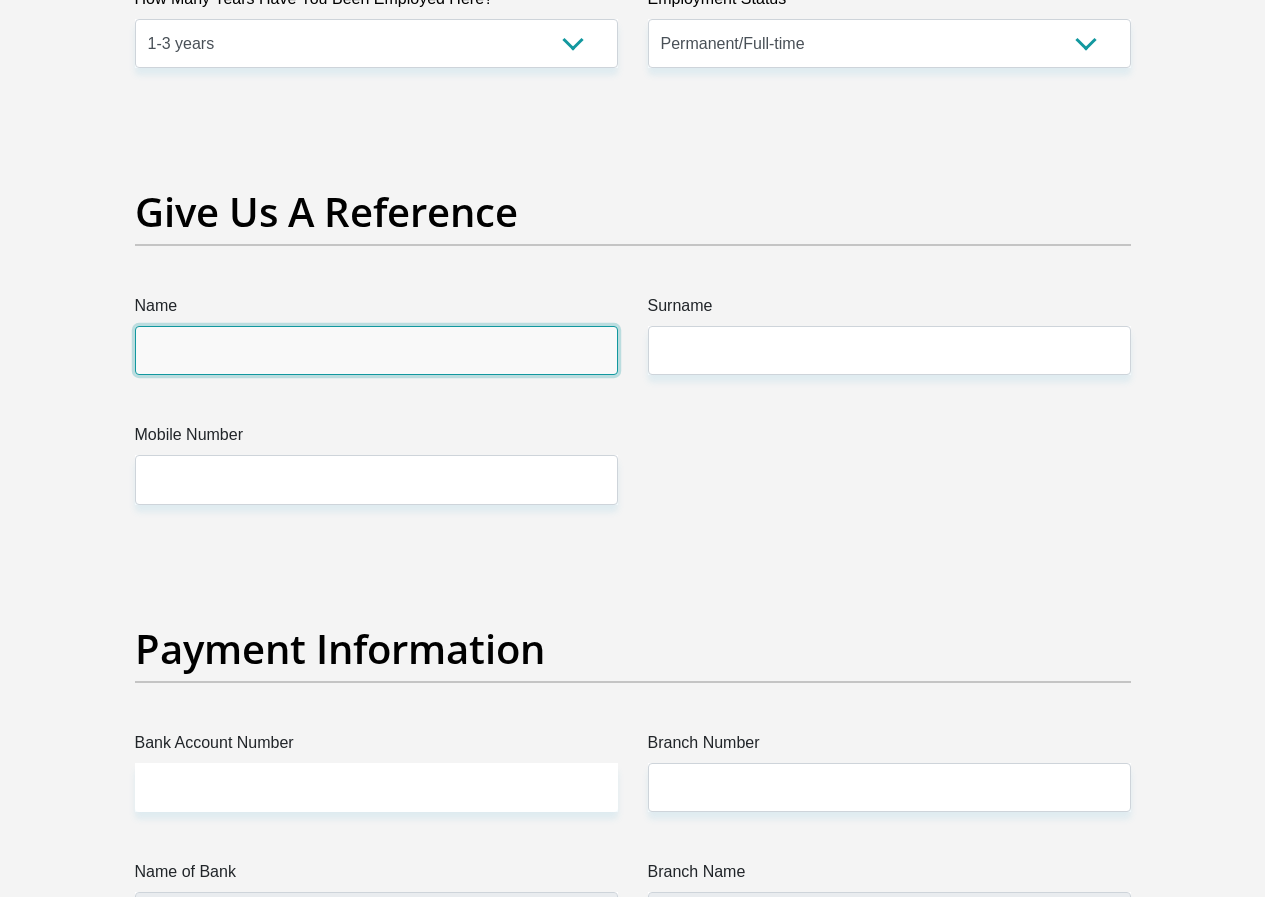 click on "Name" at bounding box center (376, 350) 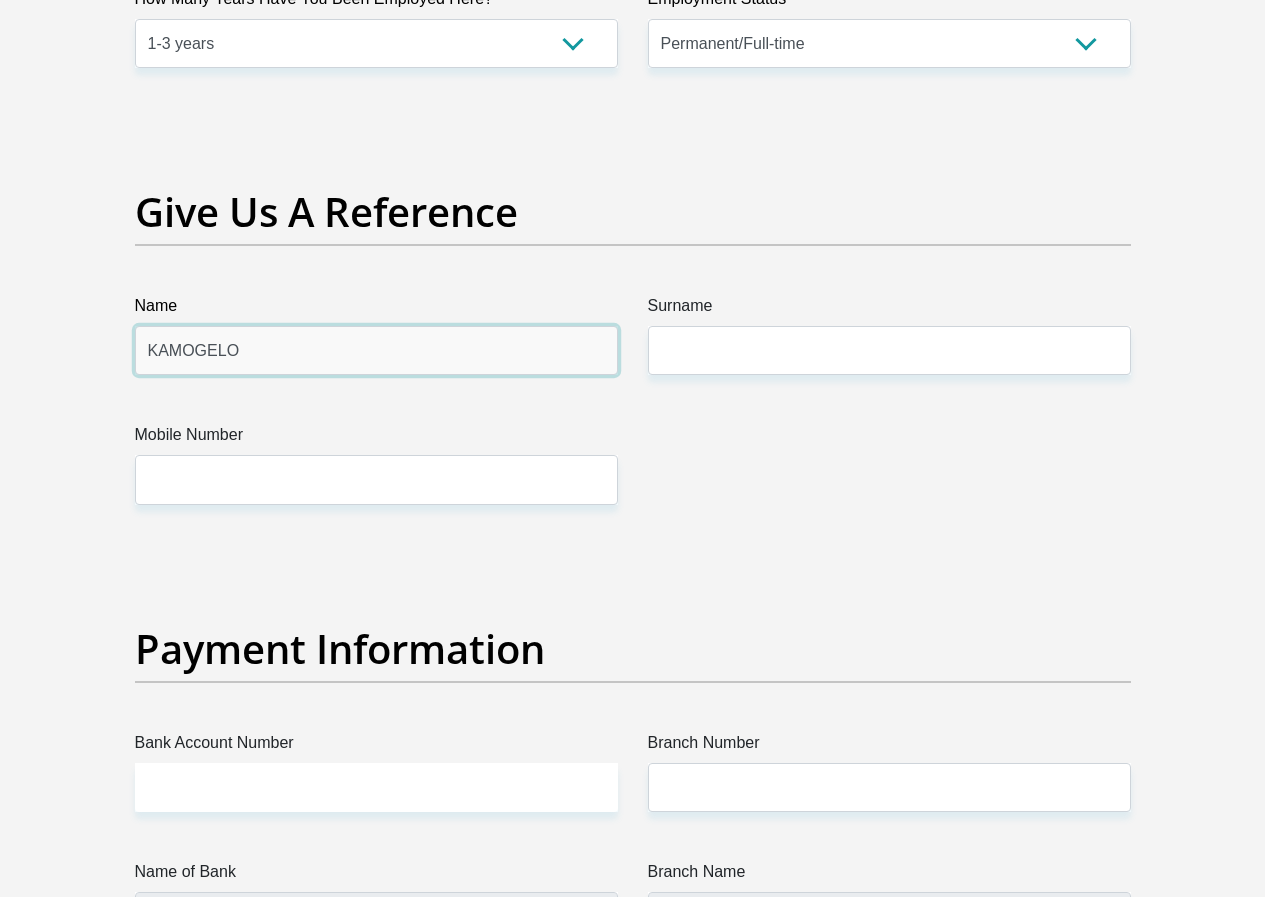 type on "KAMOGELO" 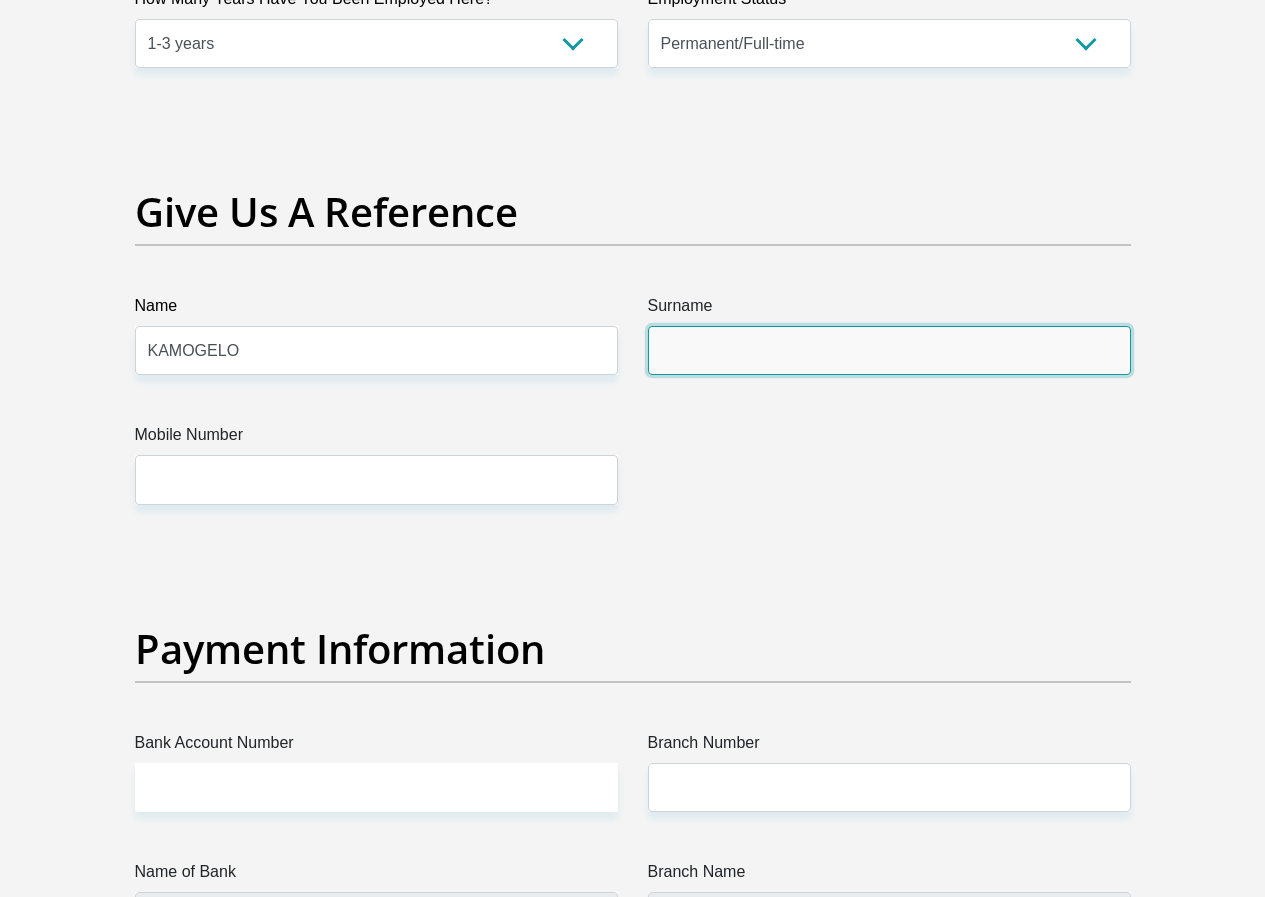 click on "Surname" at bounding box center [889, 350] 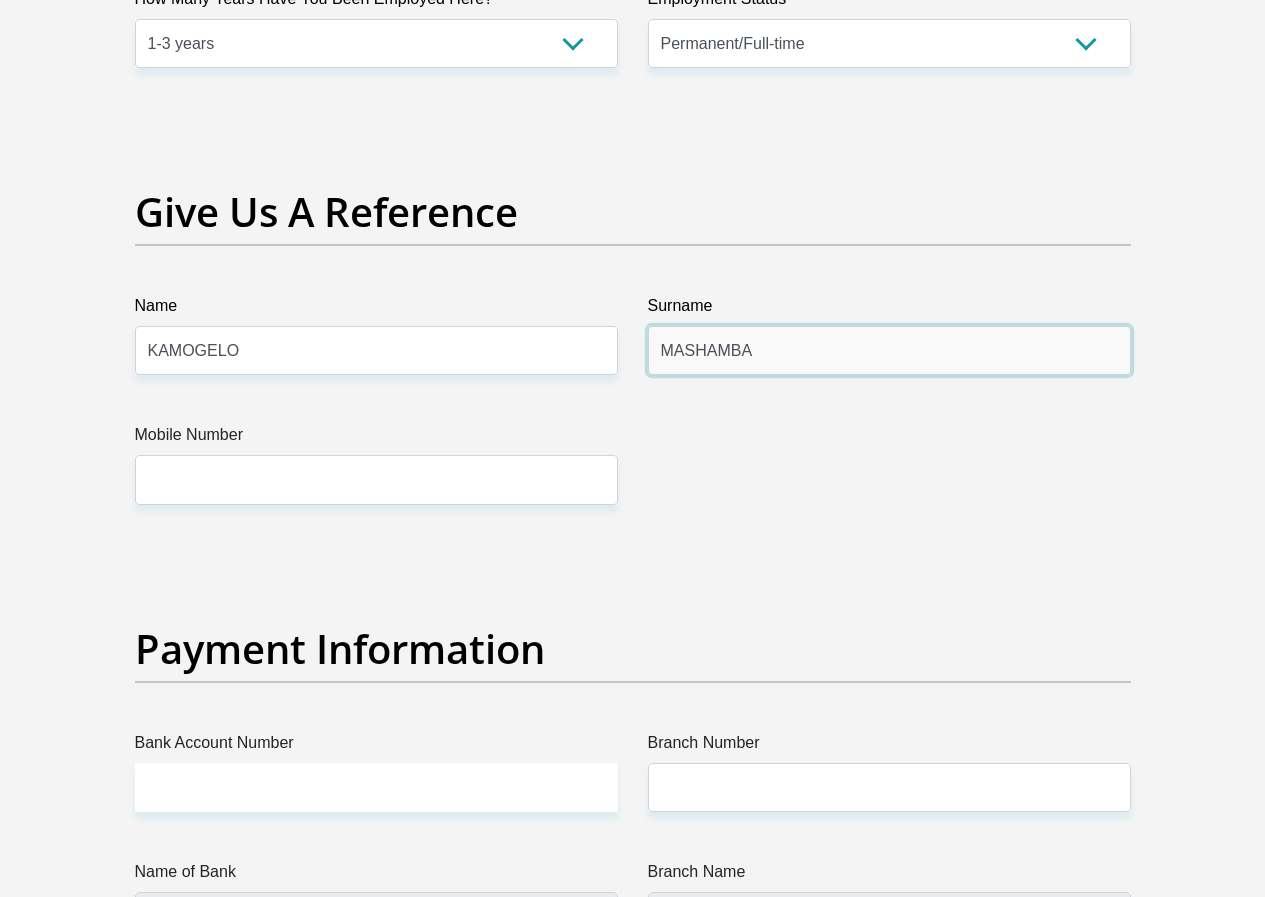 type on "MASHAMBA" 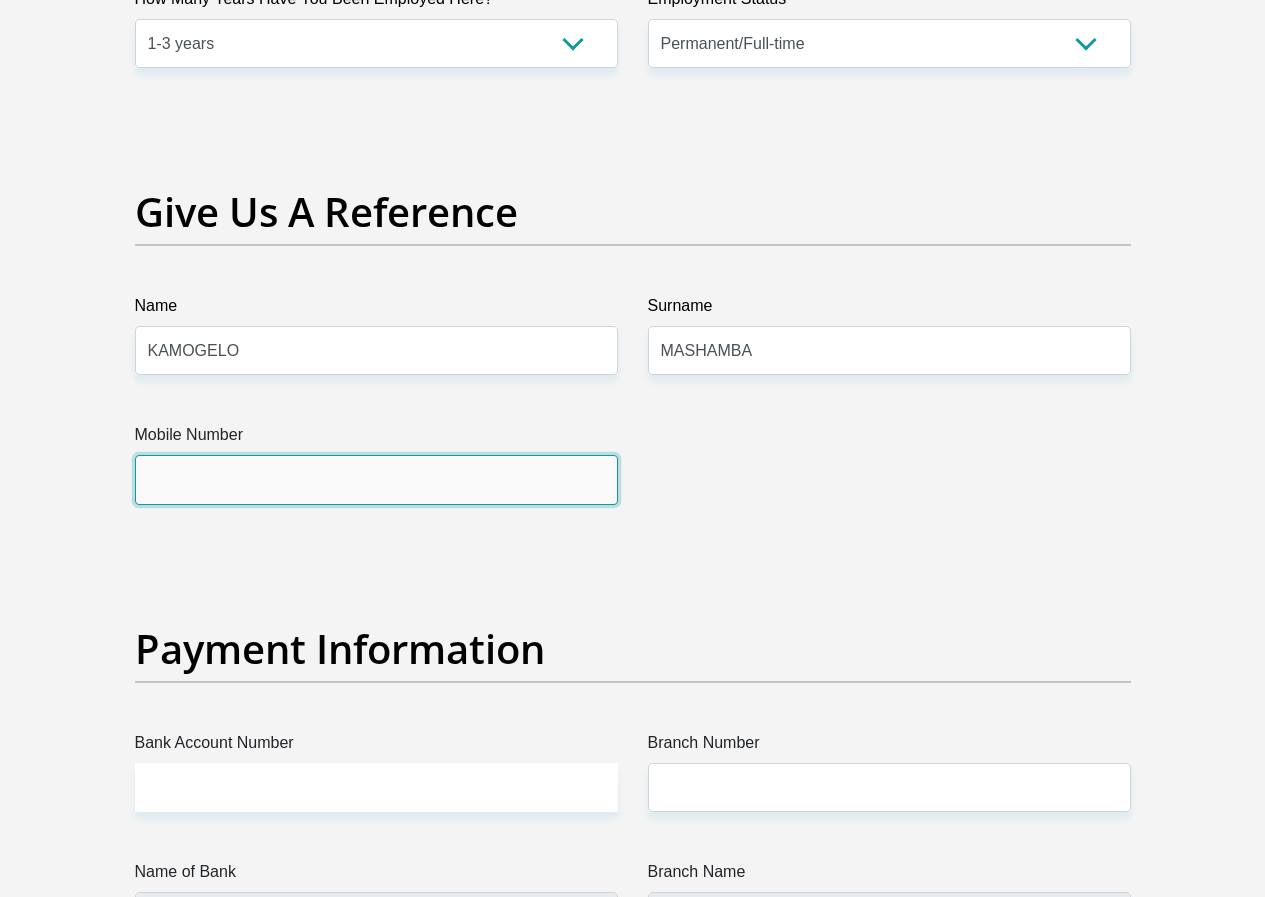 click on "Mobile Number" at bounding box center [376, 479] 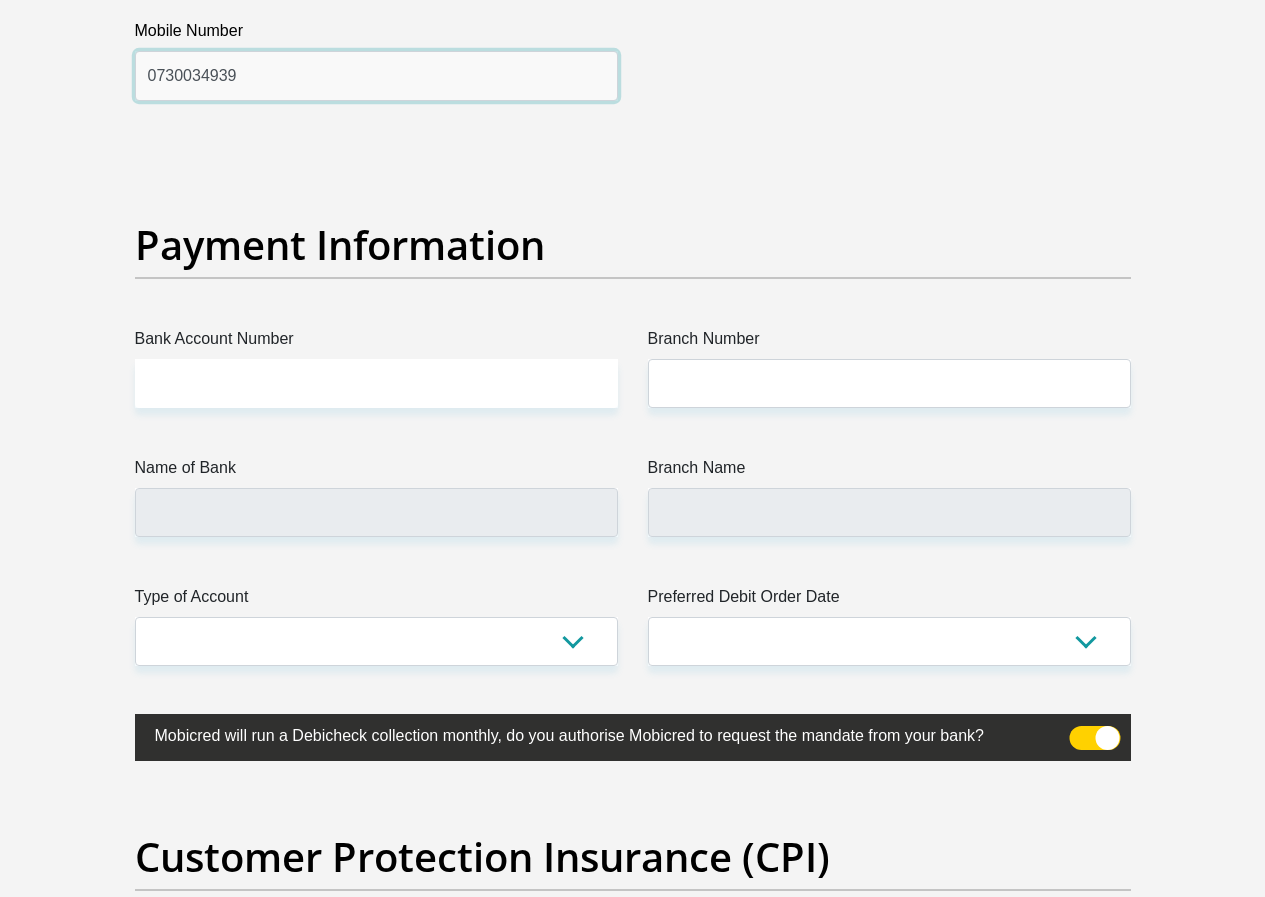 scroll, scrollTop: 4600, scrollLeft: 0, axis: vertical 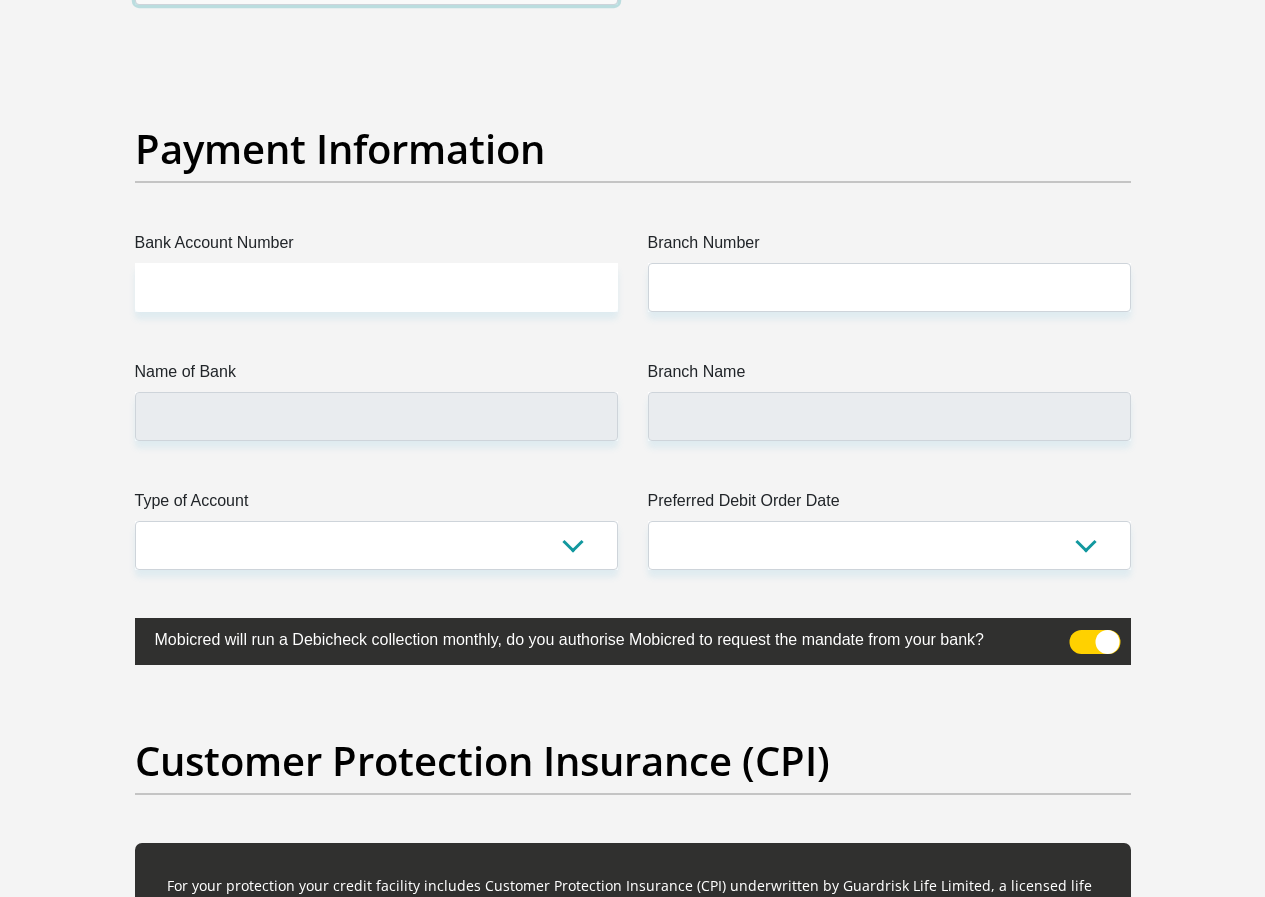 type on "0730034939" 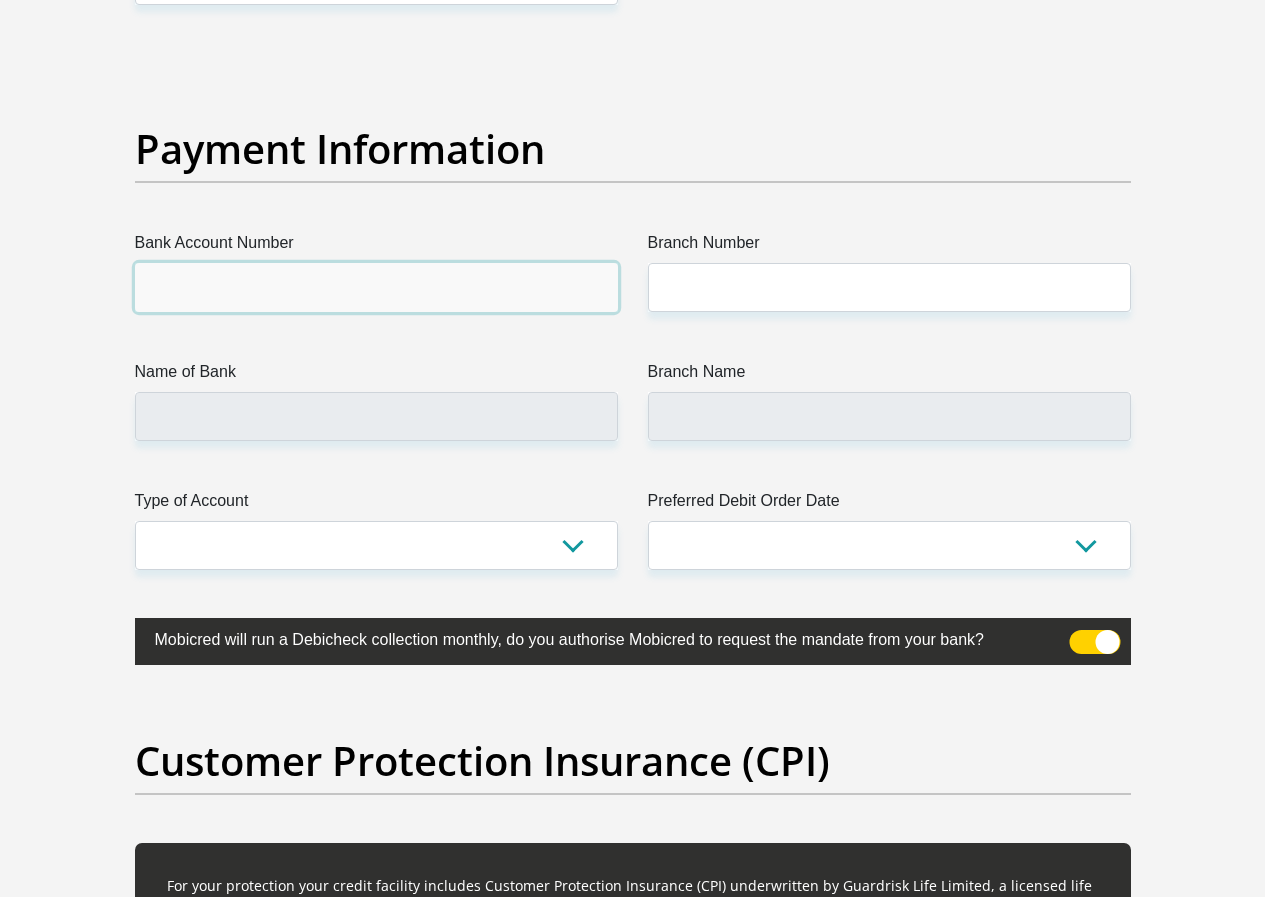 click on "Bank Account Number" at bounding box center [376, 287] 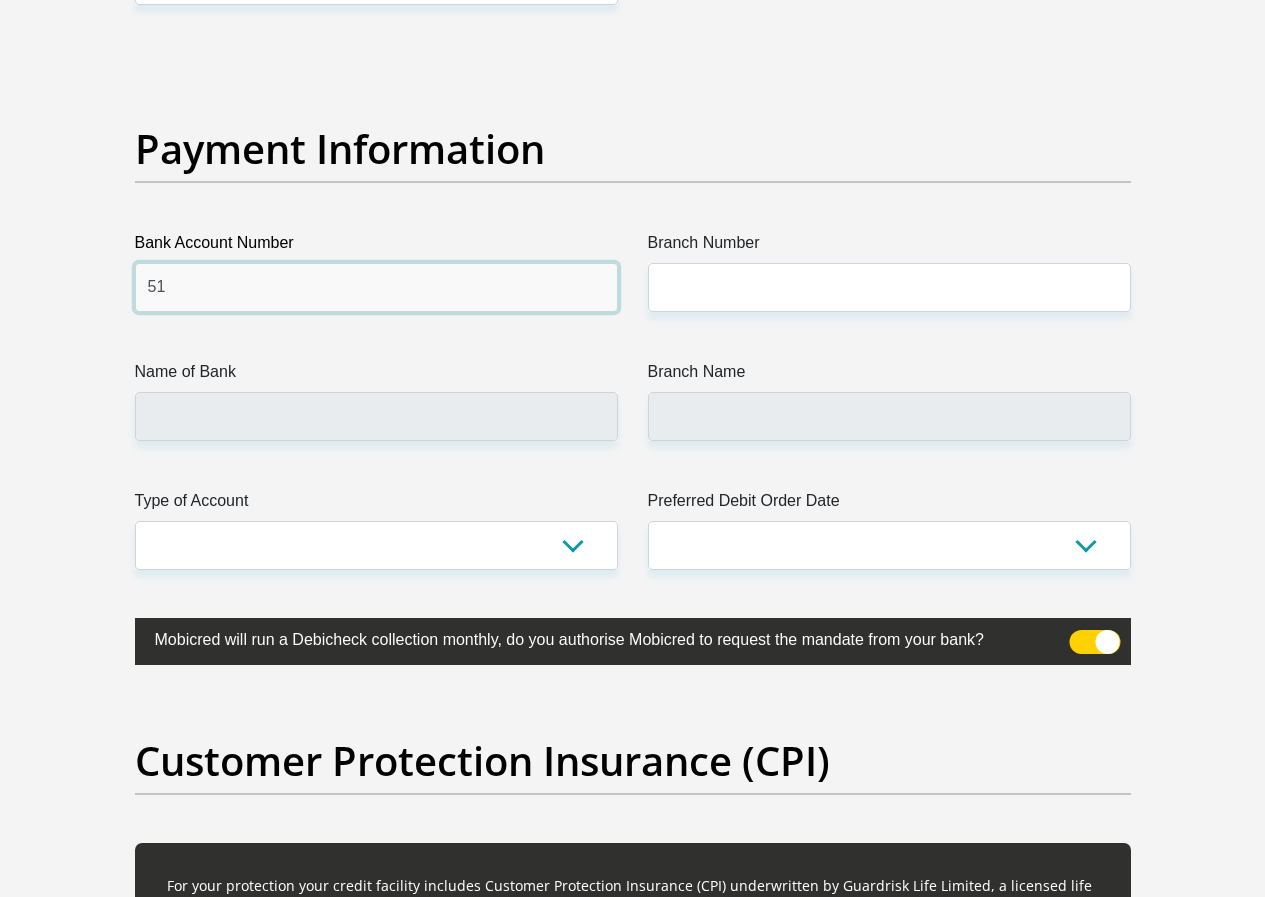 type on "5" 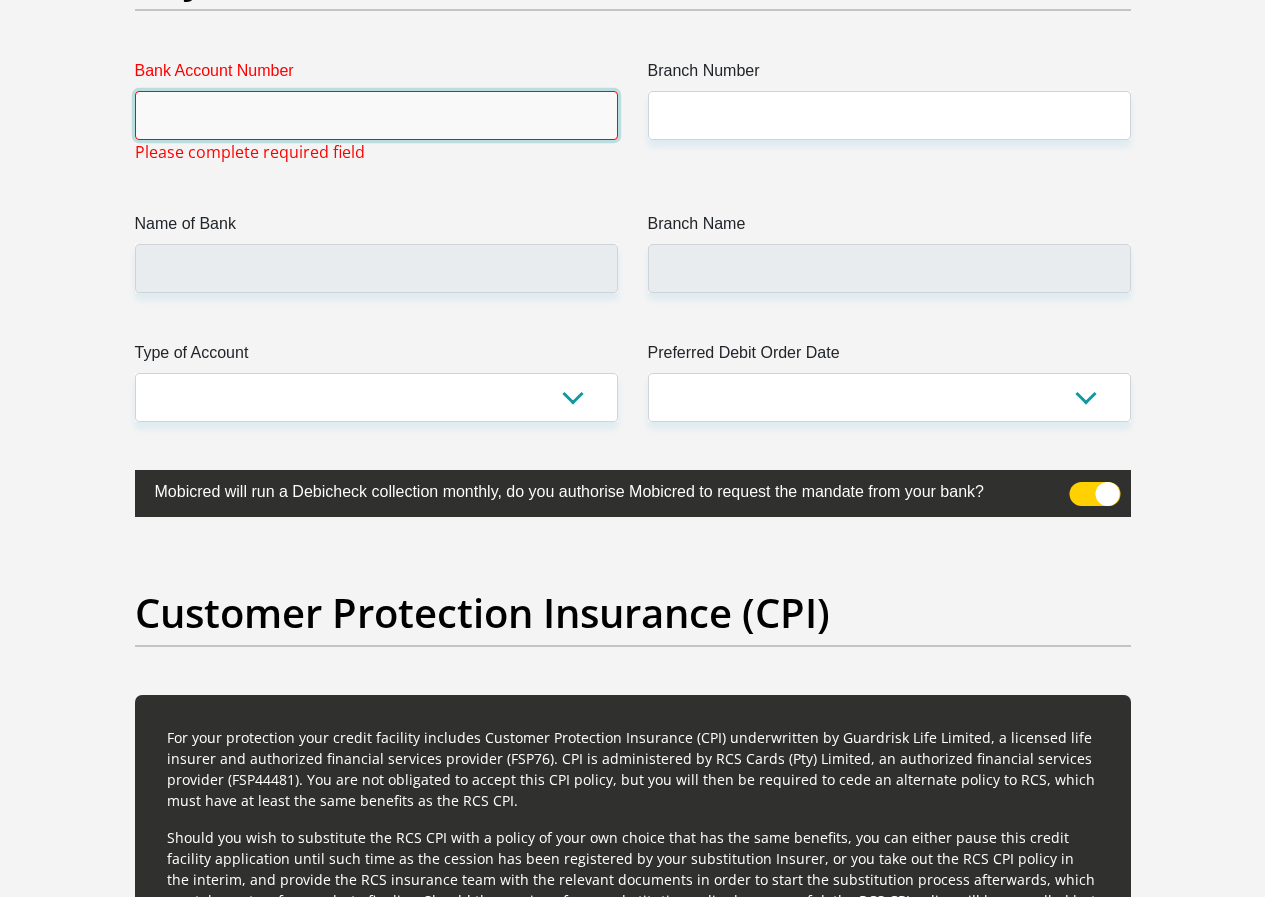 scroll, scrollTop: 4502, scrollLeft: 0, axis: vertical 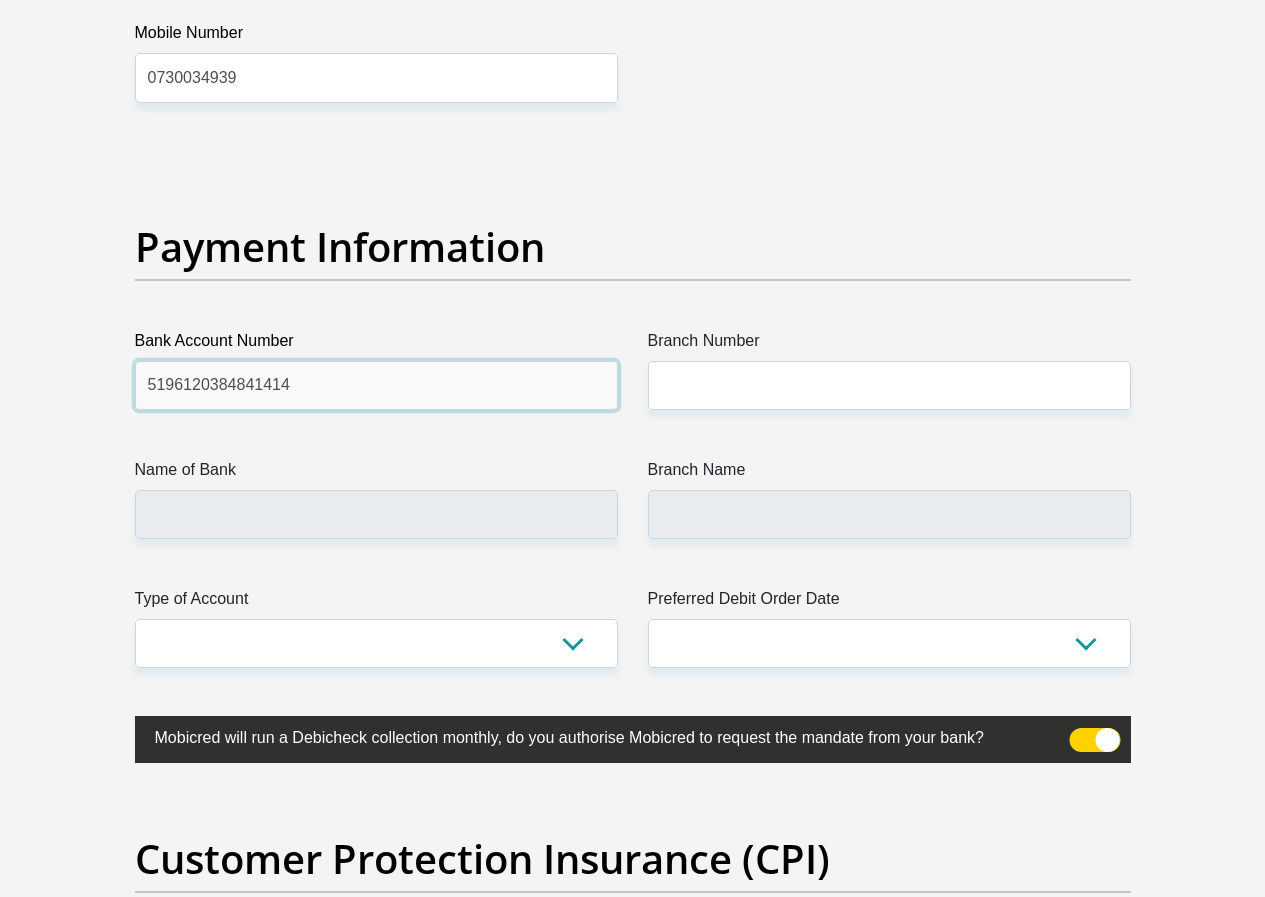 type on "5196120384841414" 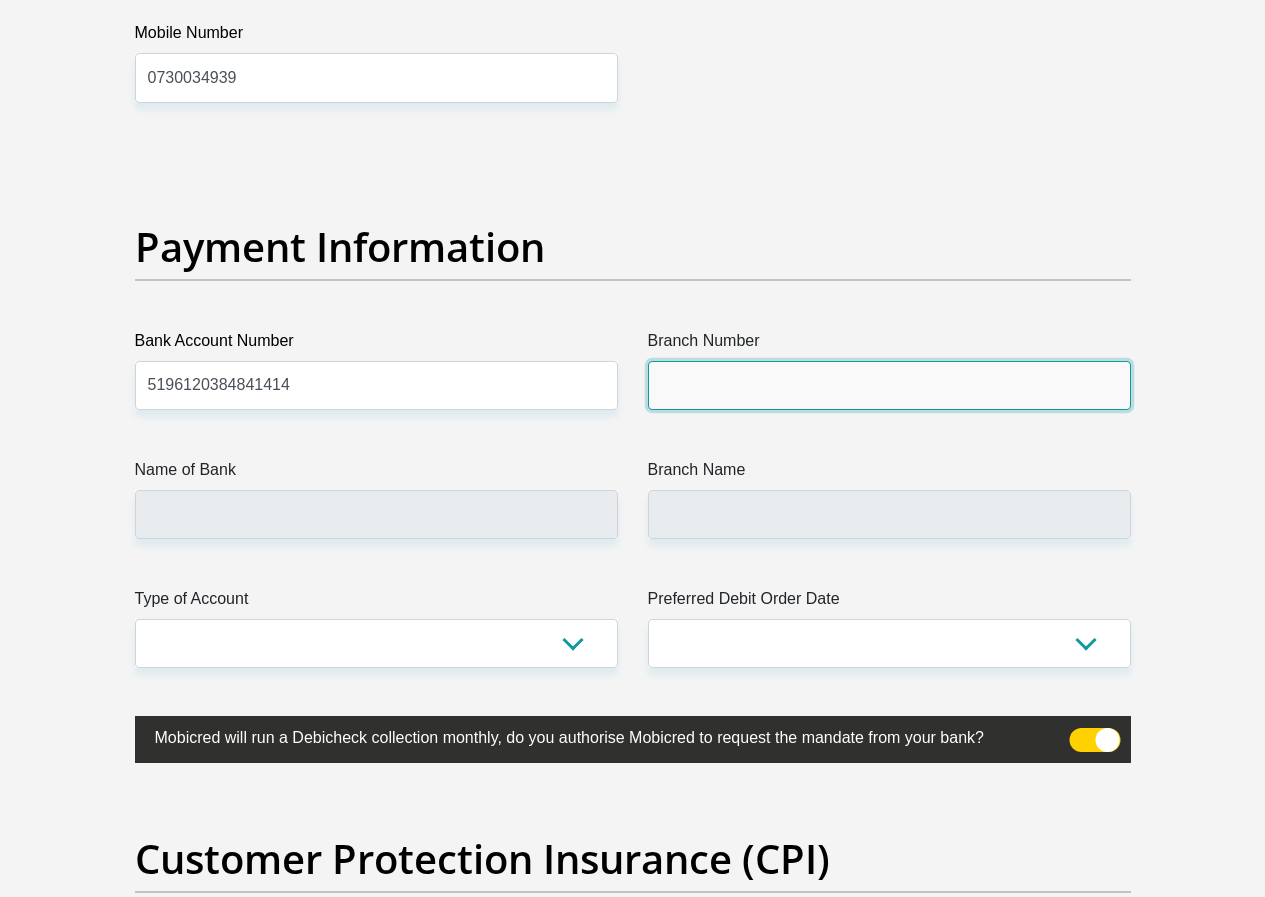 click on "Branch Number" at bounding box center (889, 385) 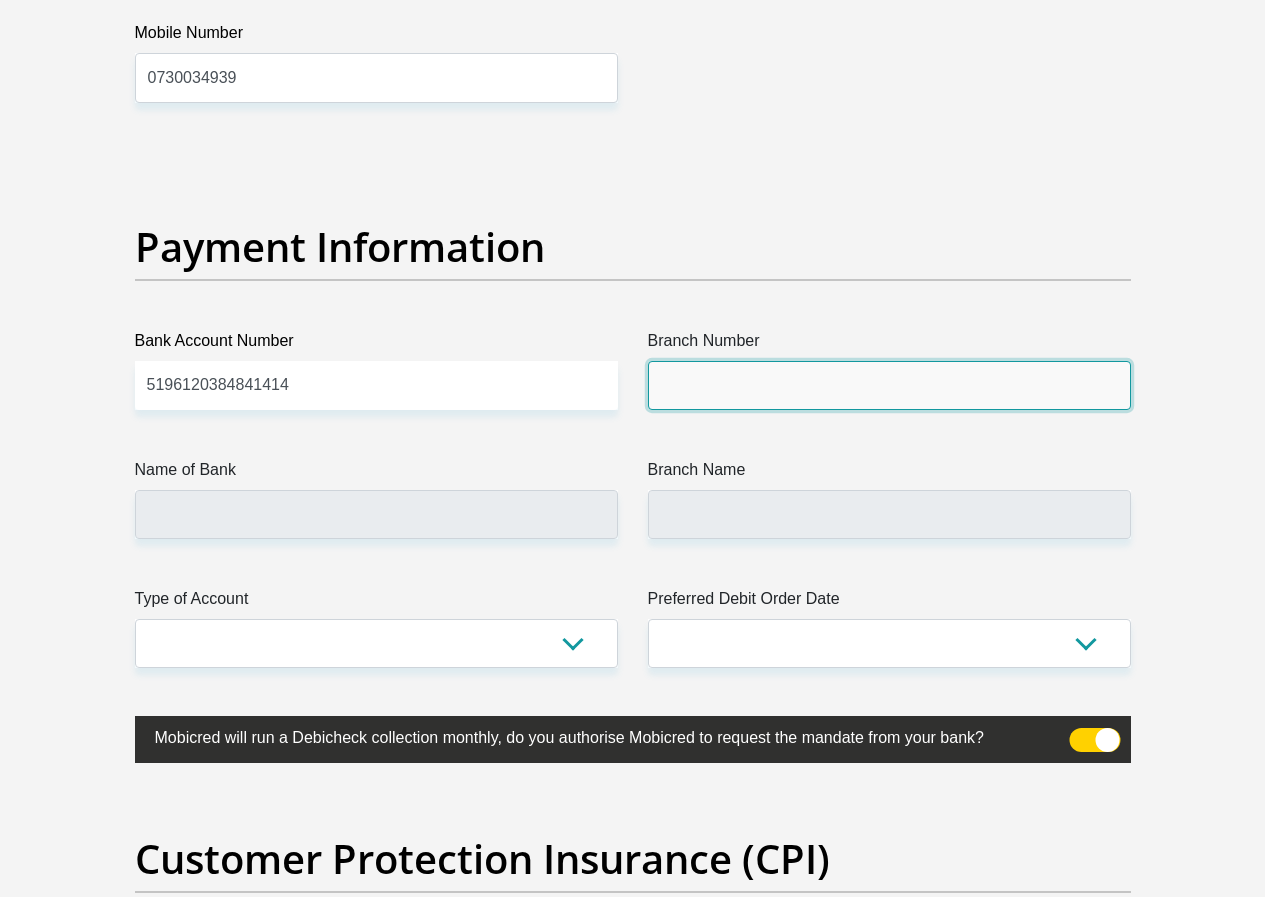 paste on "051001" 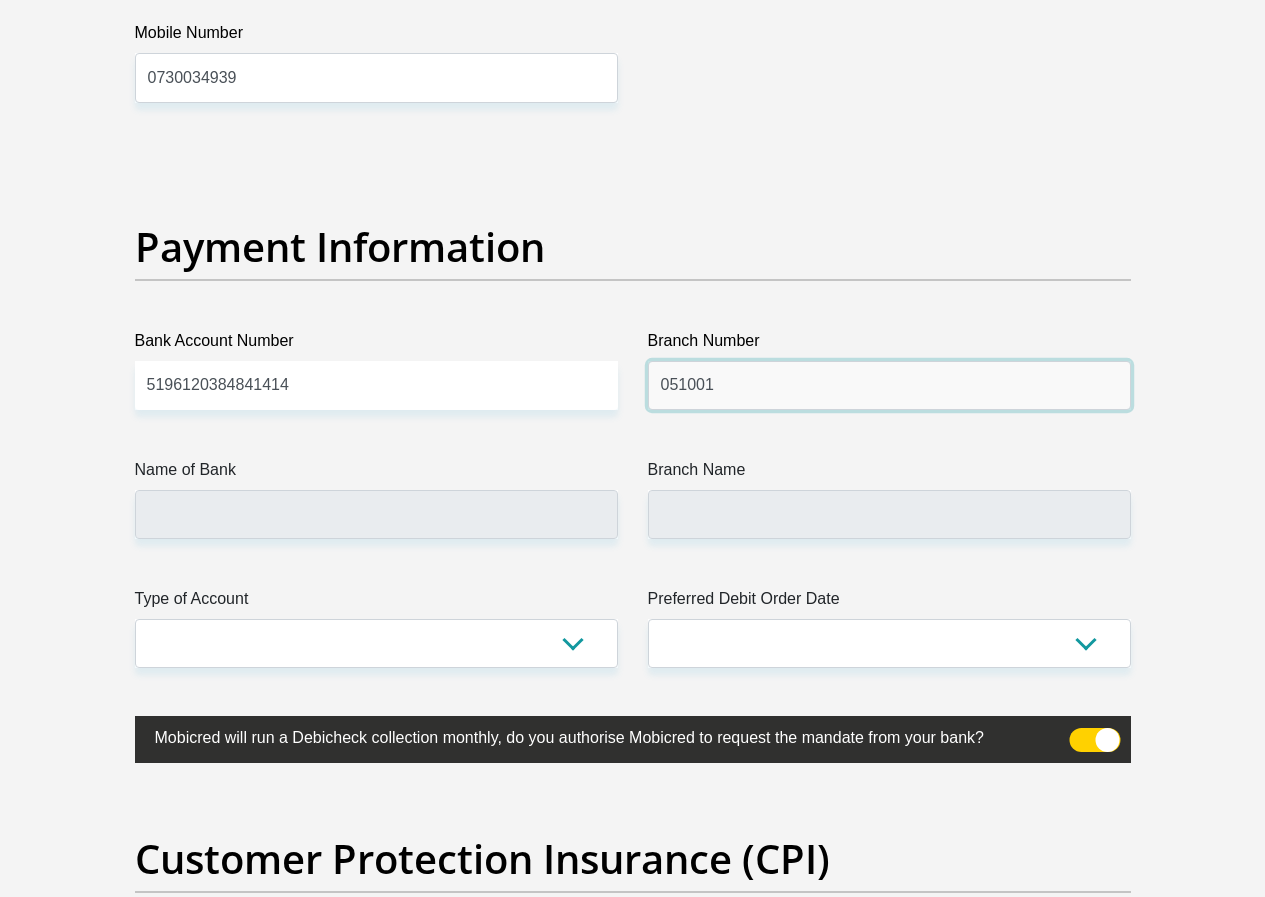 type on "051001" 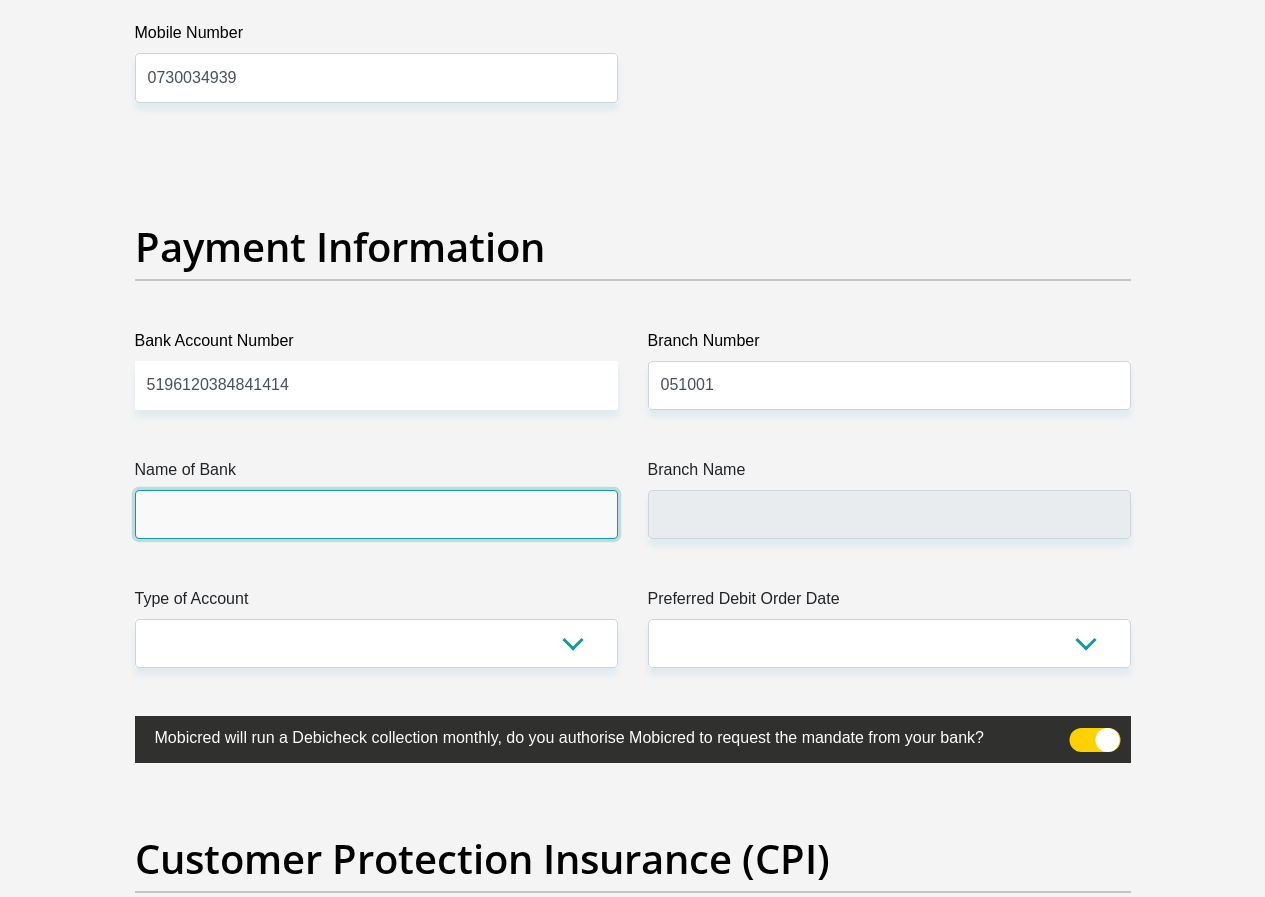 click on "Name of Bank" at bounding box center (376, 514) 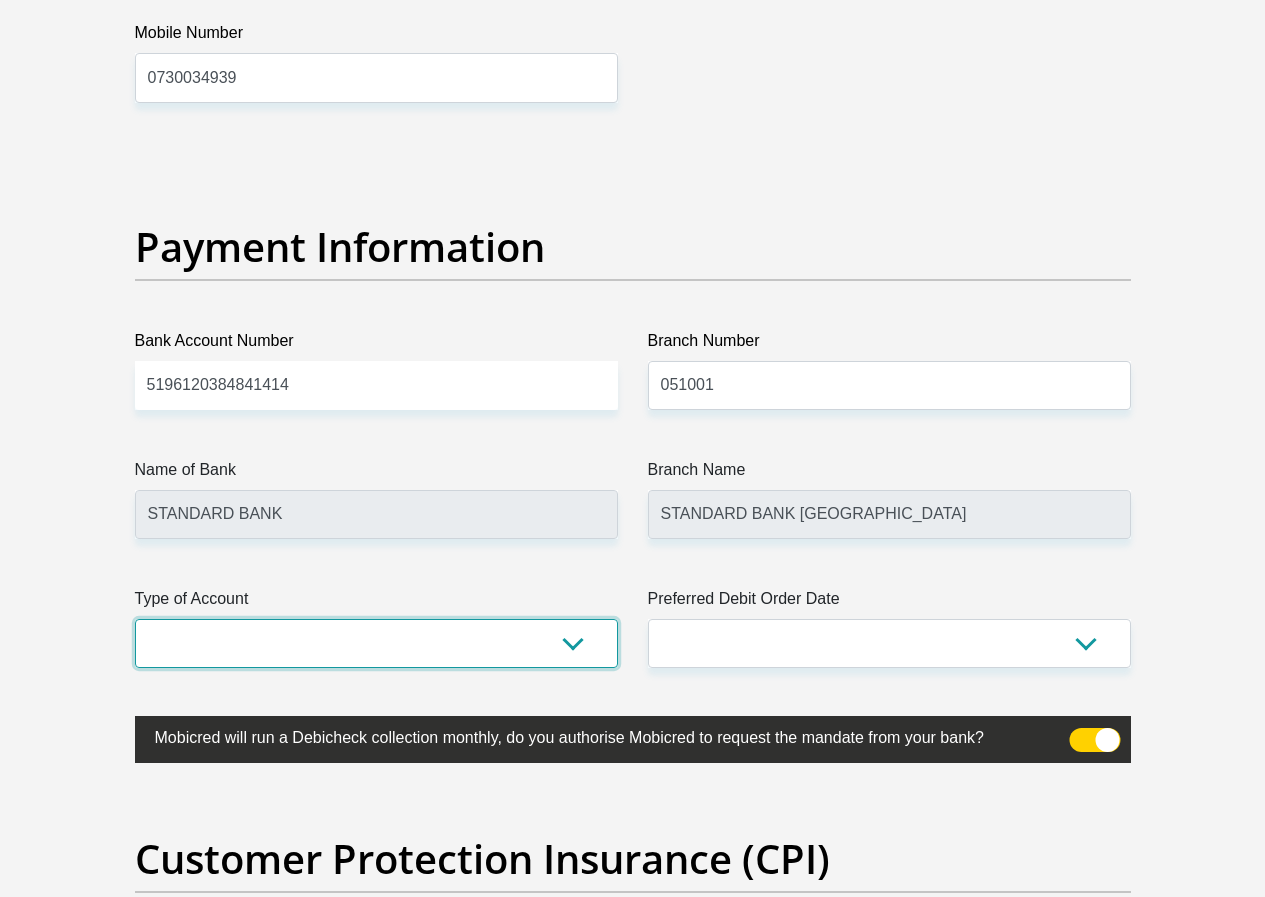 click on "Cheque
Savings" at bounding box center [376, 643] 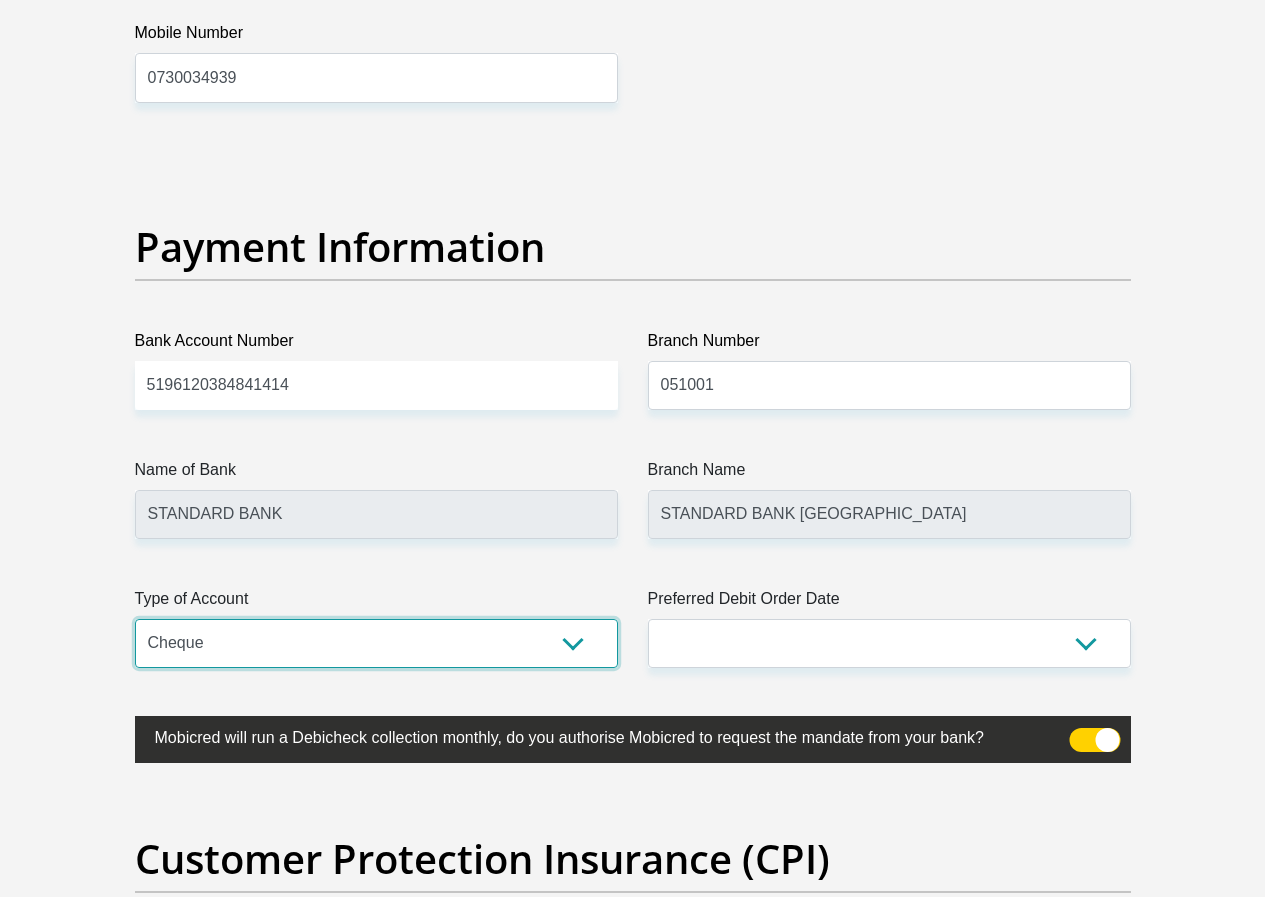 click on "Cheque
Savings" at bounding box center [376, 643] 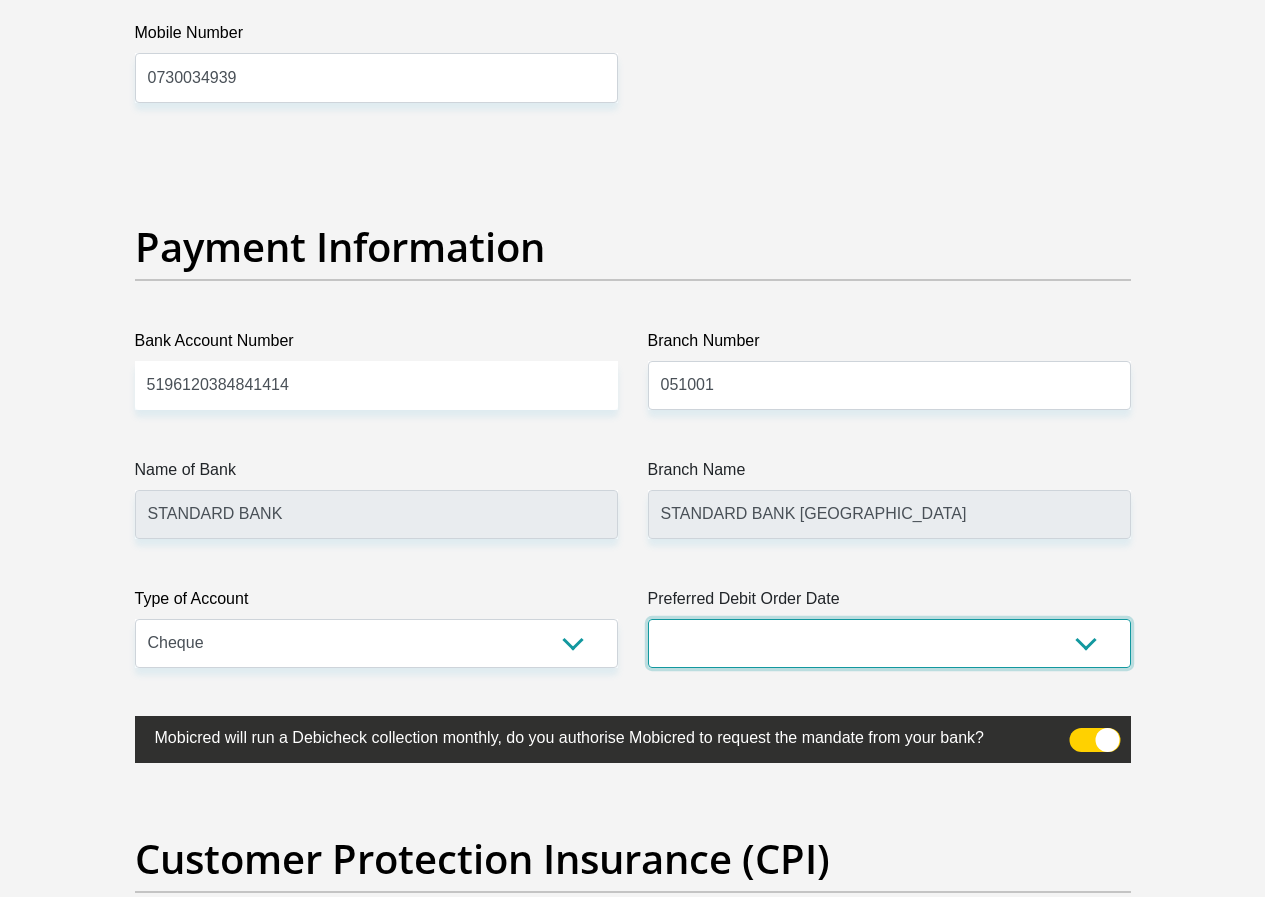 click on "1st
2nd
3rd
4th
5th
7th
18th
19th
20th
21st
22nd
23rd
24th
25th
26th
27th
28th
29th
30th" at bounding box center [889, 643] 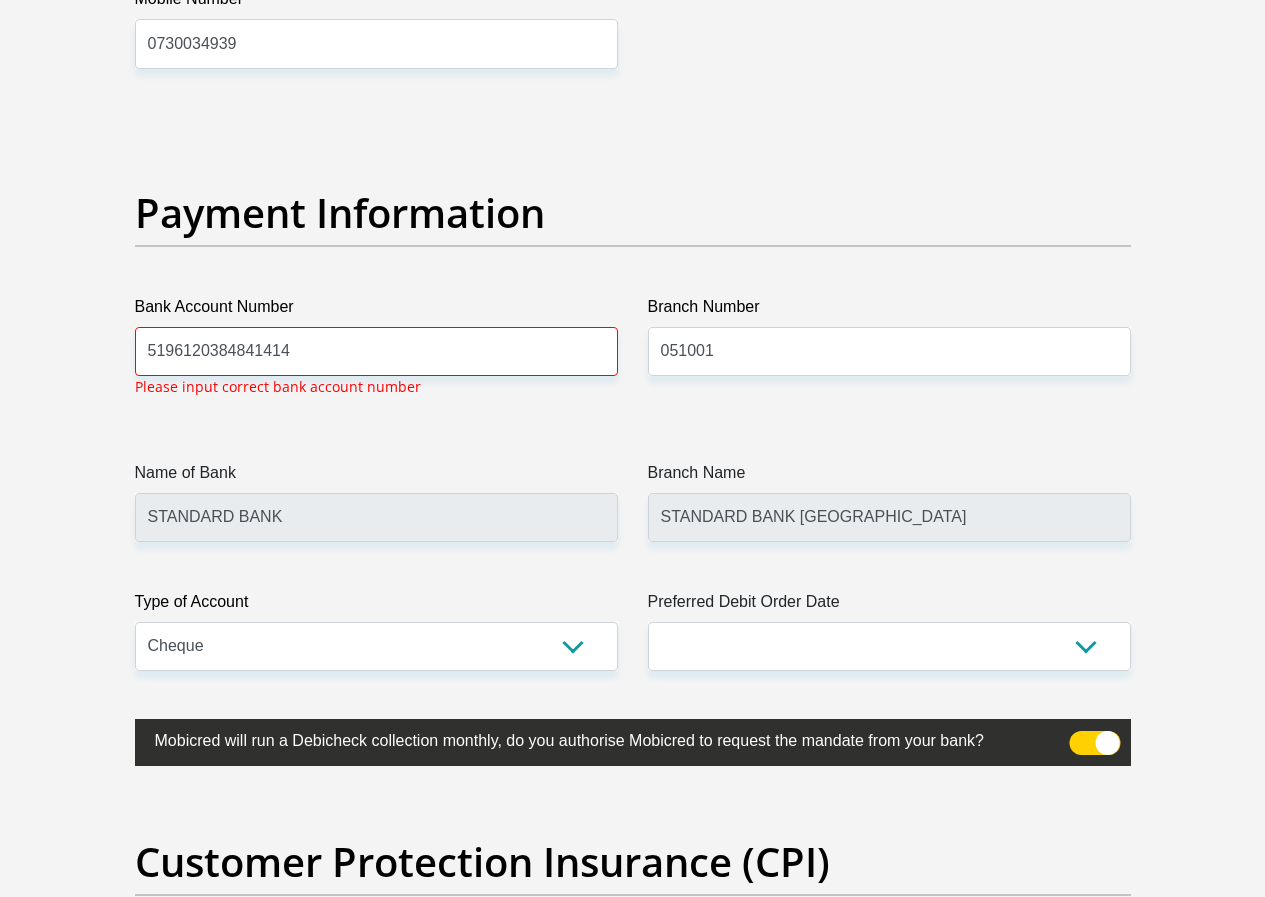 drag, startPoint x: 522, startPoint y: 510, endPoint x: 539, endPoint y: 513, distance: 17.262676 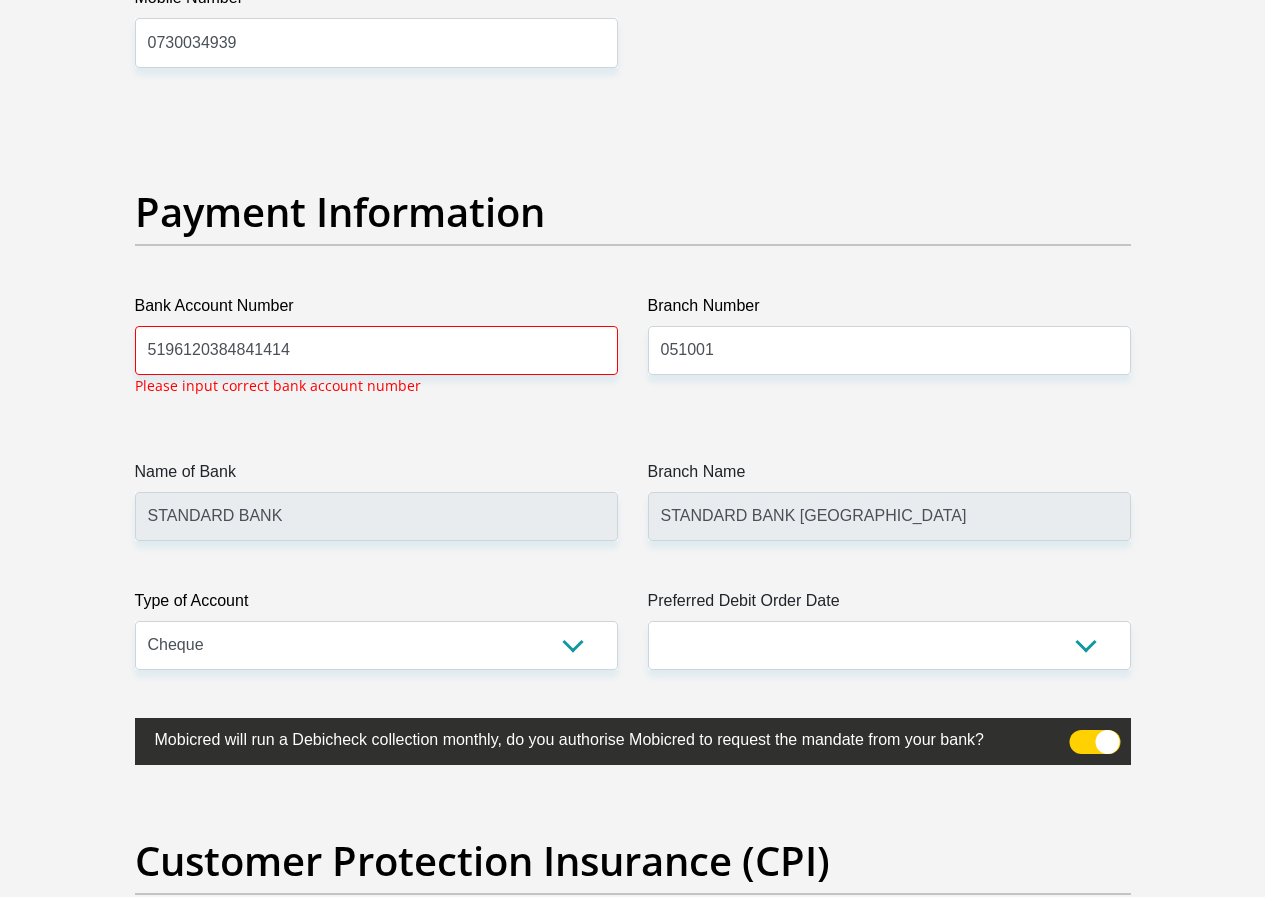 scroll, scrollTop: 4538, scrollLeft: 0, axis: vertical 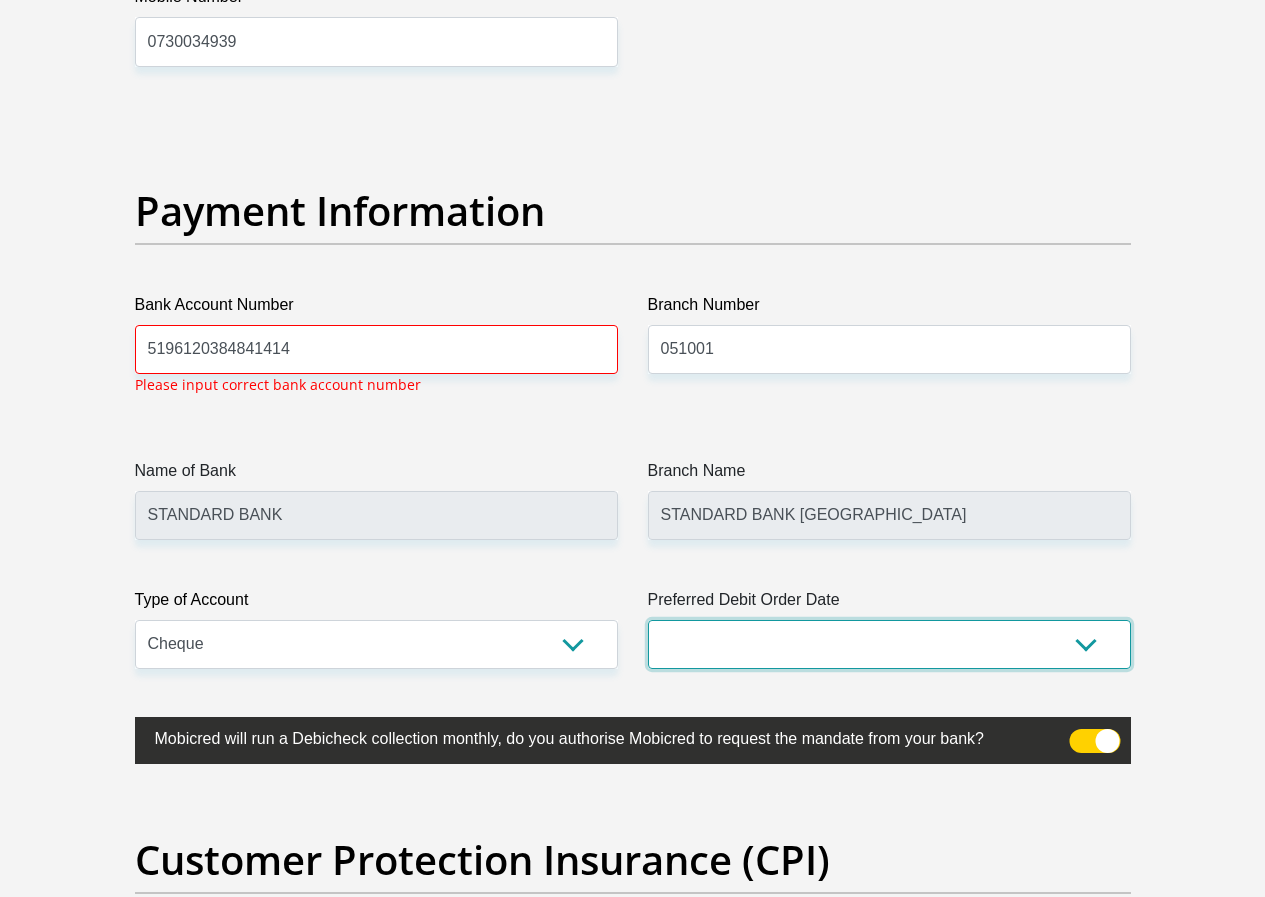 click on "1st
2nd
3rd
4th
5th
7th
18th
19th
20th
21st
22nd
23rd
24th
25th
26th
27th
28th
29th
30th" at bounding box center (889, 644) 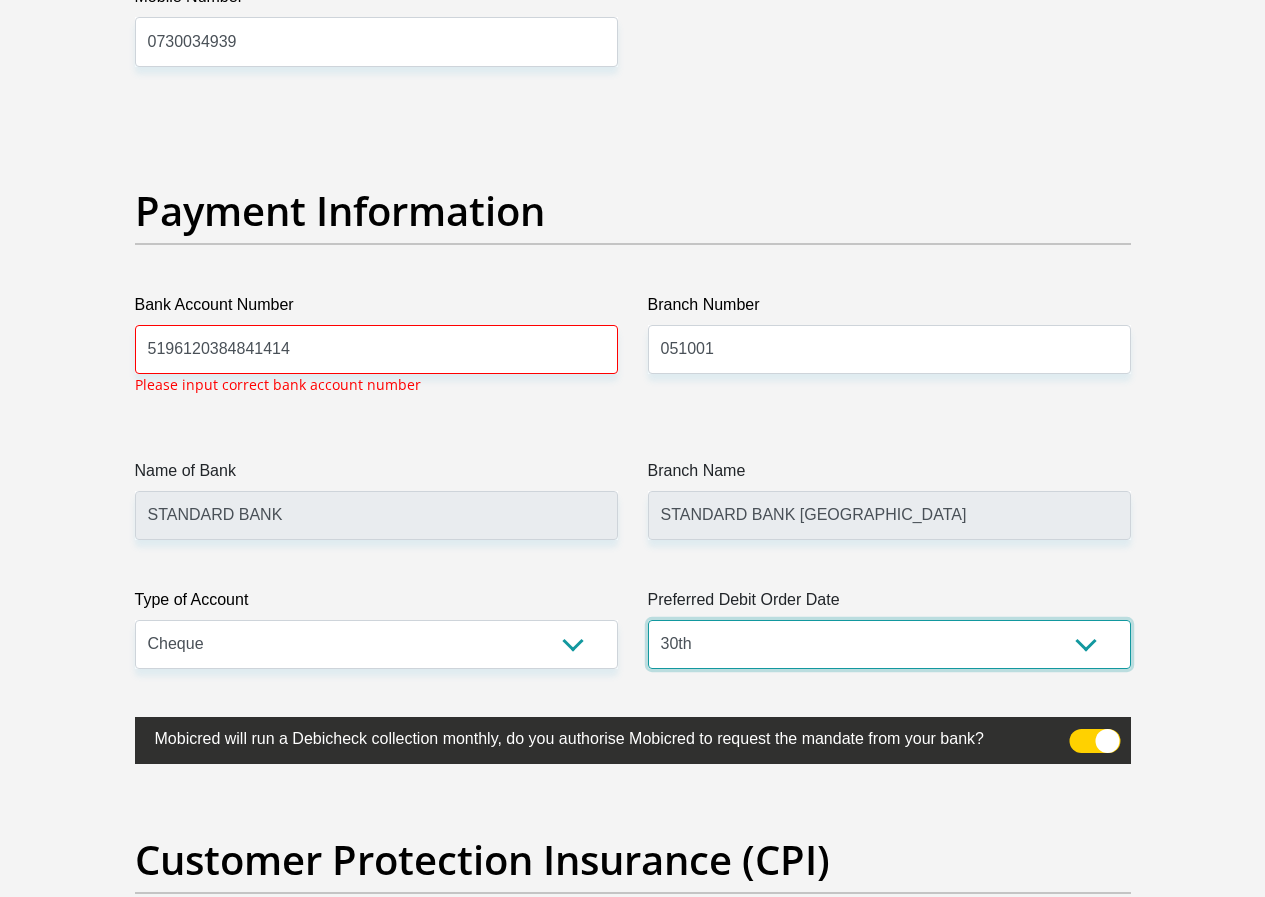 click on "1st
2nd
3rd
4th
5th
7th
18th
19th
20th
21st
22nd
23rd
24th
25th
26th
27th
28th
29th
30th" at bounding box center [889, 644] 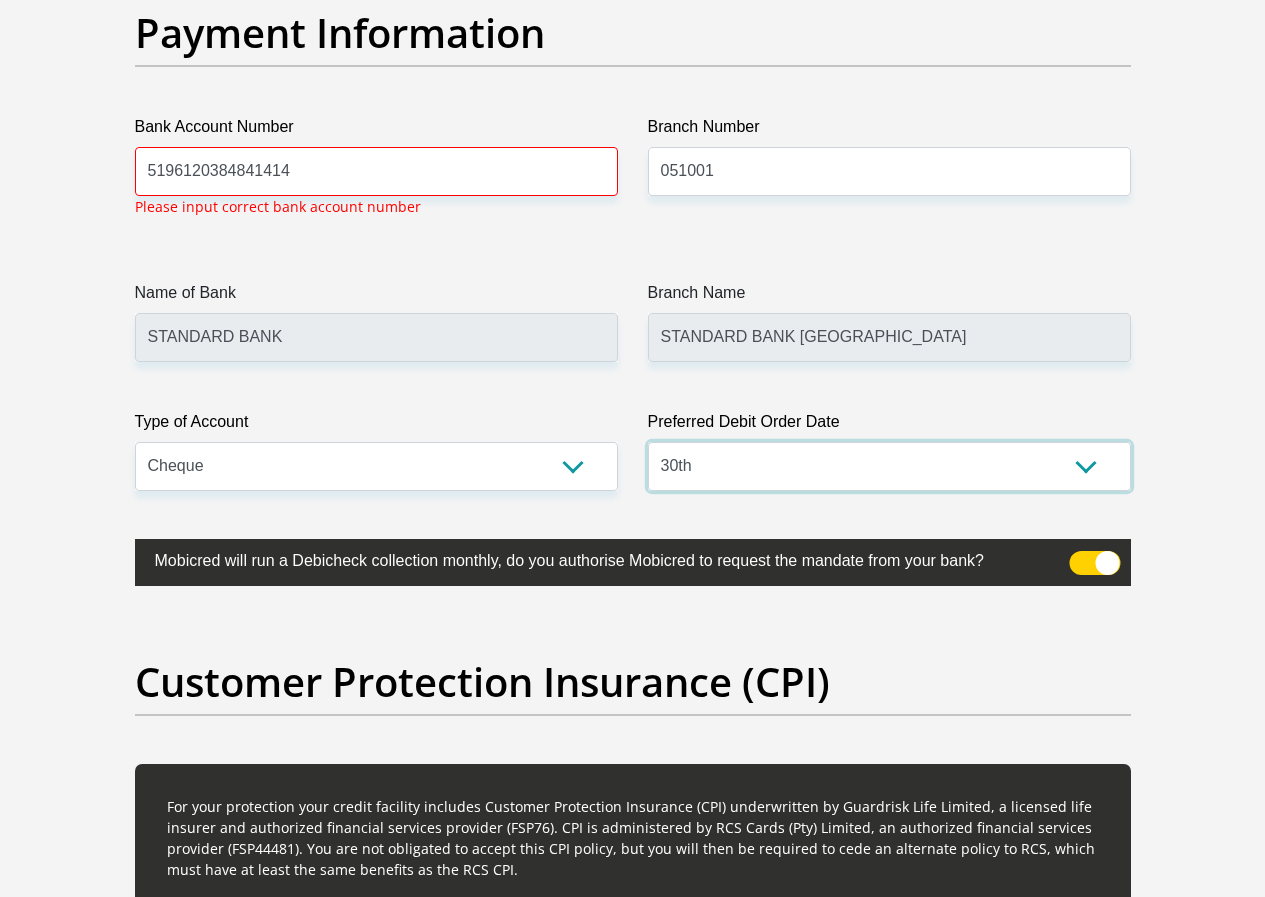 scroll, scrollTop: 4538, scrollLeft: 0, axis: vertical 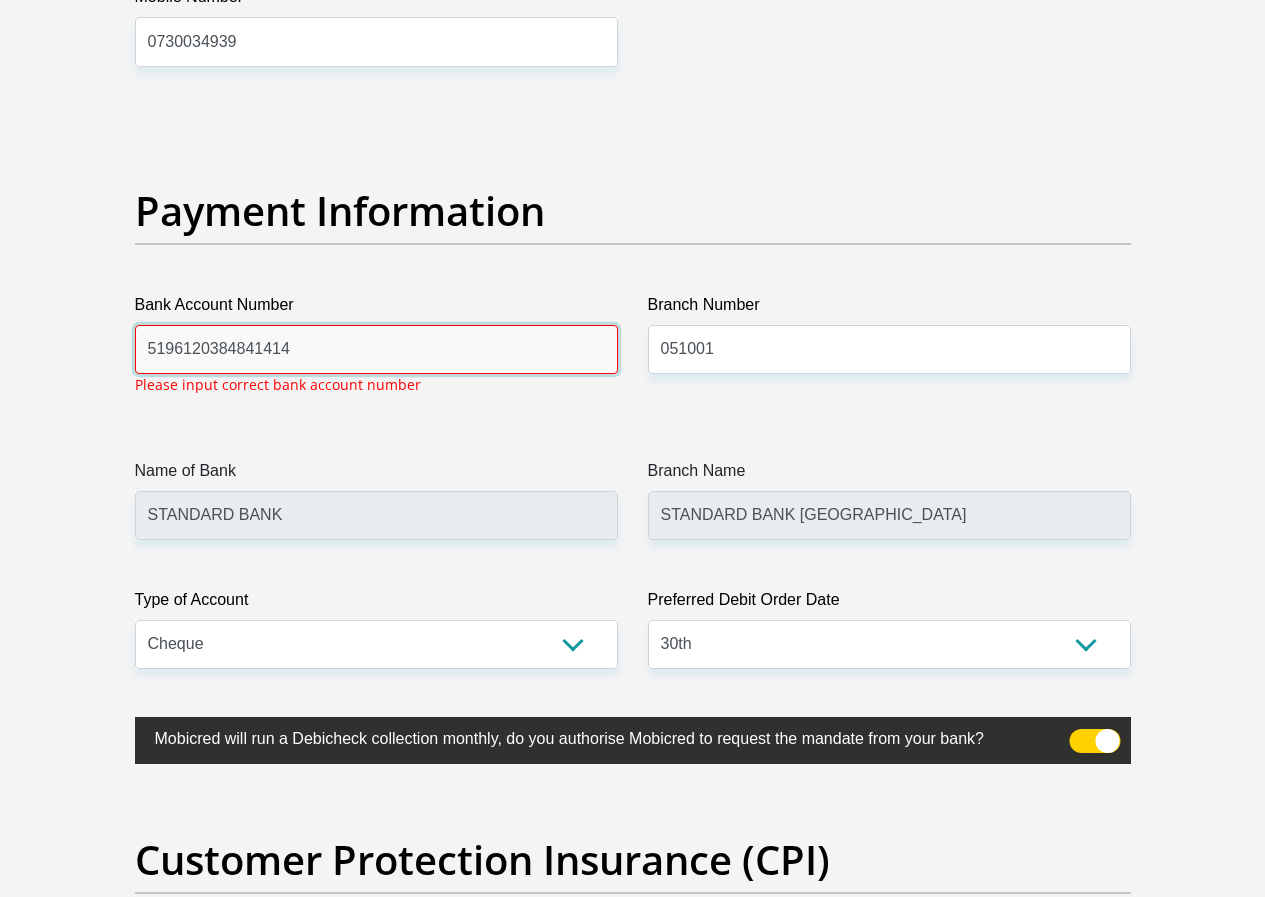 click on "5196120384841414" at bounding box center (376, 349) 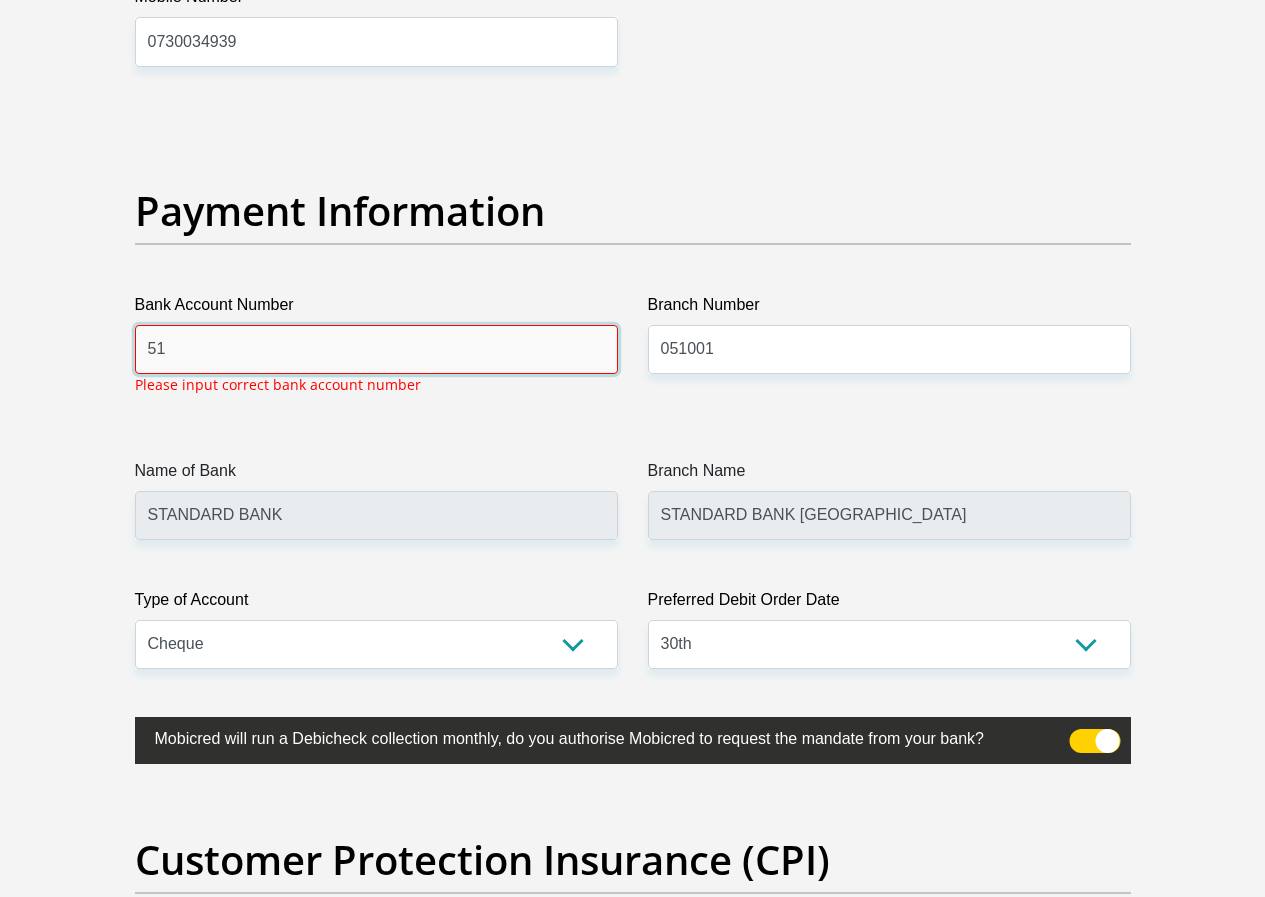 type on "5" 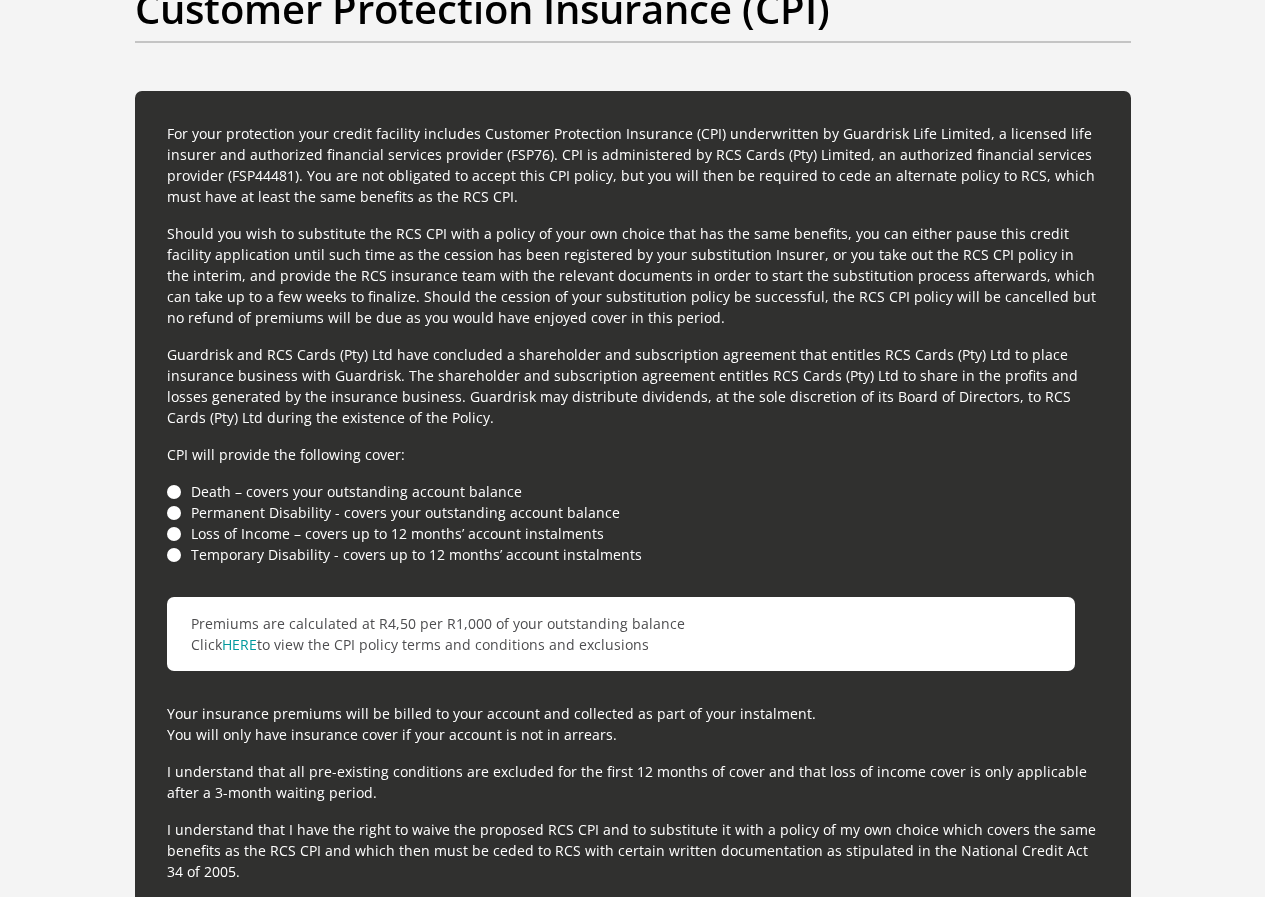 scroll, scrollTop: 5538, scrollLeft: 0, axis: vertical 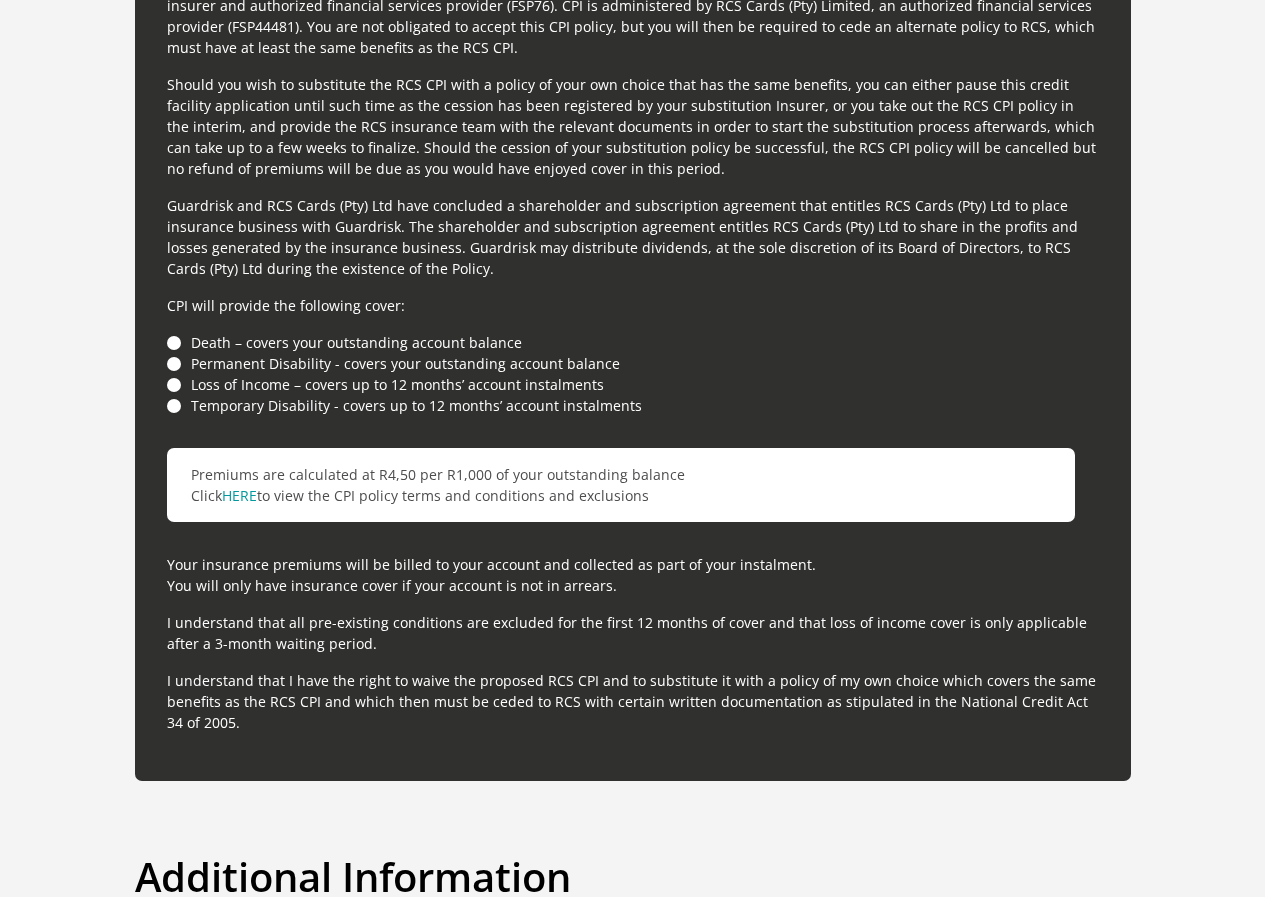 type on "10223254442" 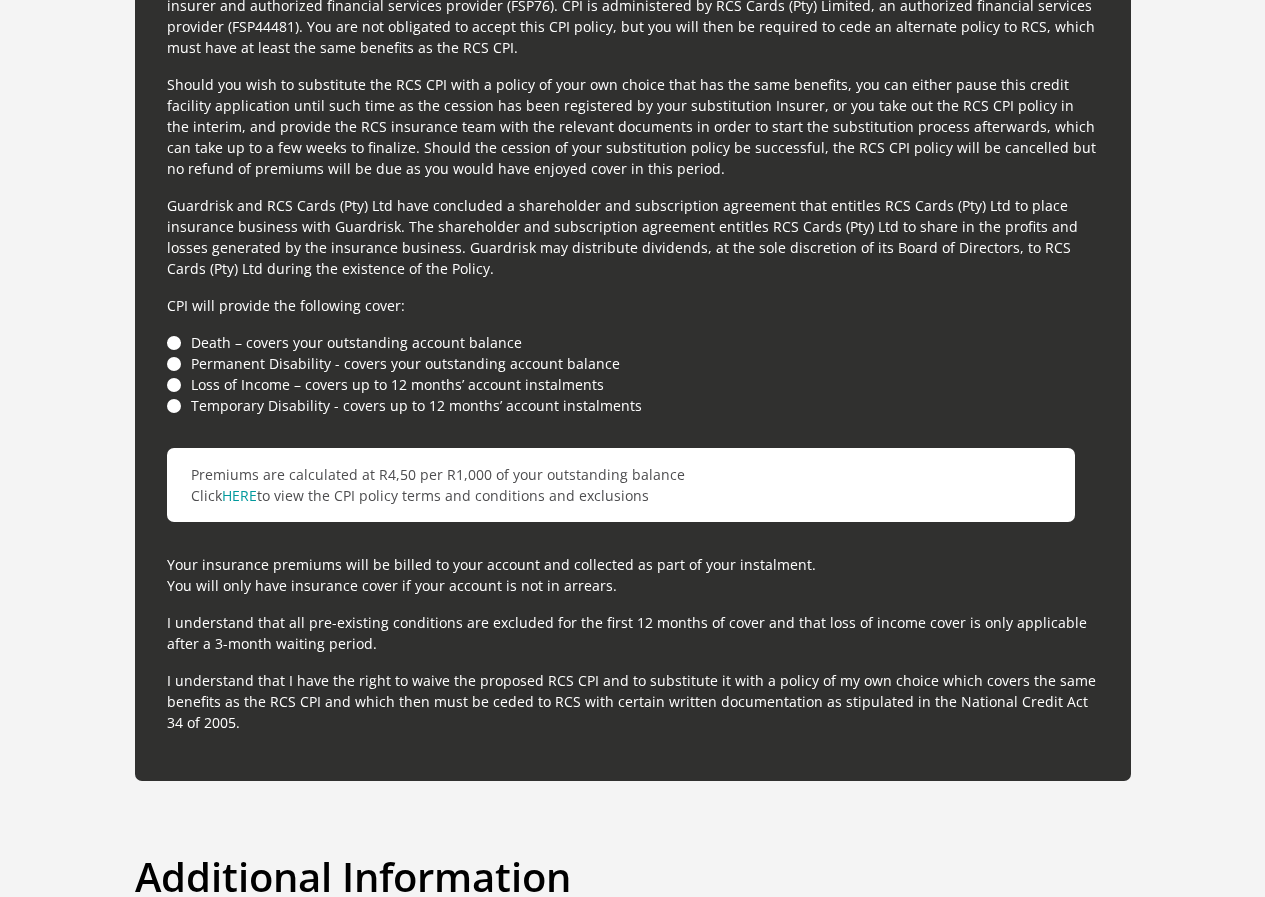 click on "Death – covers your outstanding account balance" at bounding box center [633, 342] 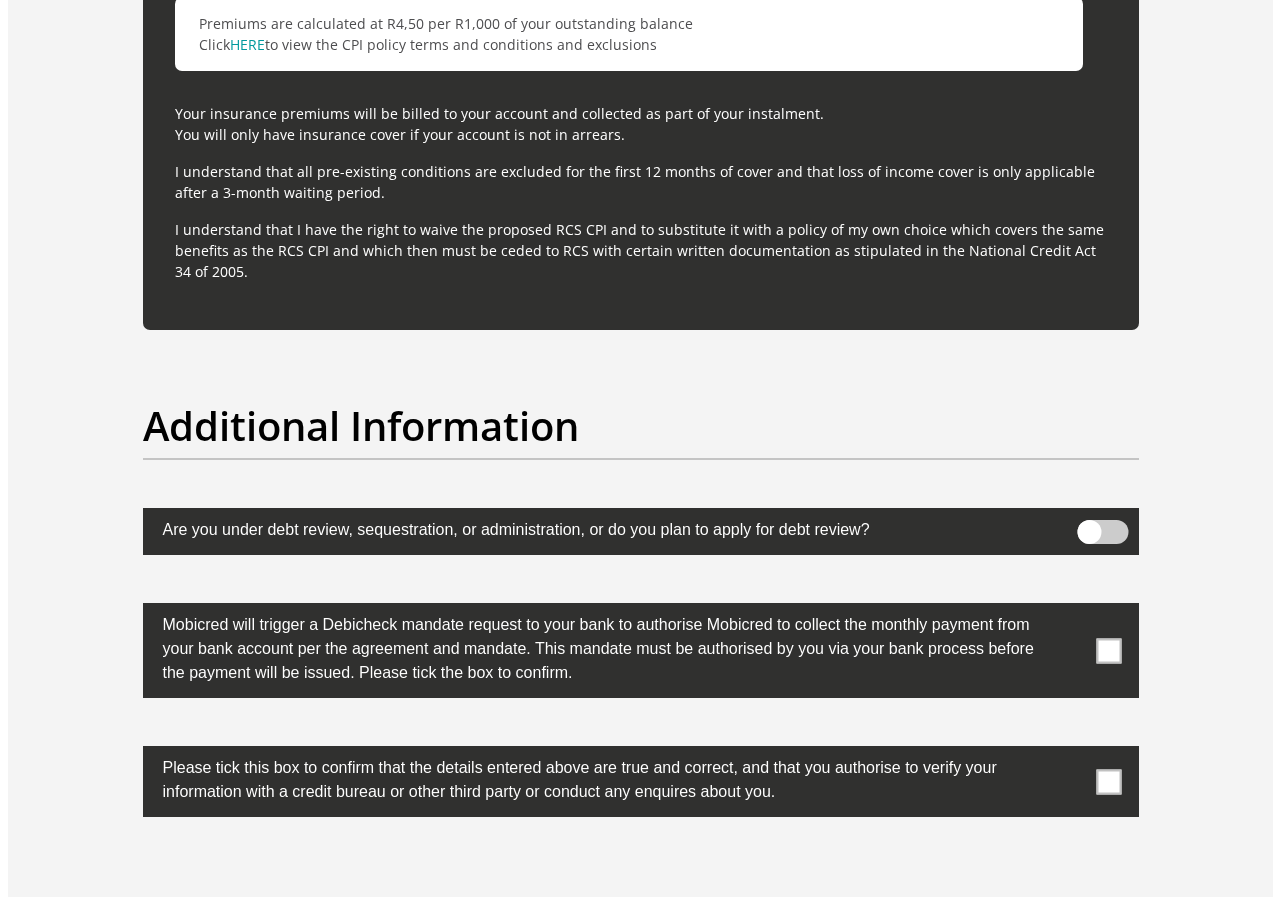 scroll, scrollTop: 6001, scrollLeft: 0, axis: vertical 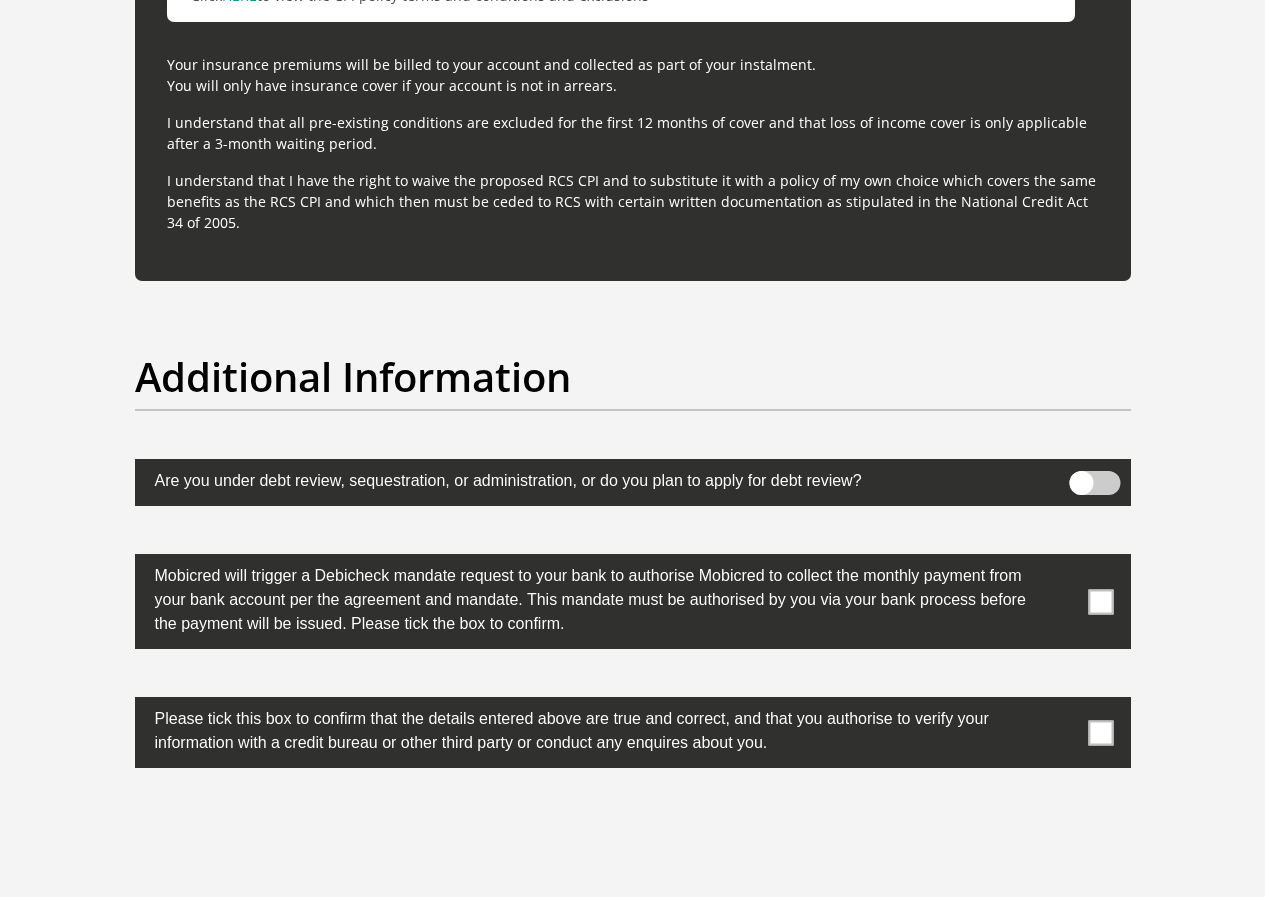 click at bounding box center (1094, 483) 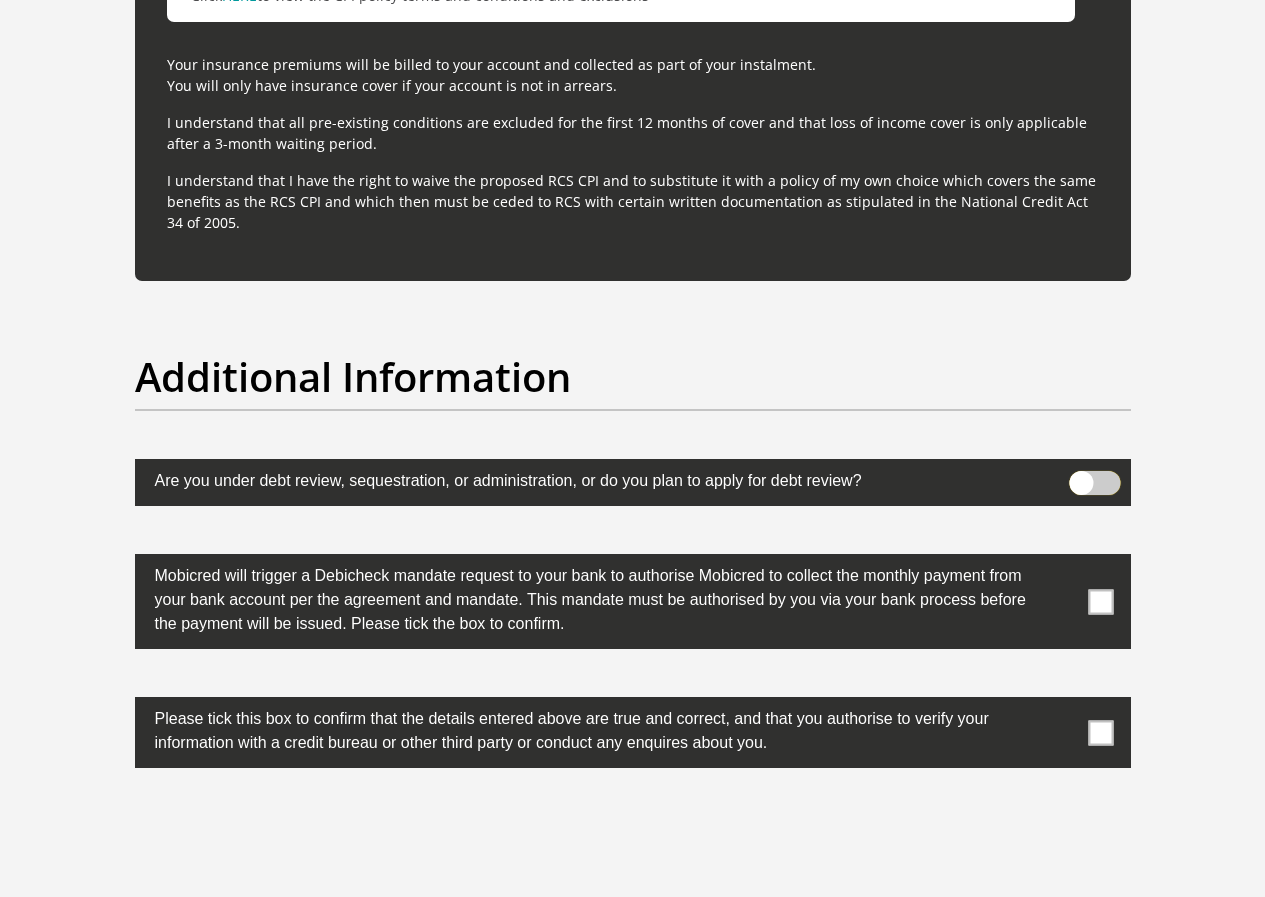 click at bounding box center (1081, 476) 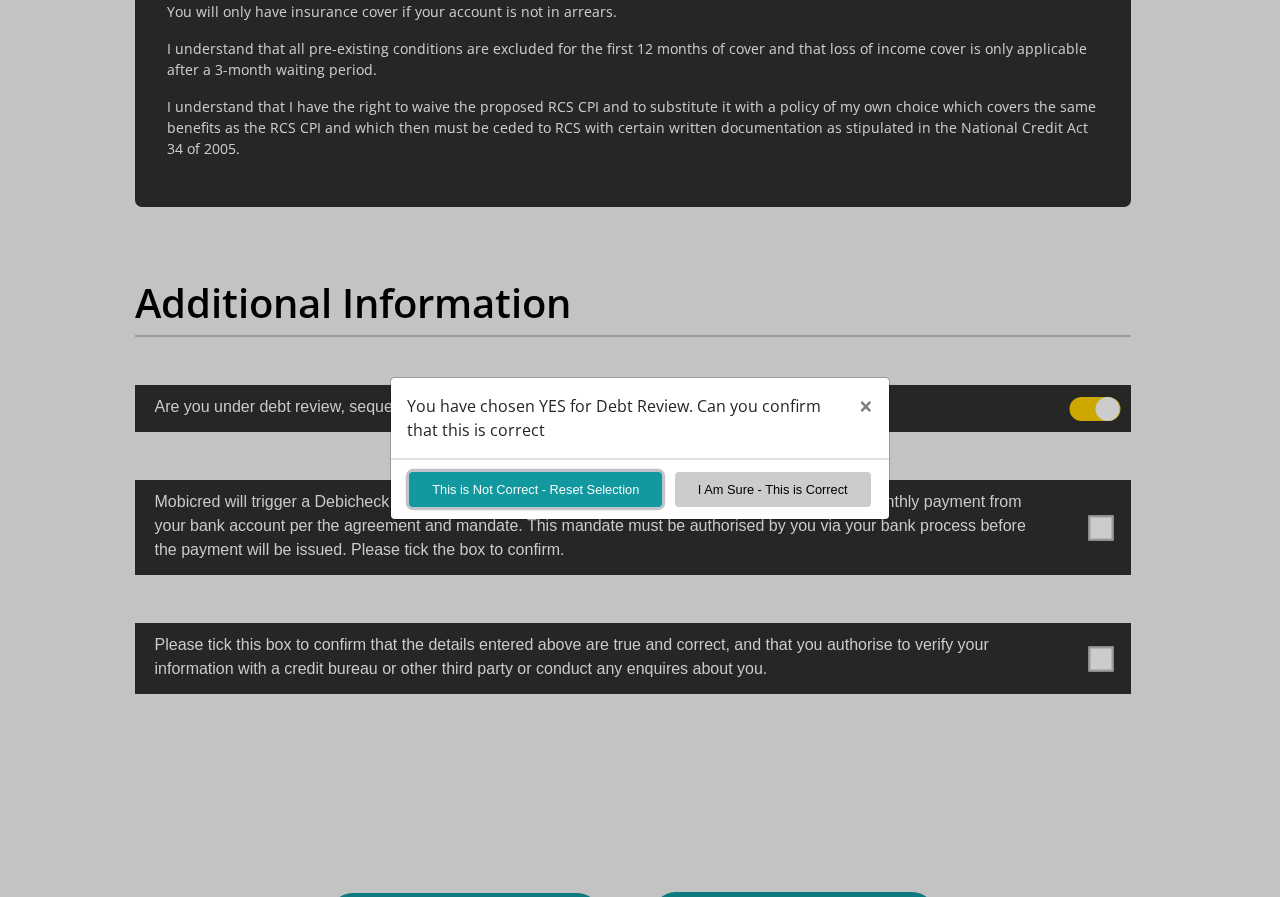 click on "This is Not Correct - Reset Selection" at bounding box center (535, 489) 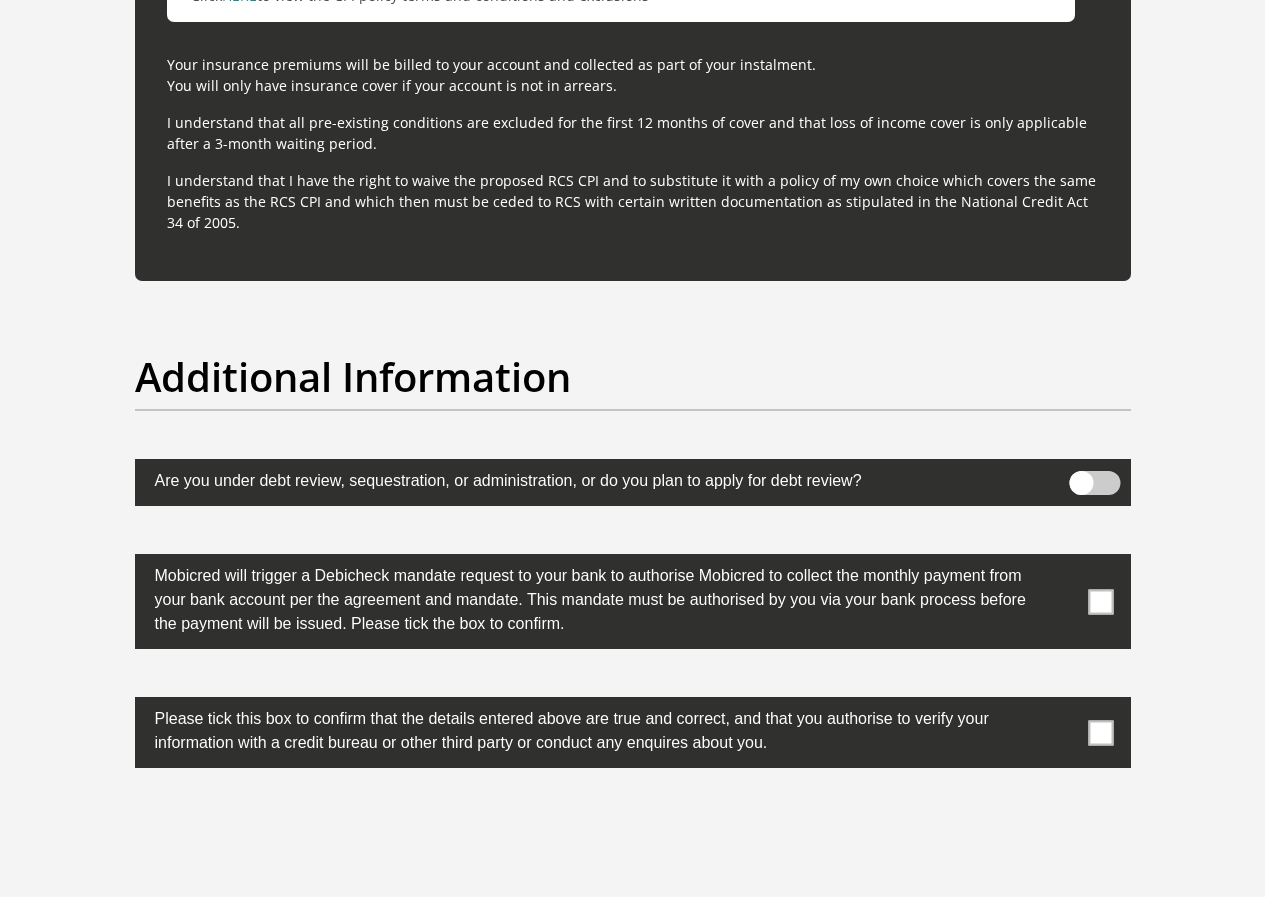 click at bounding box center [633, 601] 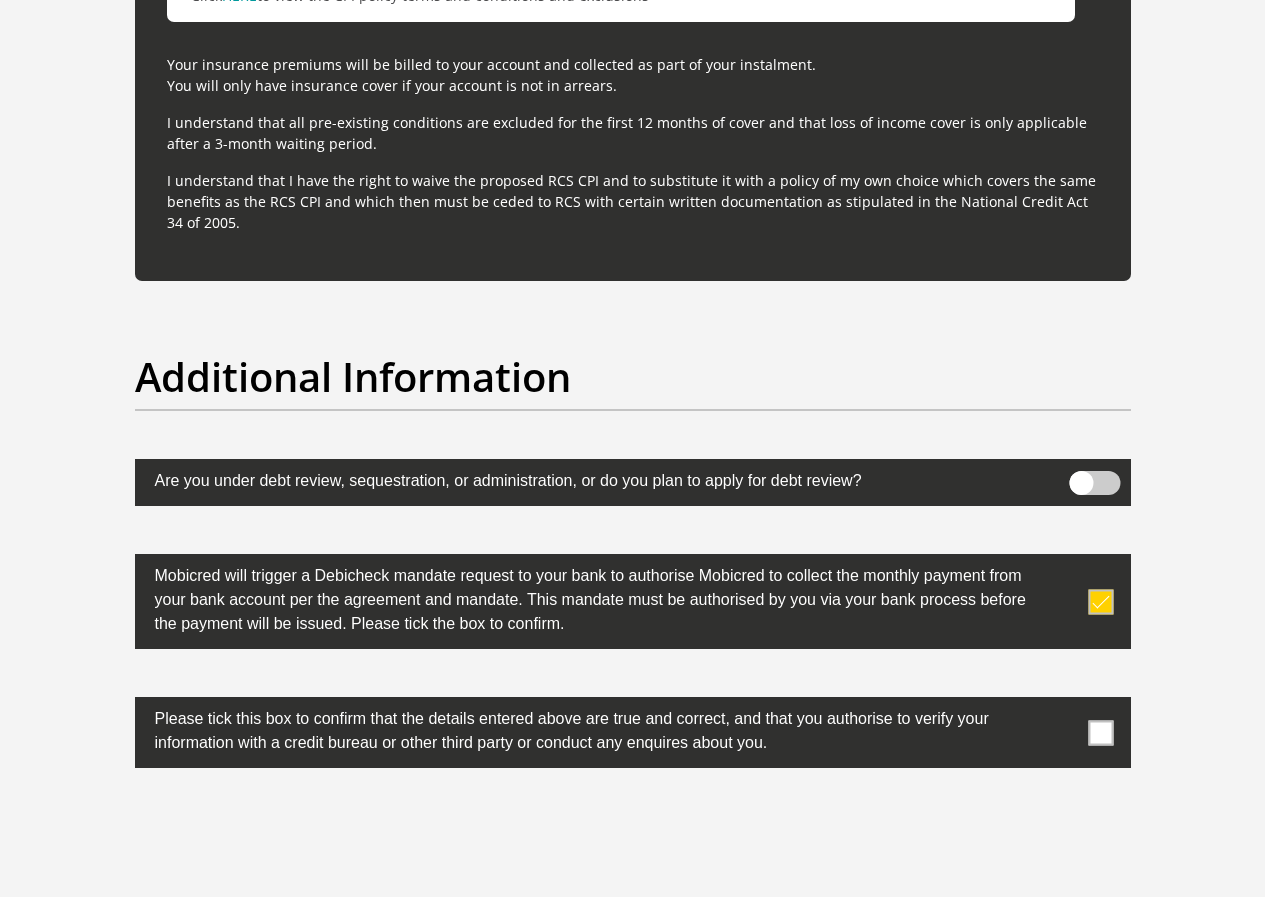 click at bounding box center [1094, 483] 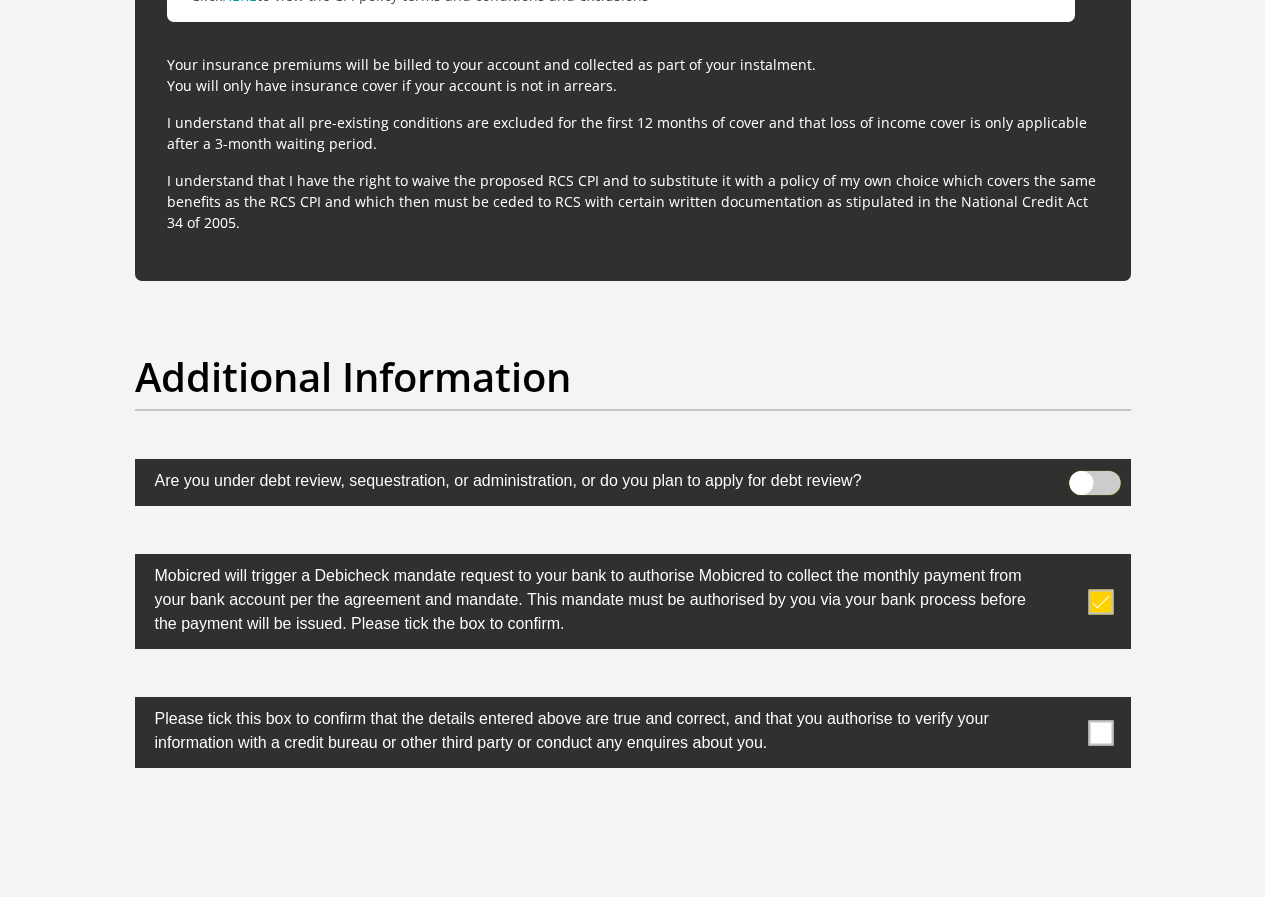 click at bounding box center (1081, 476) 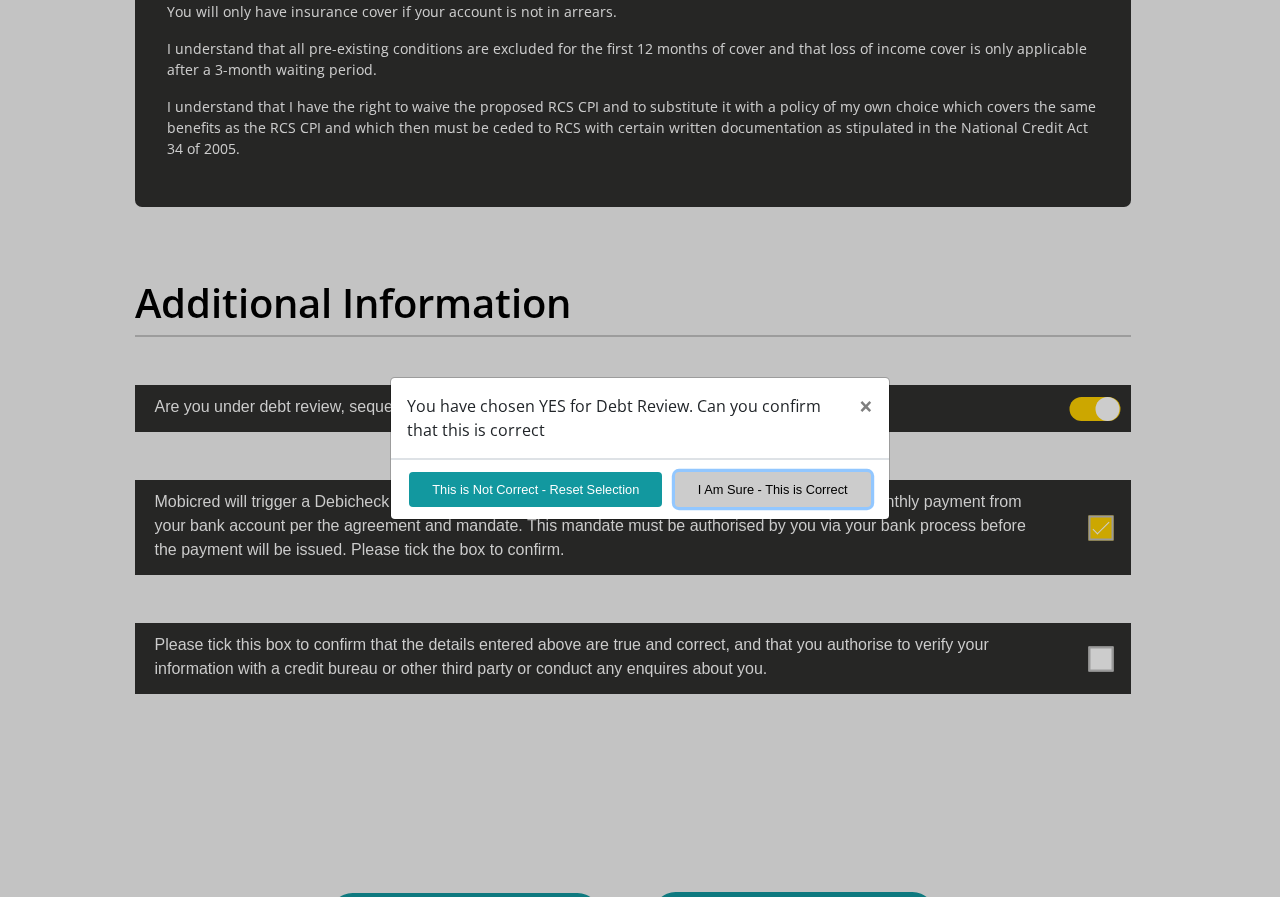 click on "I Am Sure - This is Correct" at bounding box center [773, 489] 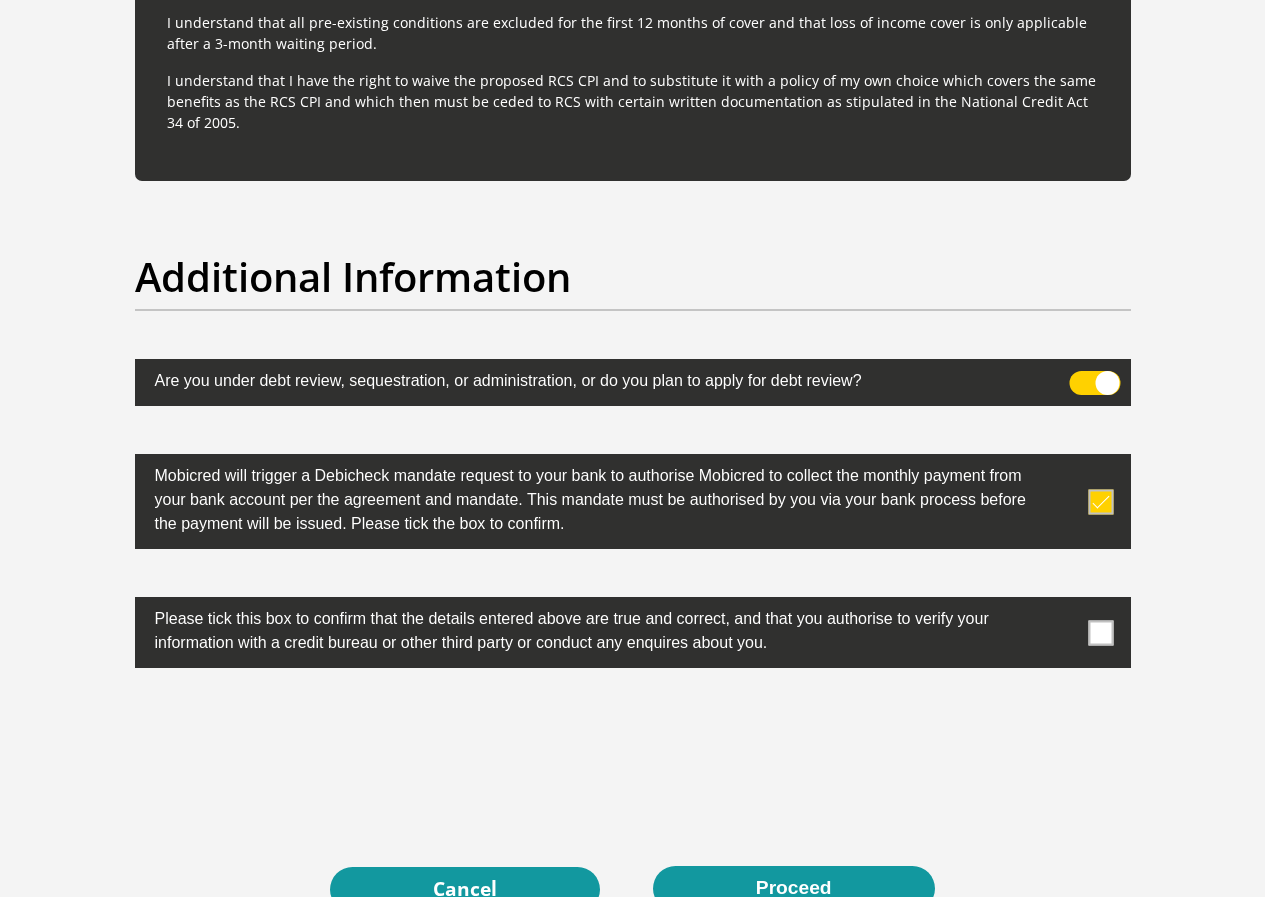 click at bounding box center [1100, 632] 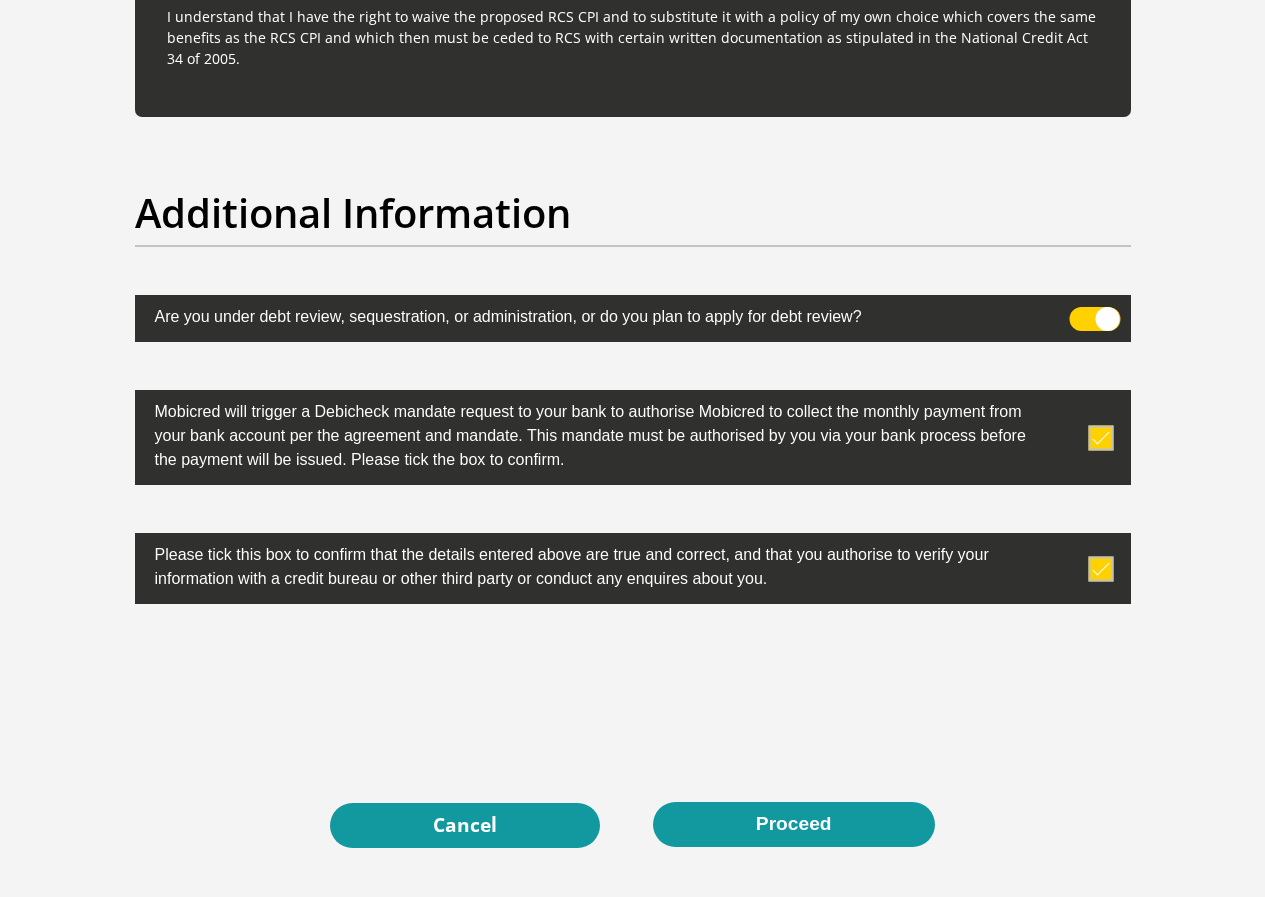 scroll, scrollTop: 6201, scrollLeft: 0, axis: vertical 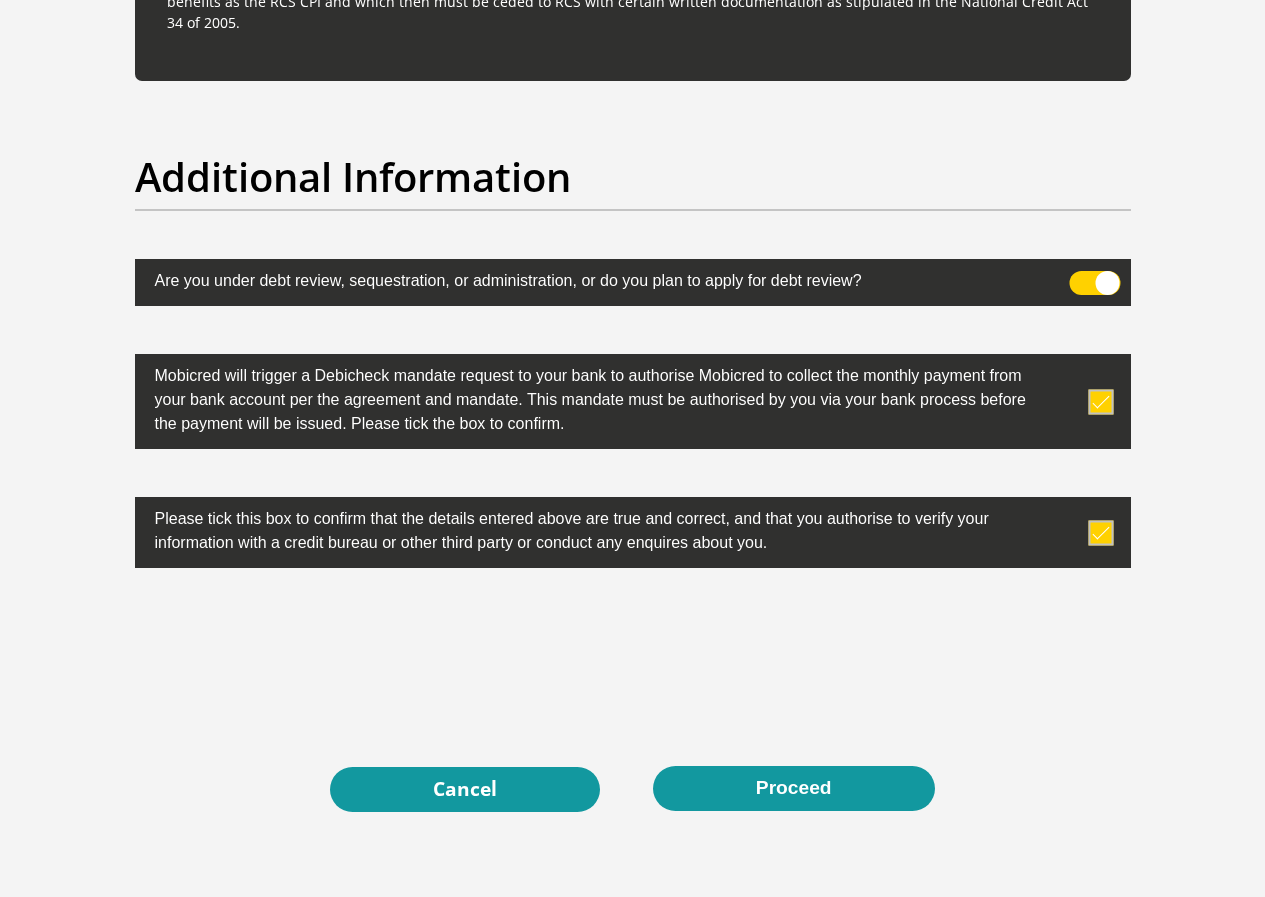 click on "Personal Details
Title
Mr
Ms
Mrs
Dr
Other
First Name
kamogelo
Surname
mashamba
ID Number
0506245487083
Please input valid ID number
Race
Black
Coloured
Indian
White
Other
Contact Number
0730034939
Please input valid contact number" at bounding box center (633, -2554) 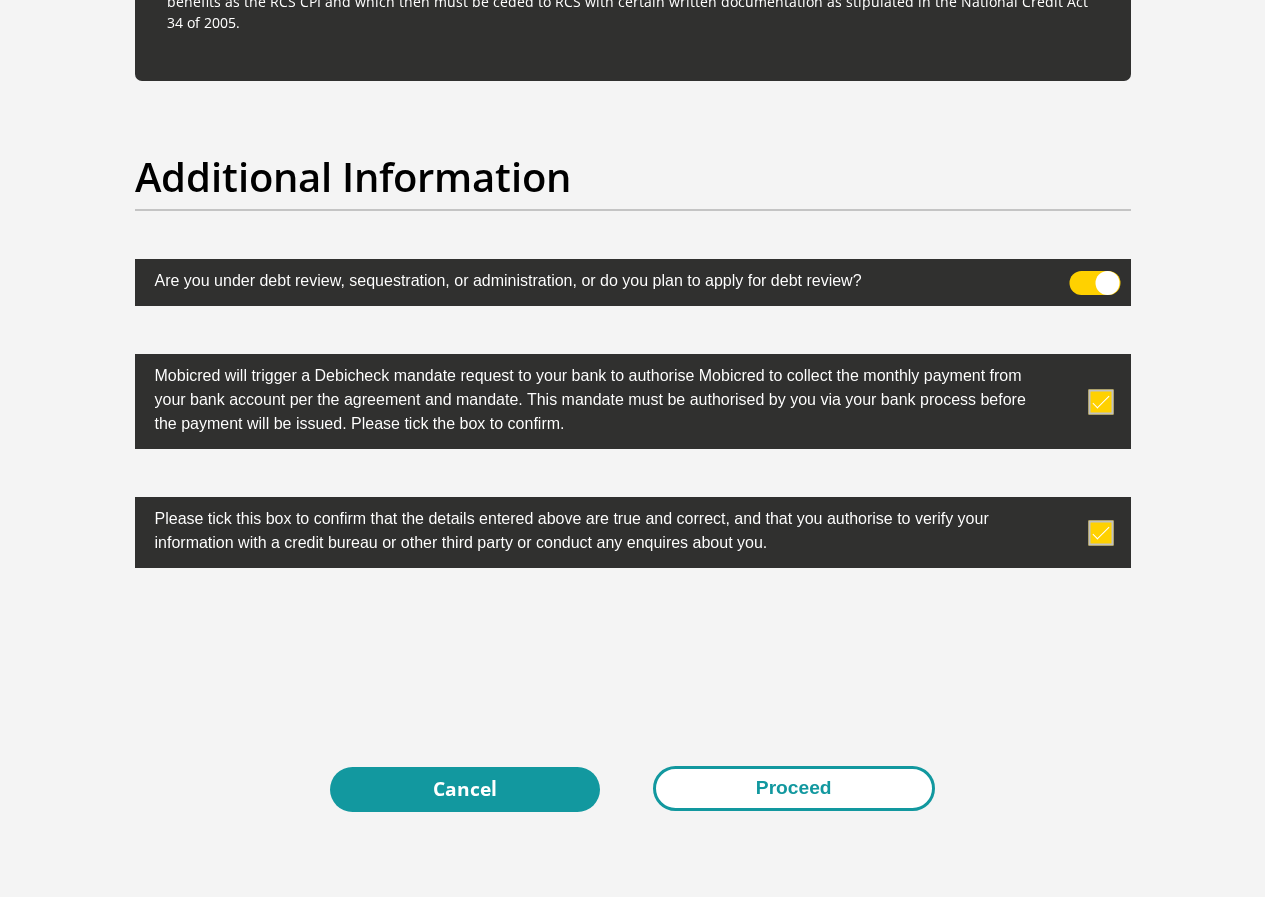 click on "Proceed" at bounding box center (794, 788) 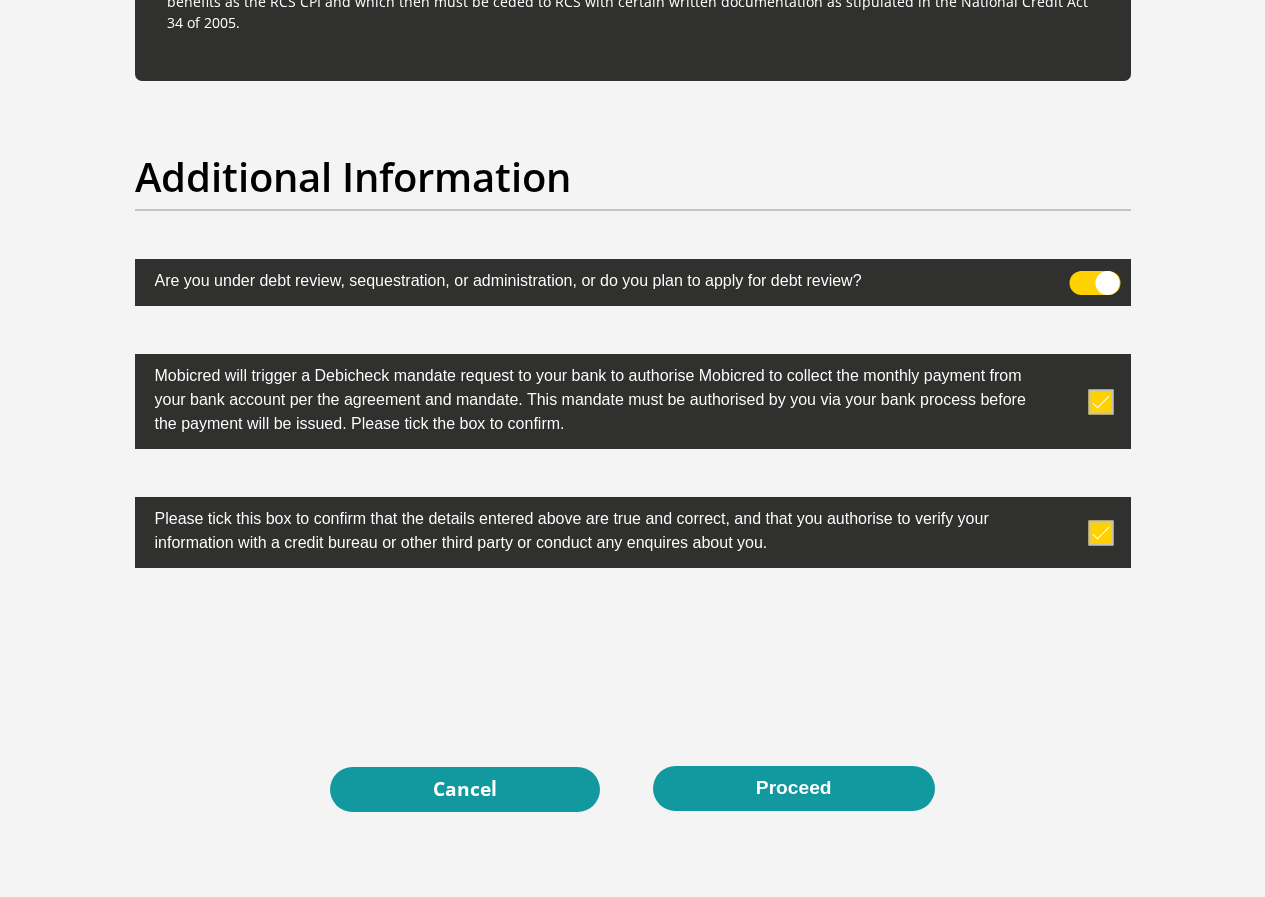 scroll, scrollTop: 0, scrollLeft: 0, axis: both 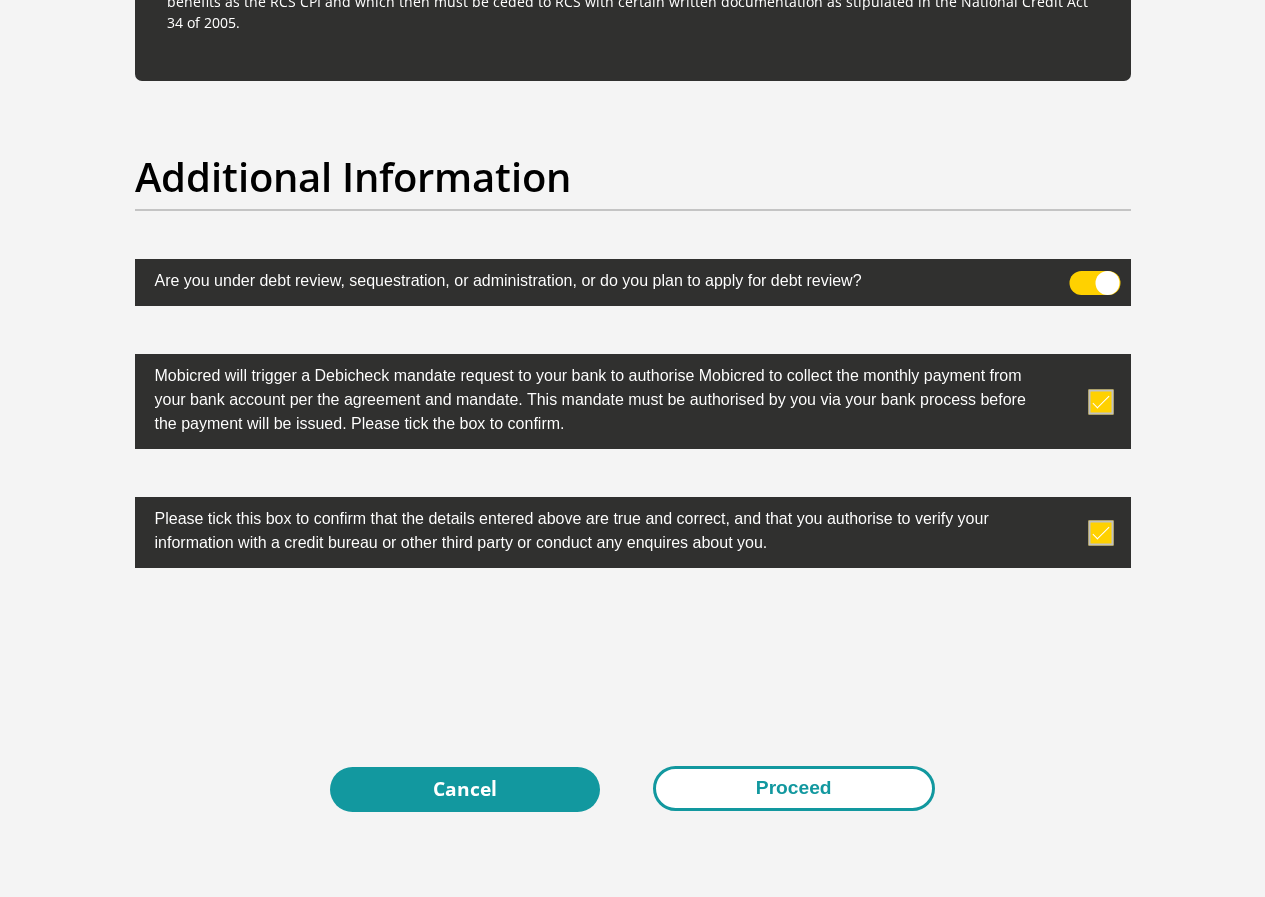 click on "Proceed" at bounding box center (794, 788) 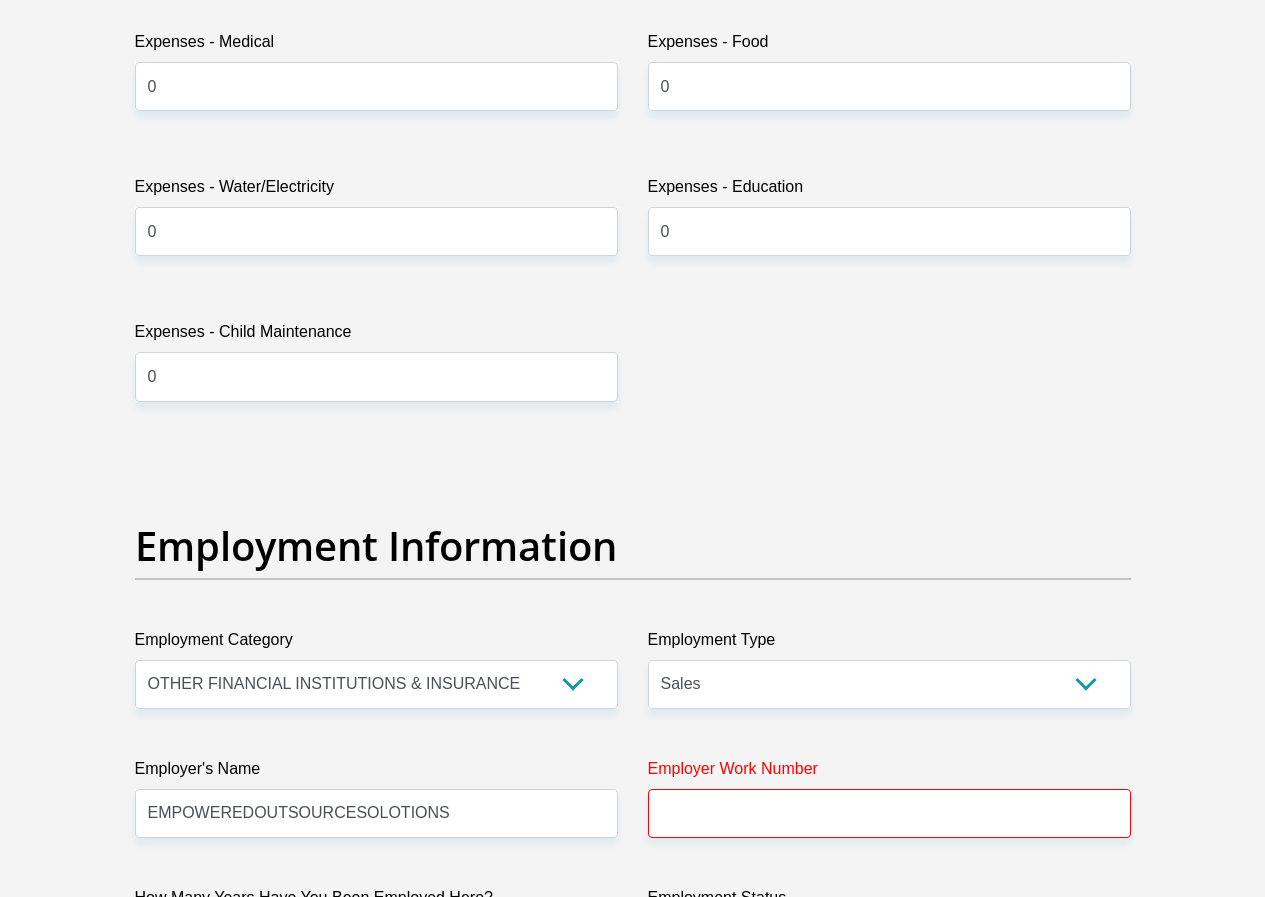 scroll, scrollTop: 3301, scrollLeft: 0, axis: vertical 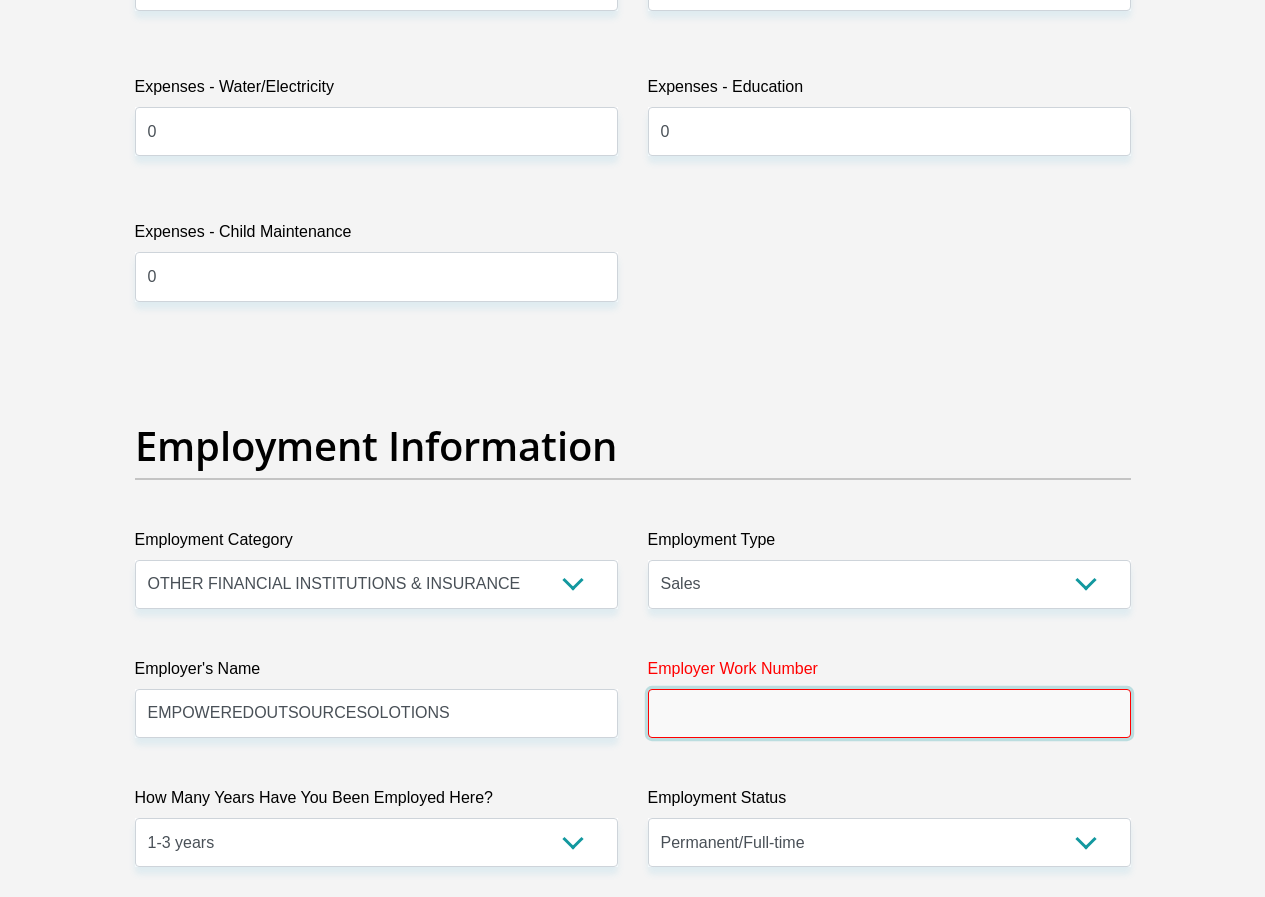 click on "Employer Work Number" at bounding box center (889, 713) 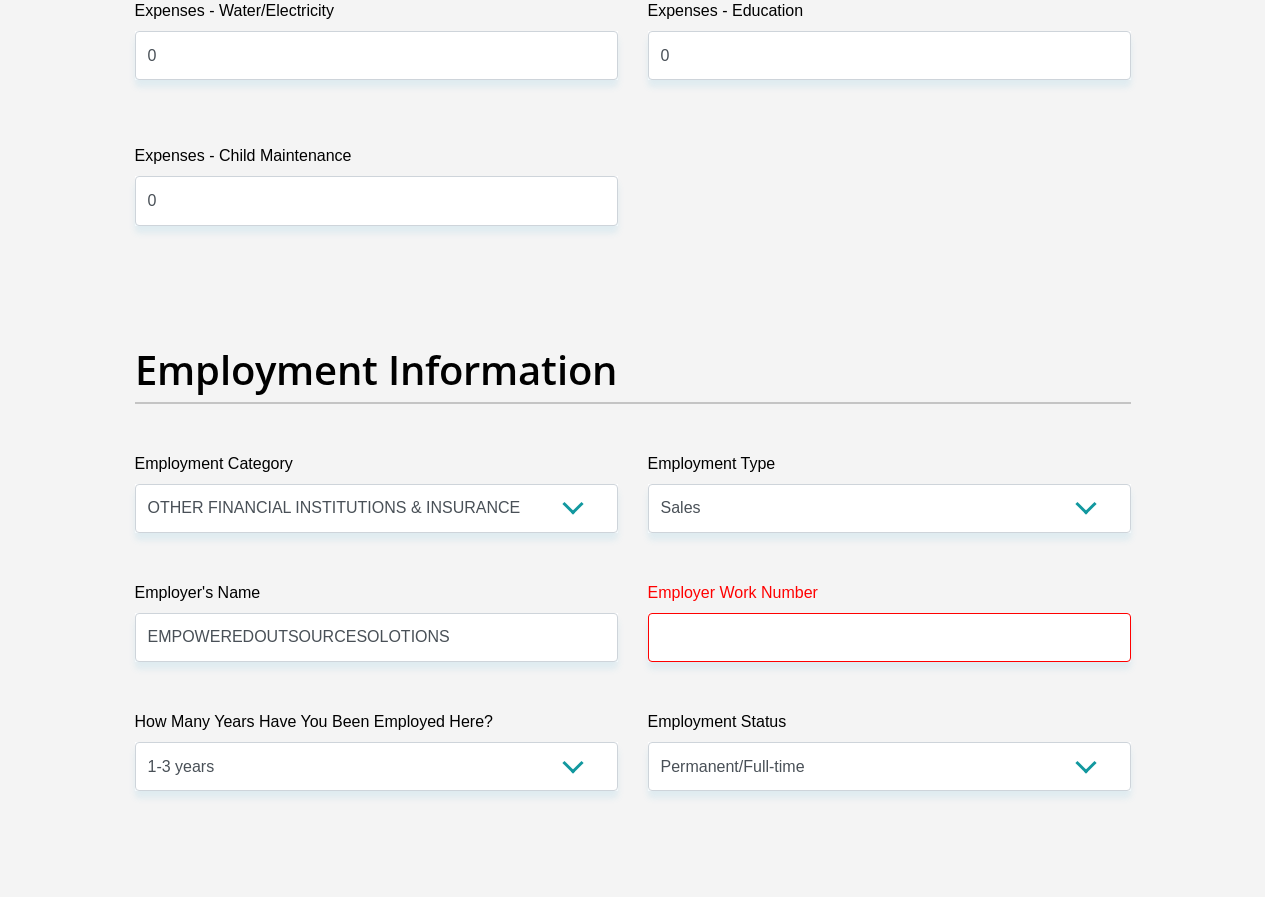 scroll, scrollTop: 3378, scrollLeft: 0, axis: vertical 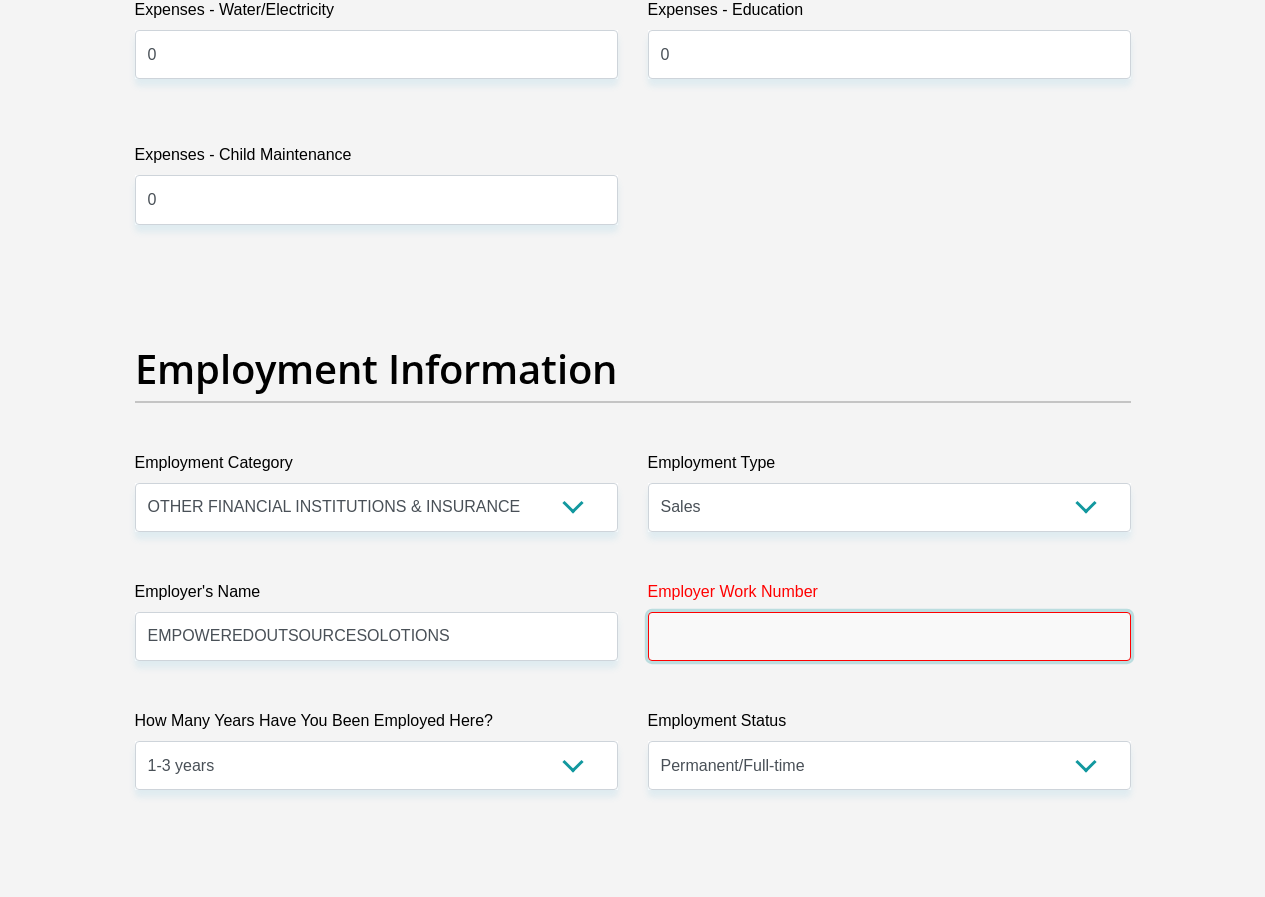 click on "Employer Work Number" at bounding box center [889, 636] 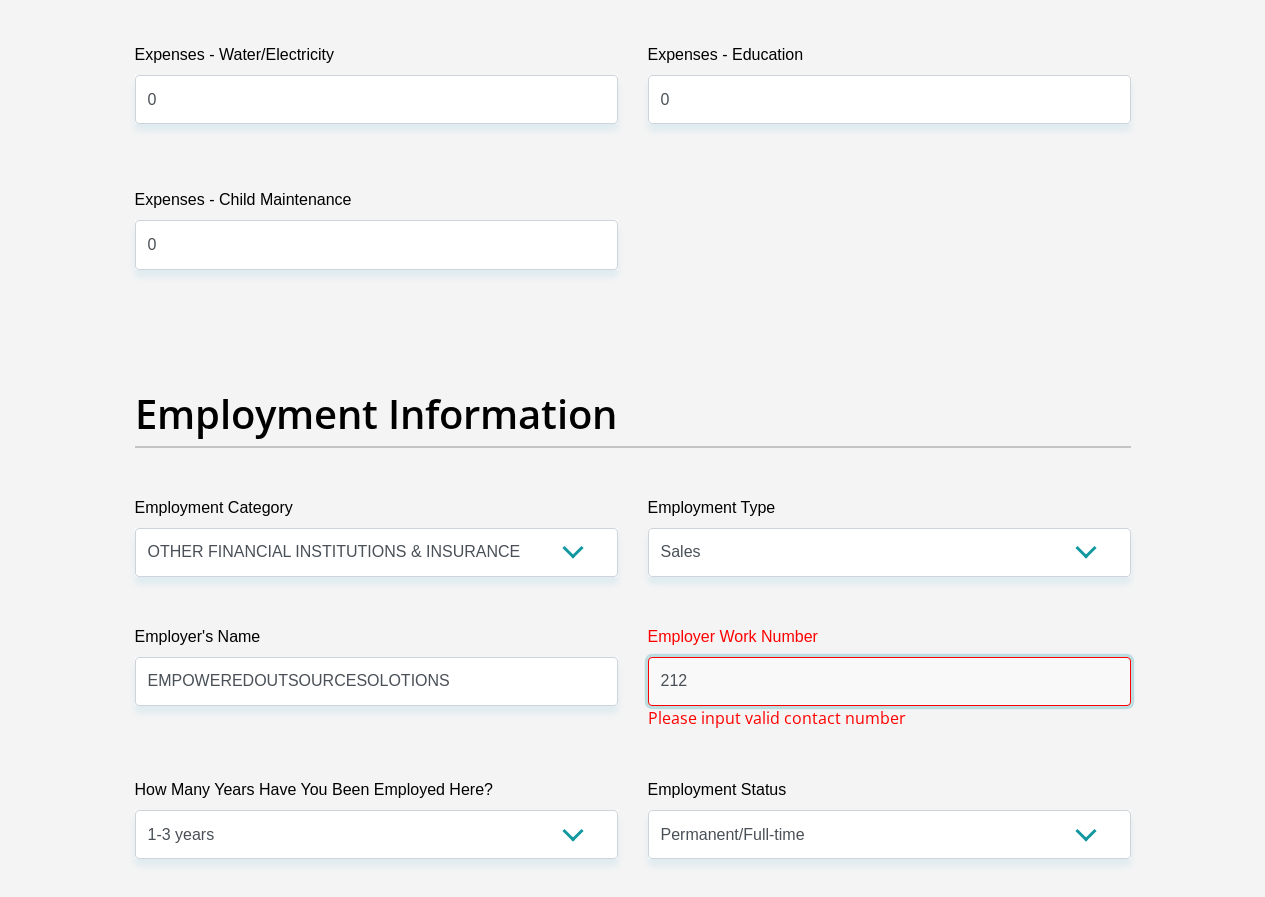 scroll, scrollTop: 3378, scrollLeft: 0, axis: vertical 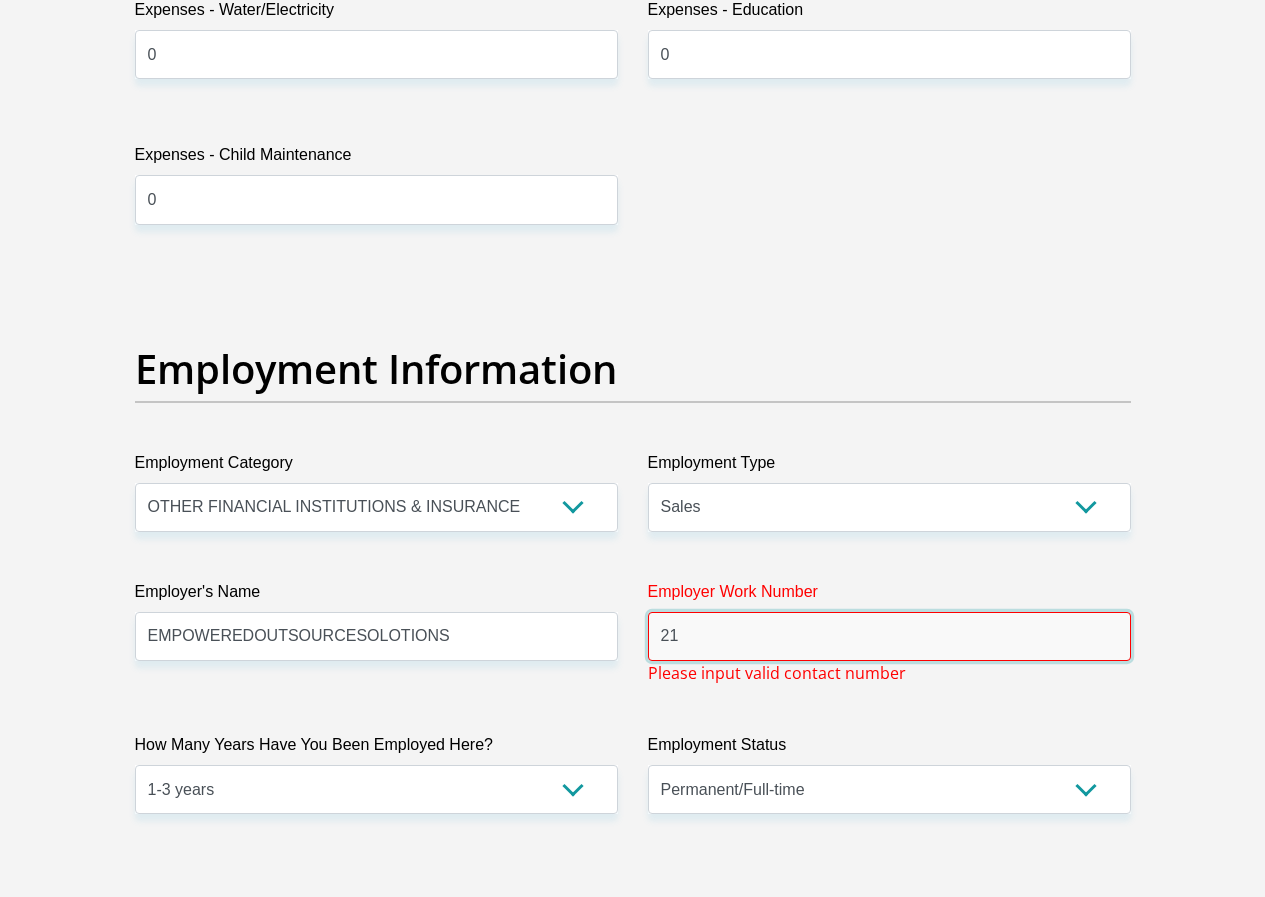 type on "2" 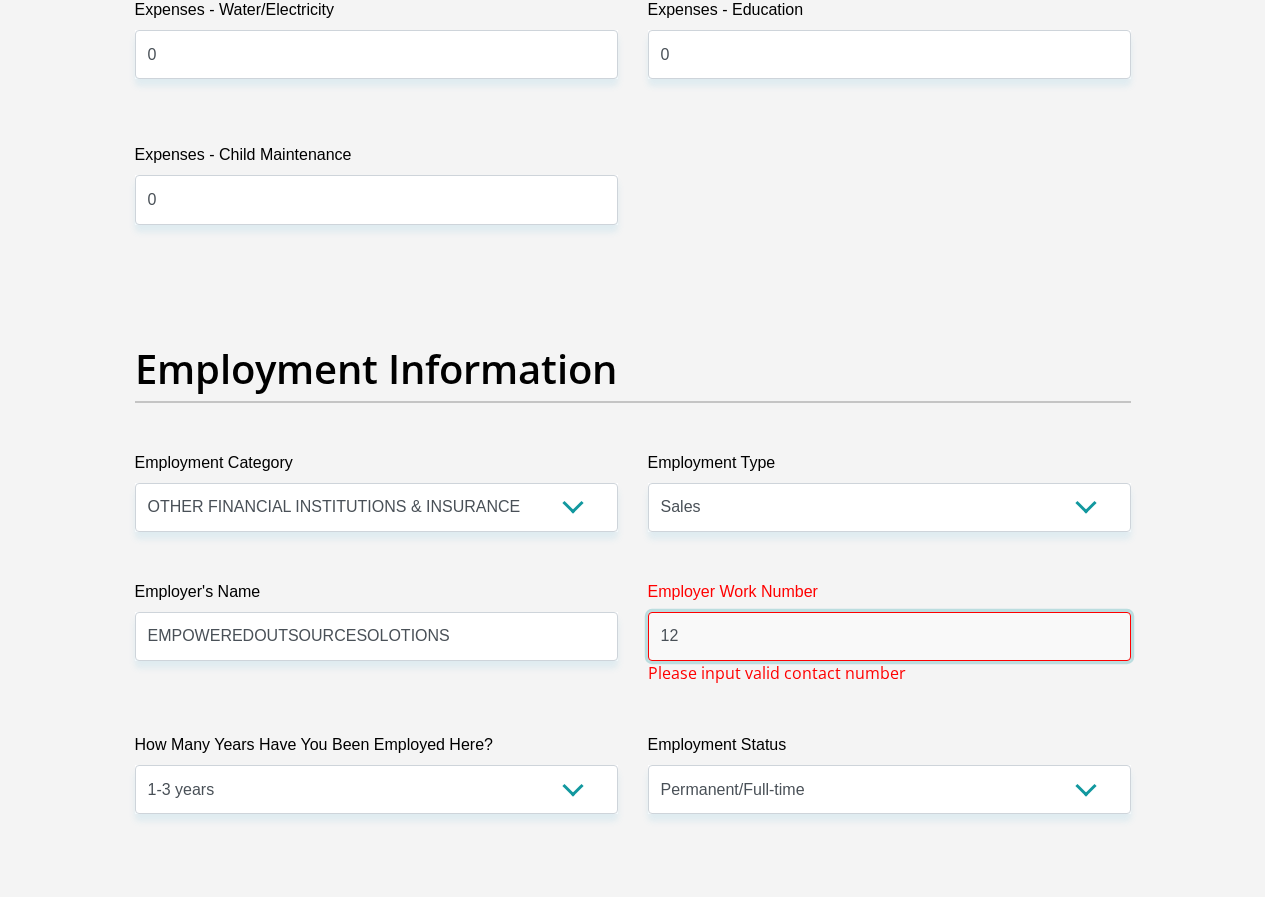 type on "1" 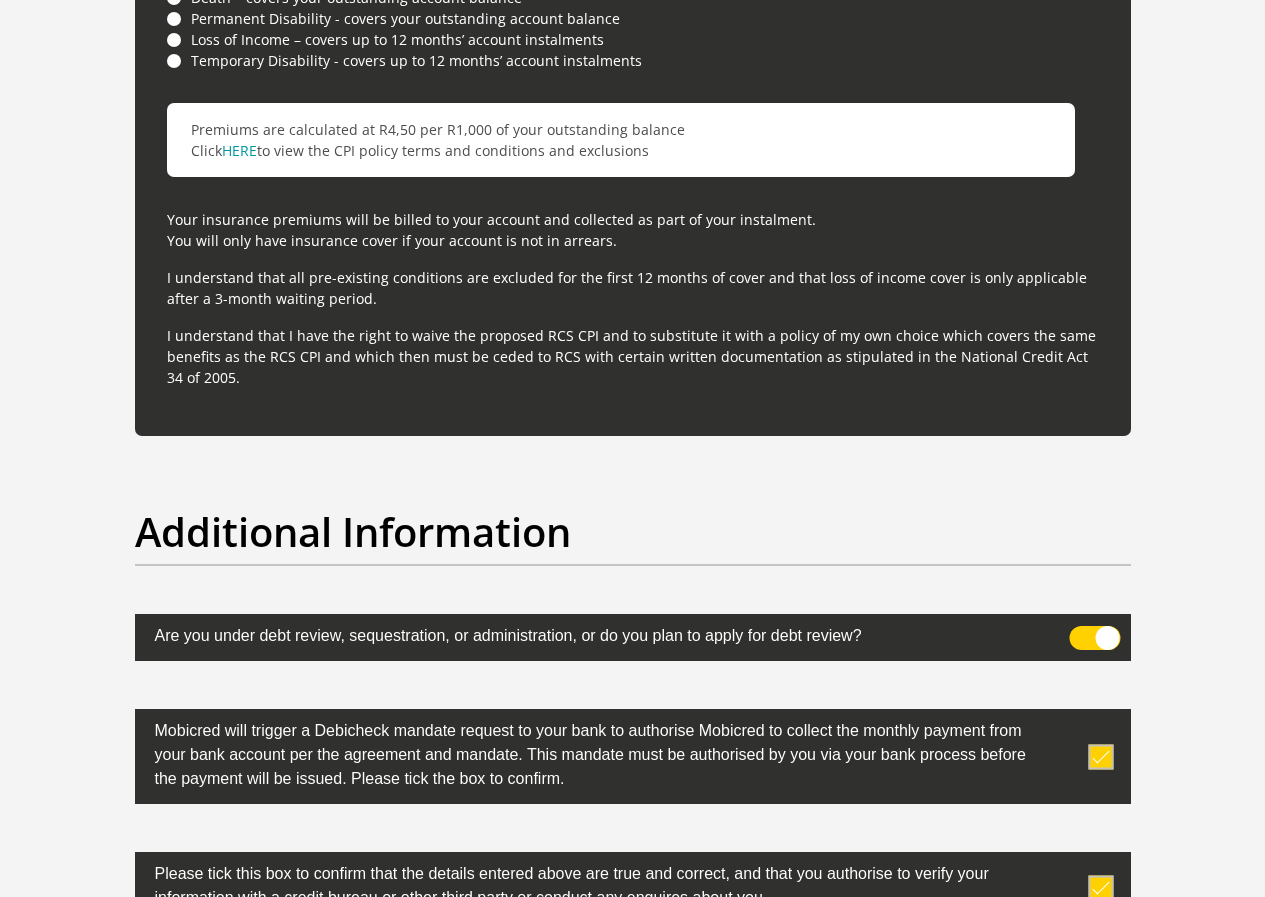 scroll, scrollTop: 6278, scrollLeft: 0, axis: vertical 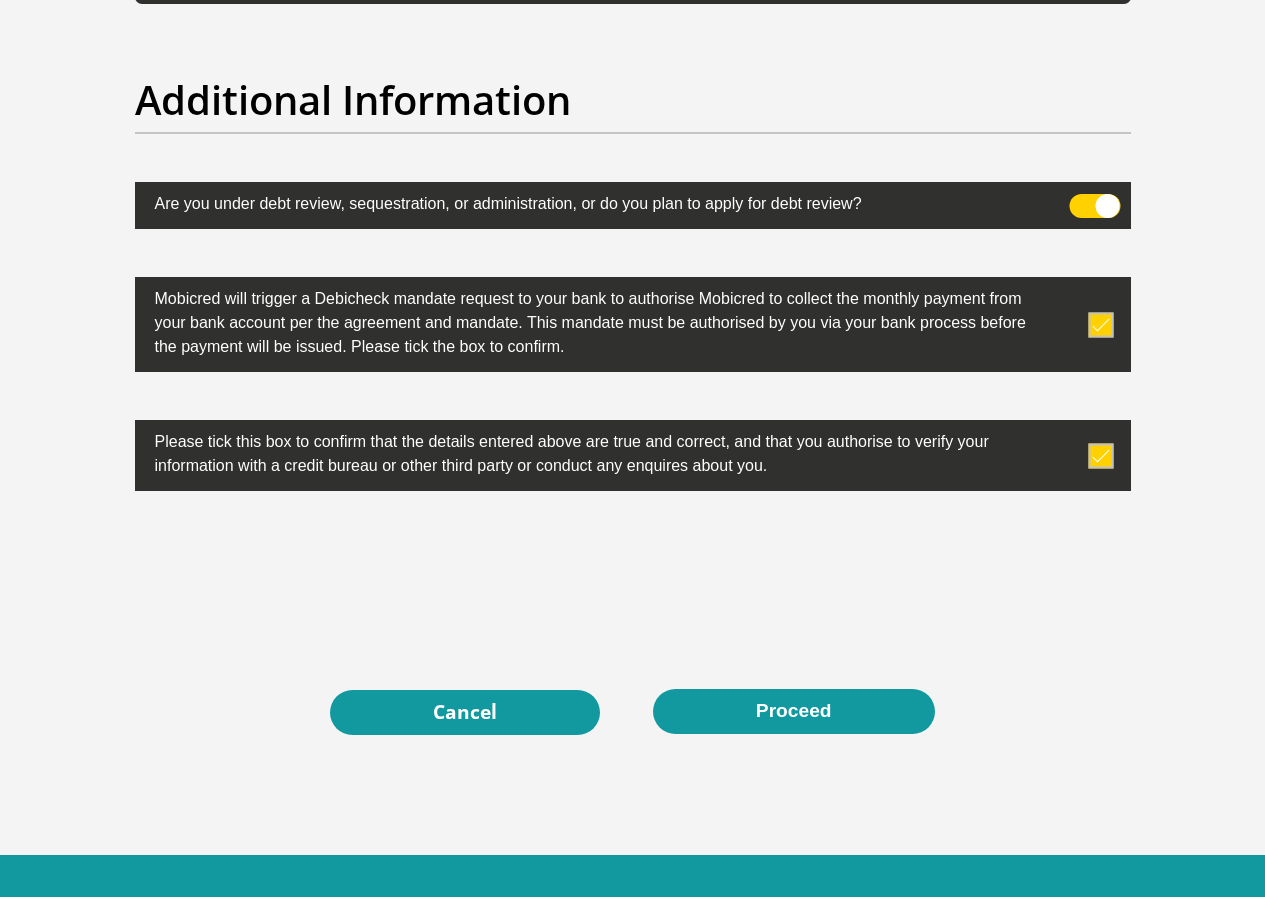 type on "0785934560" 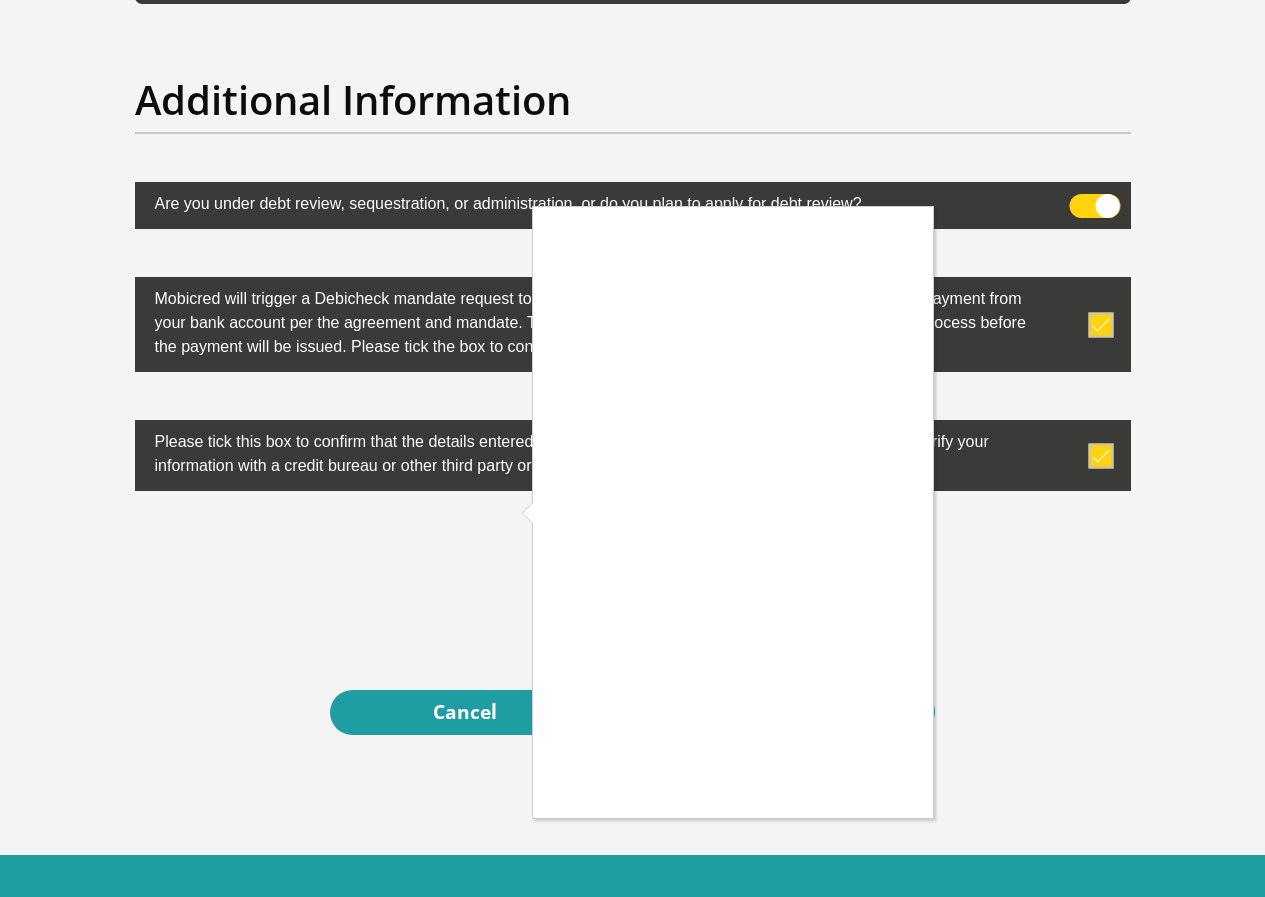 click at bounding box center (632, 448) 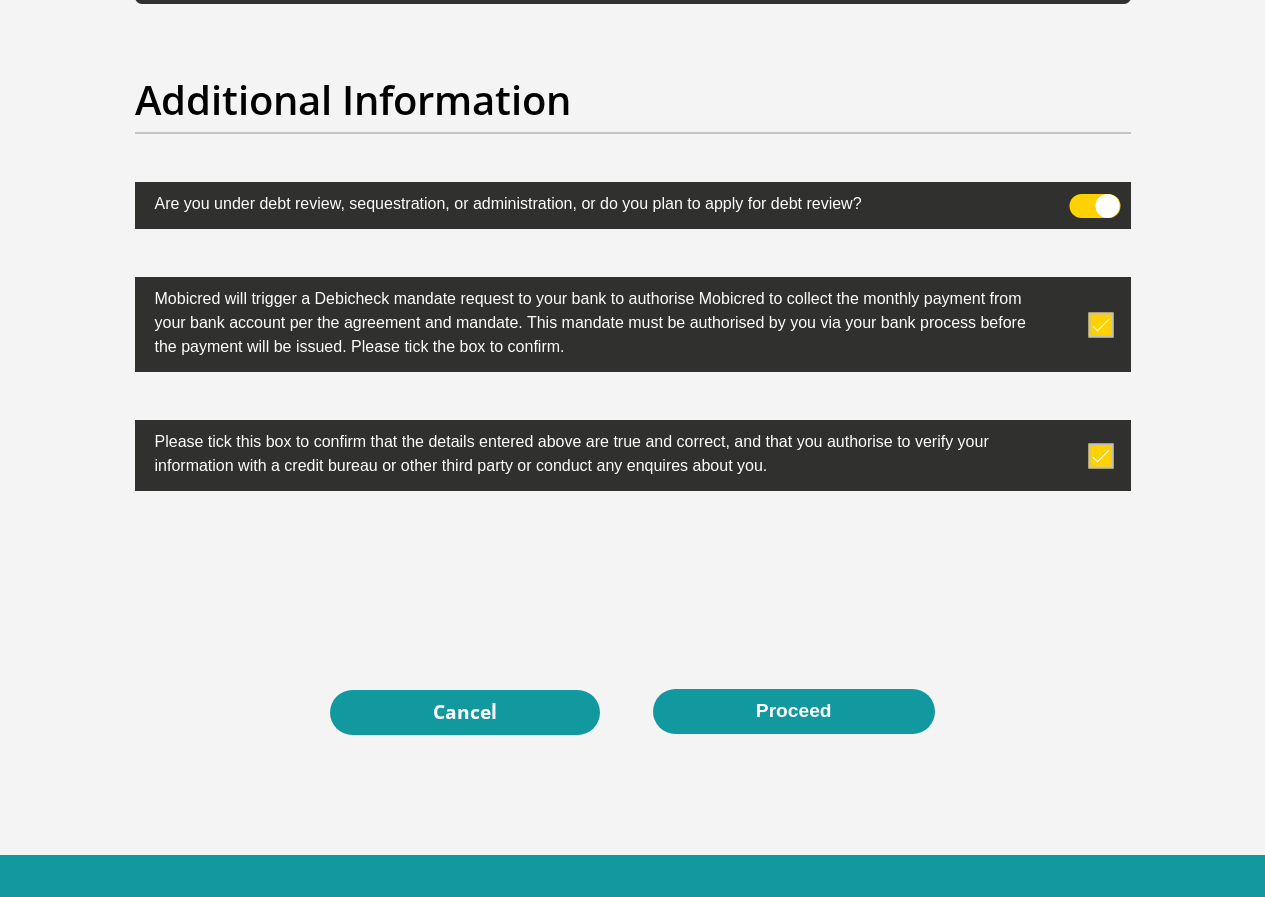 click on "Title
Mr
Ms
Mrs
Dr
Other
First Name
kamogelo
Surname
mashamba
ID Number
0506245487083
Please input valid ID number
Race
Black
Coloured
Indian
White
Other
Contact Number
0730034939
Please input valid contact number
Nationality
South Africa
Afghanistan  Aland Islands  Chad" at bounding box center [633, -2578] 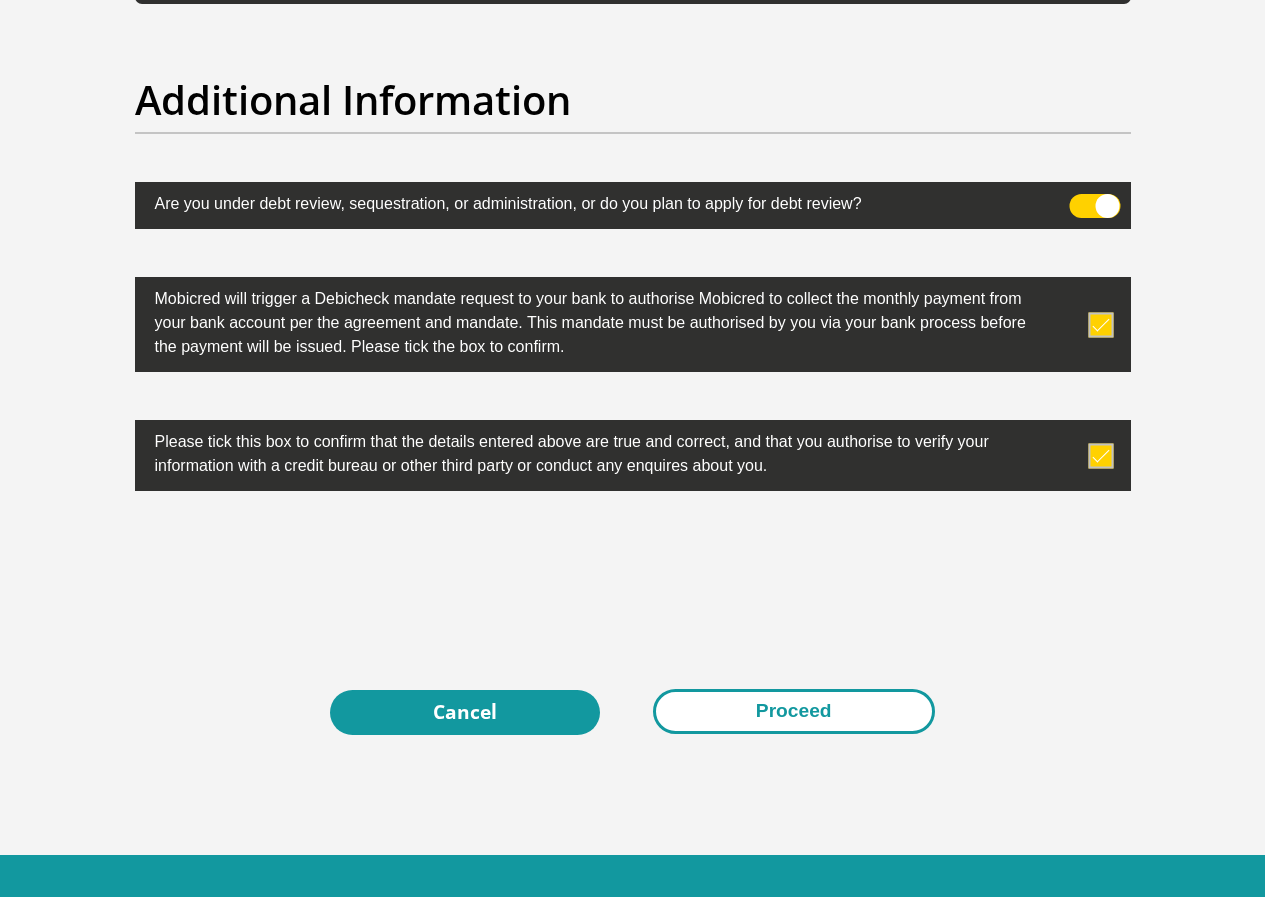 click on "Proceed" at bounding box center [794, 711] 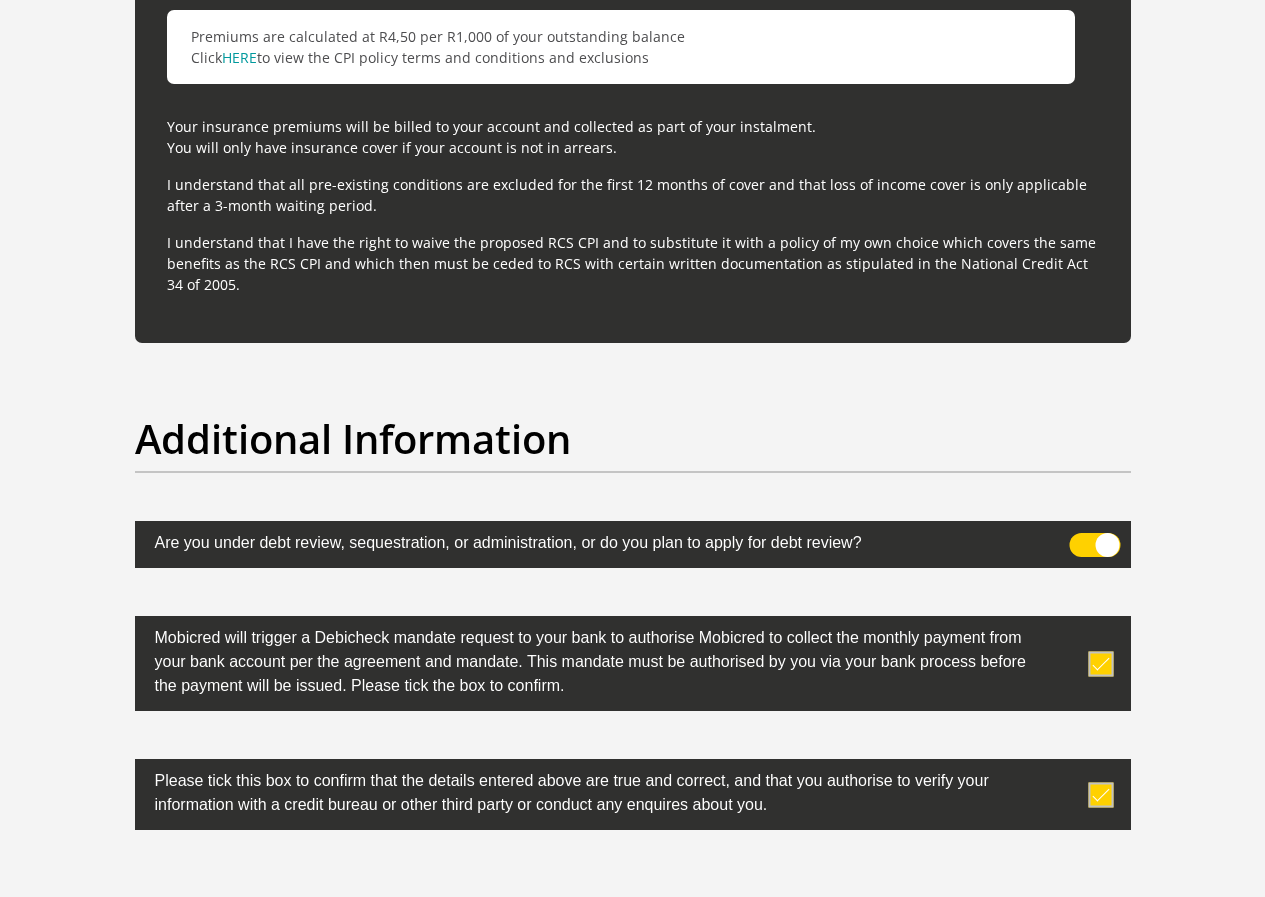 scroll, scrollTop: 5878, scrollLeft: 0, axis: vertical 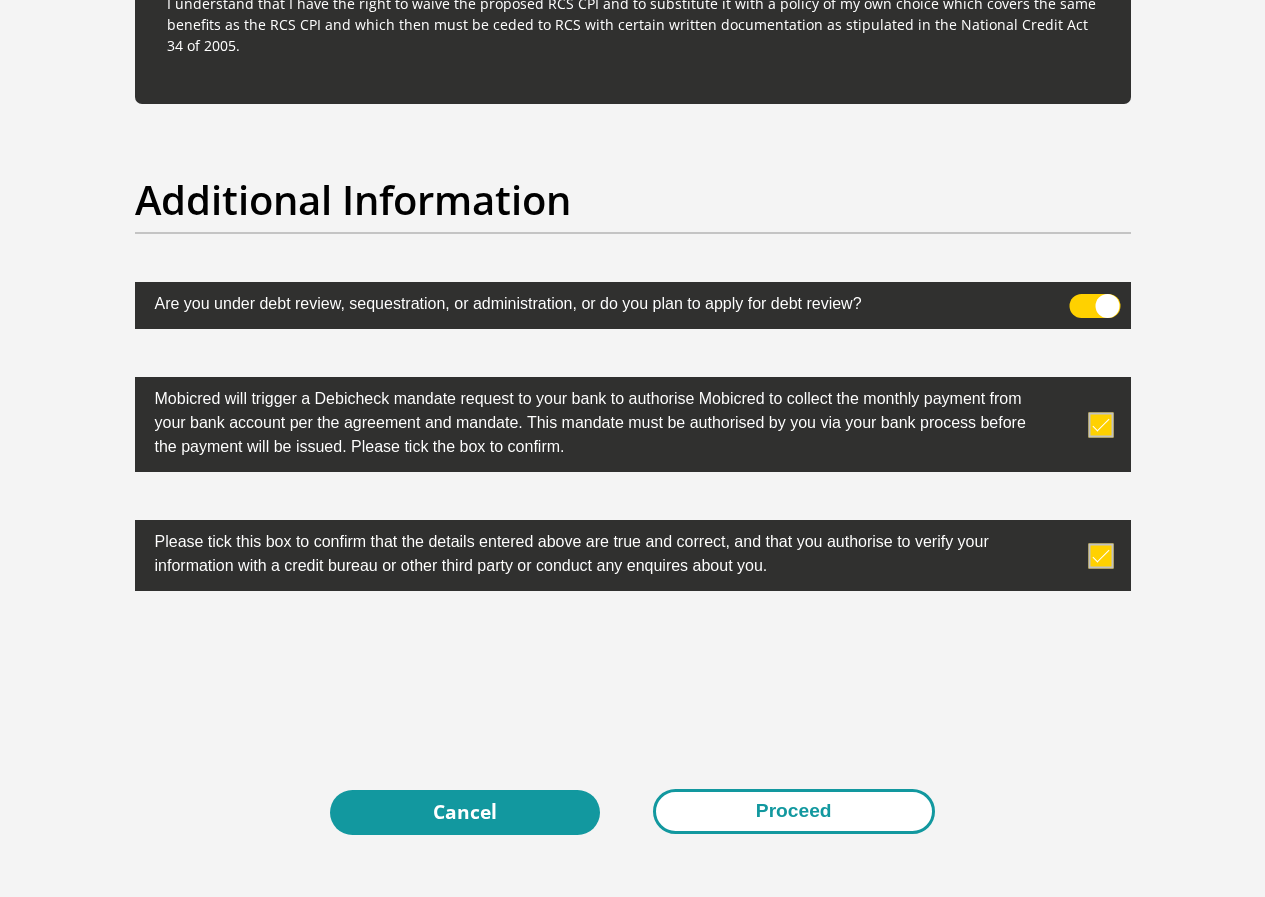 drag, startPoint x: 735, startPoint y: 760, endPoint x: 746, endPoint y: 736, distance: 26.400757 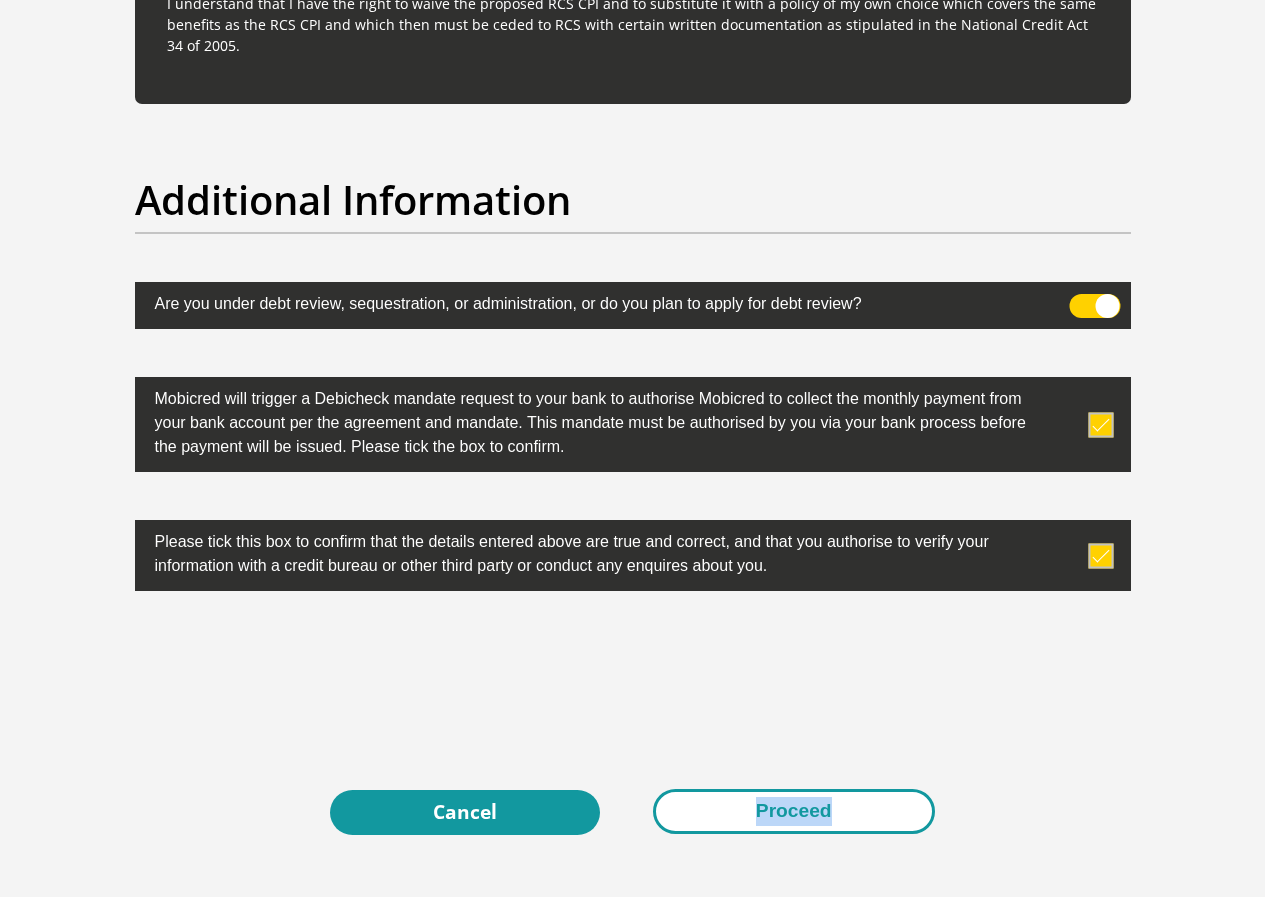 click on "Proceed" at bounding box center [794, 811] 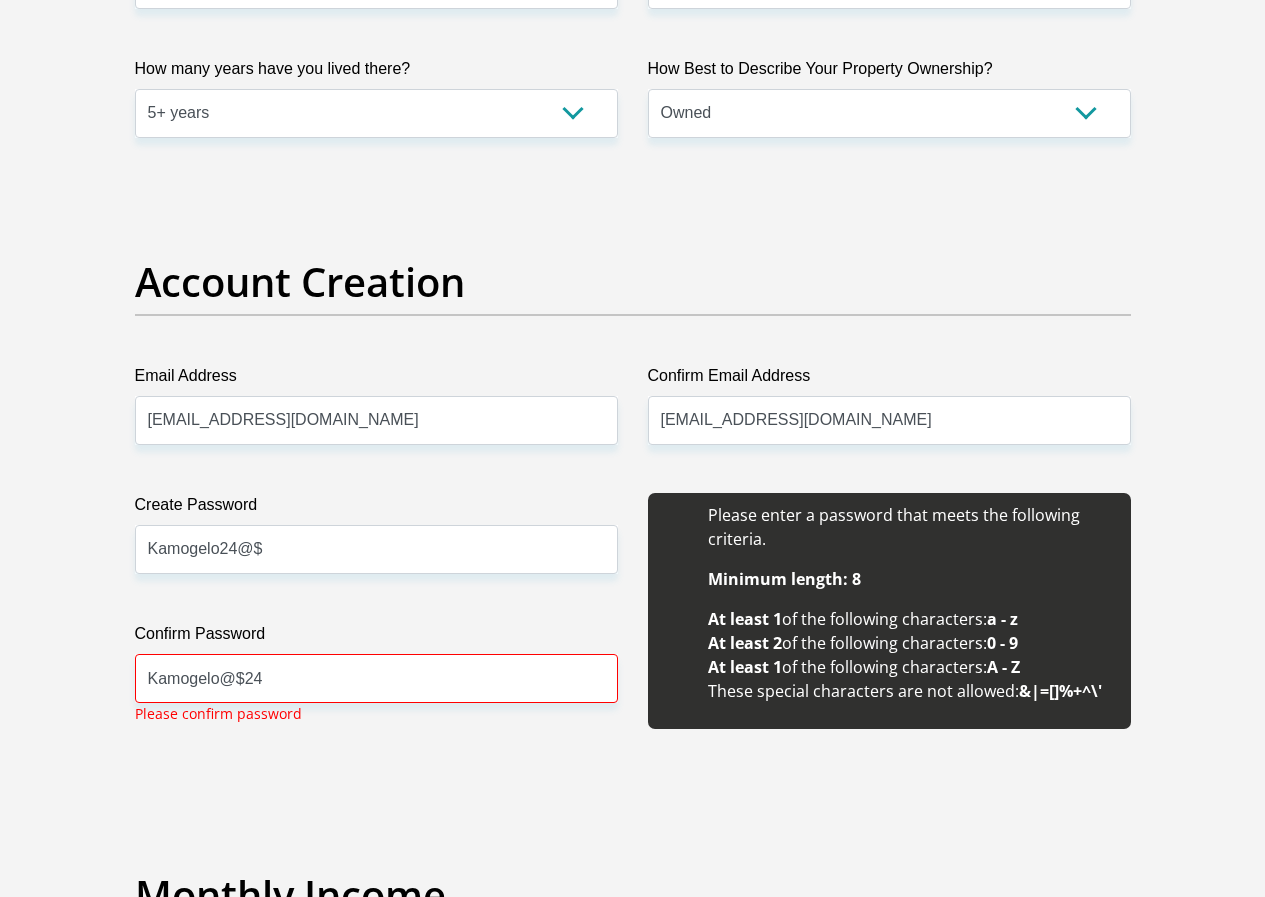 scroll, scrollTop: 1578, scrollLeft: 0, axis: vertical 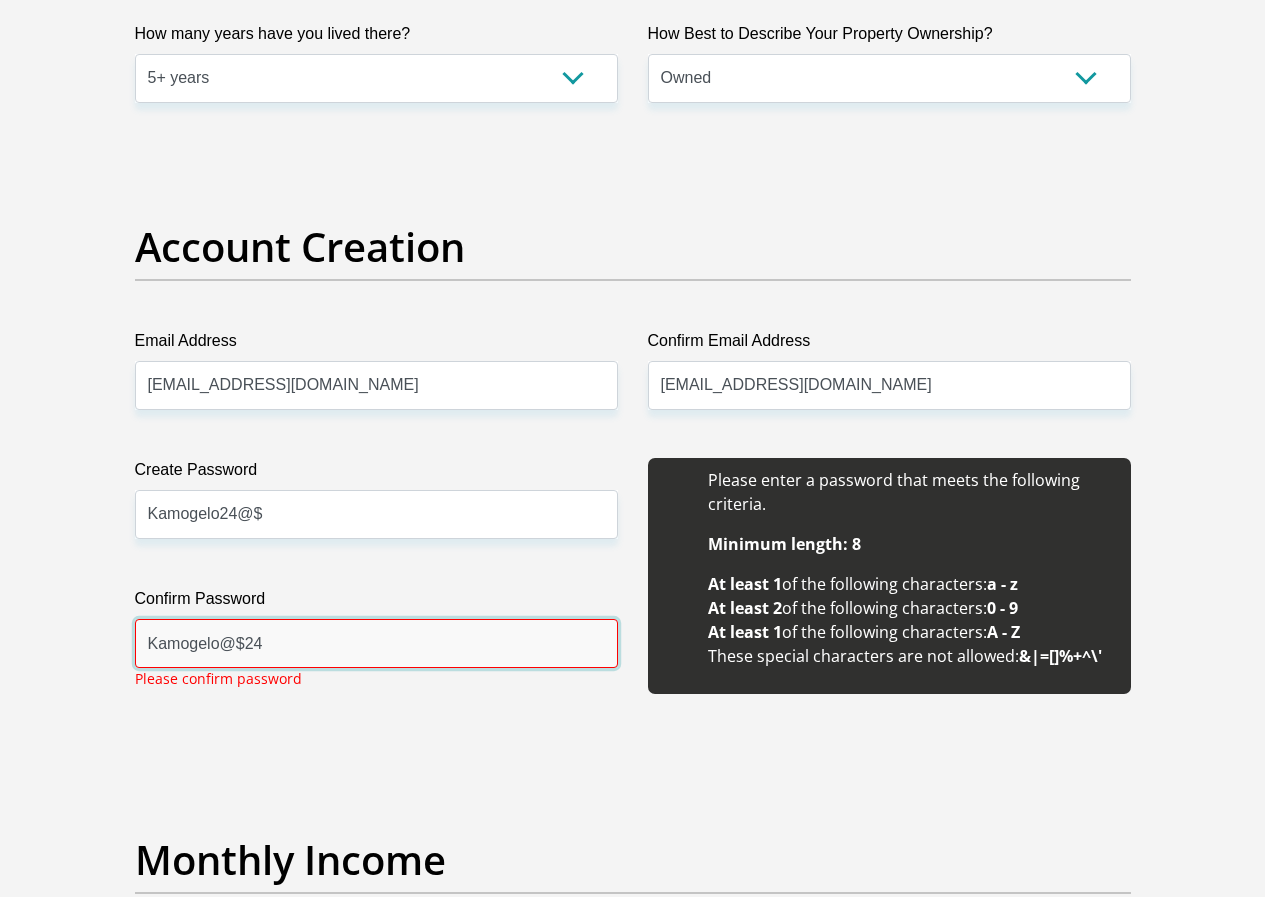 click on "Kamogelo@$24" at bounding box center (376, 643) 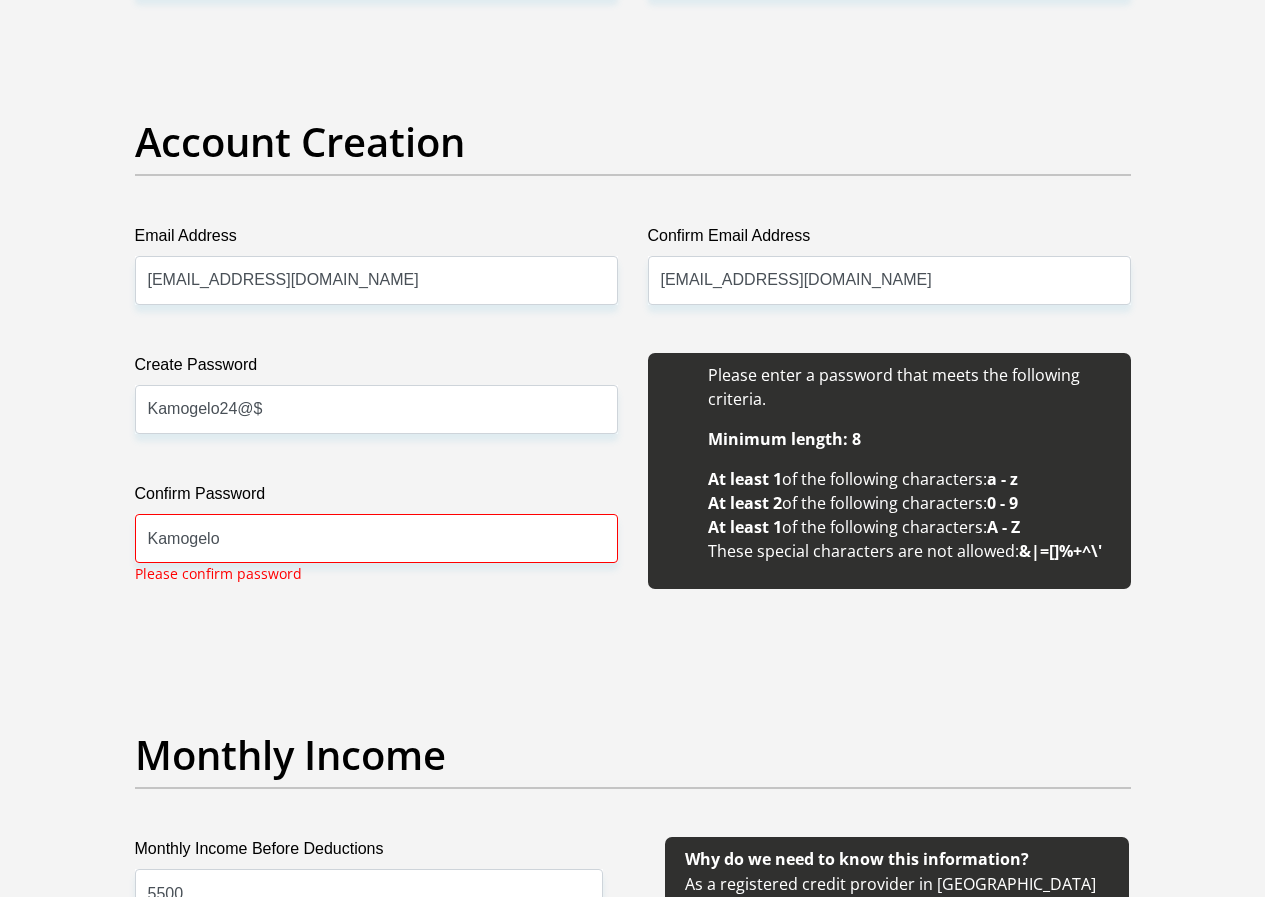 scroll, scrollTop: 1678, scrollLeft: 0, axis: vertical 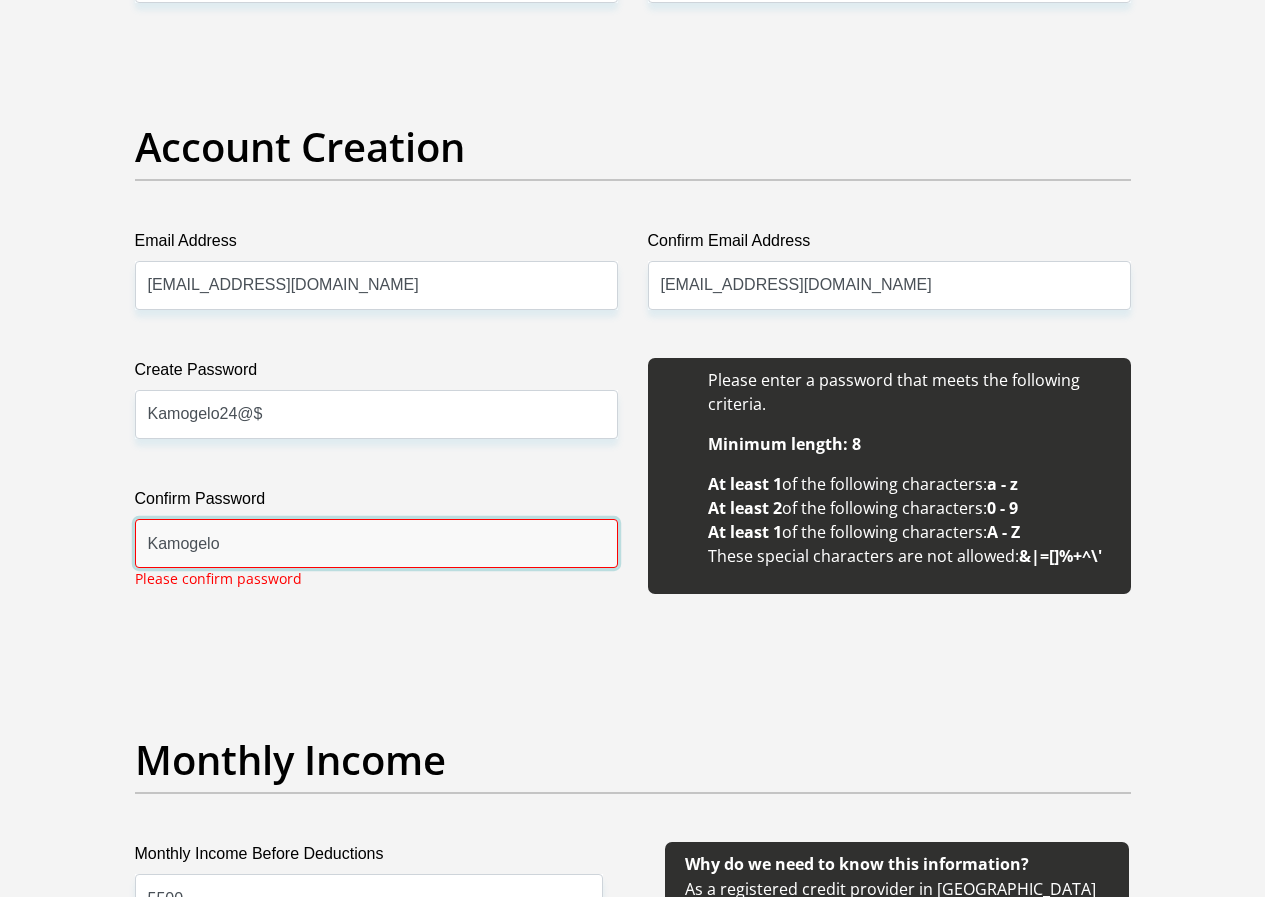 click on "Kamogelo" at bounding box center [376, 543] 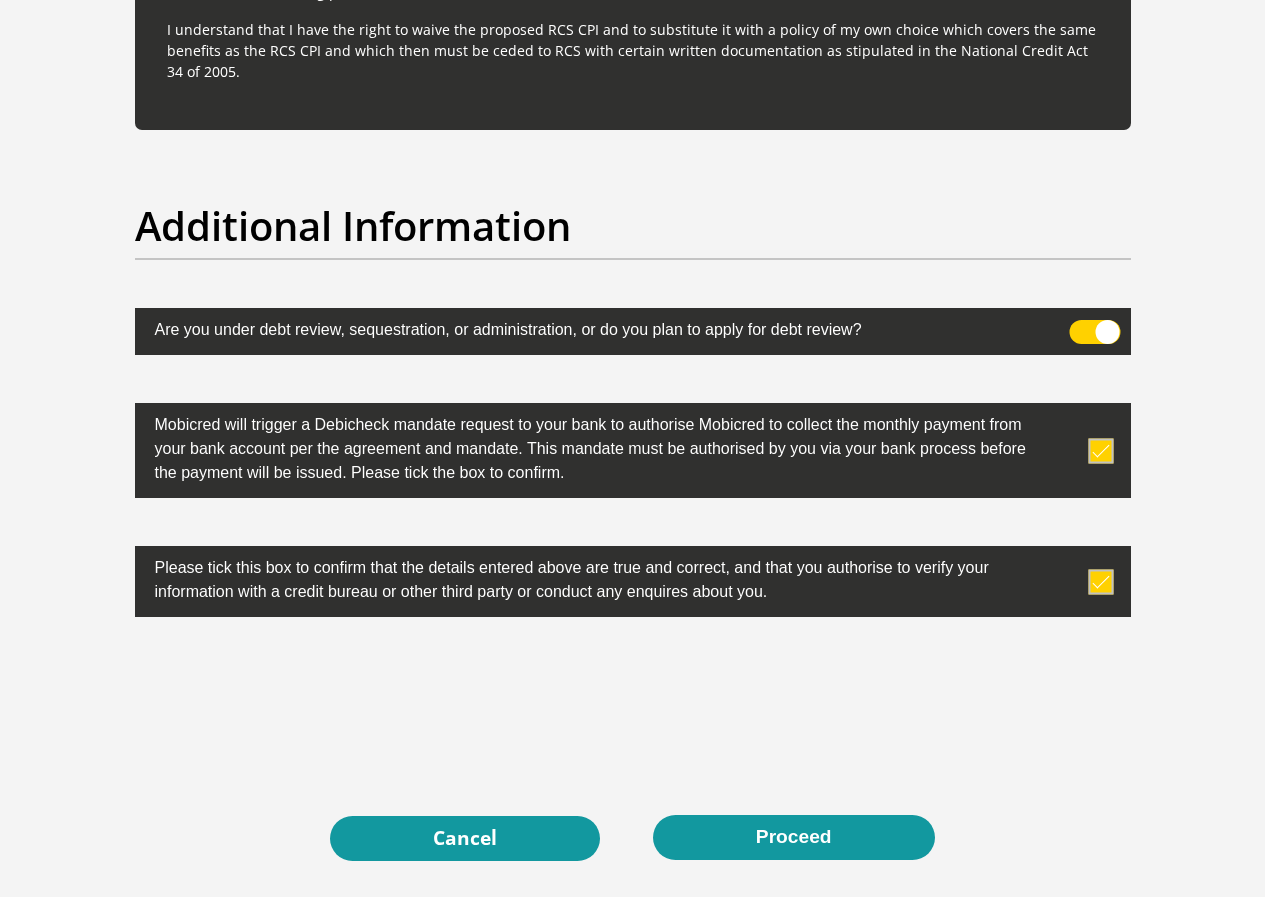 scroll, scrollTop: 6278, scrollLeft: 0, axis: vertical 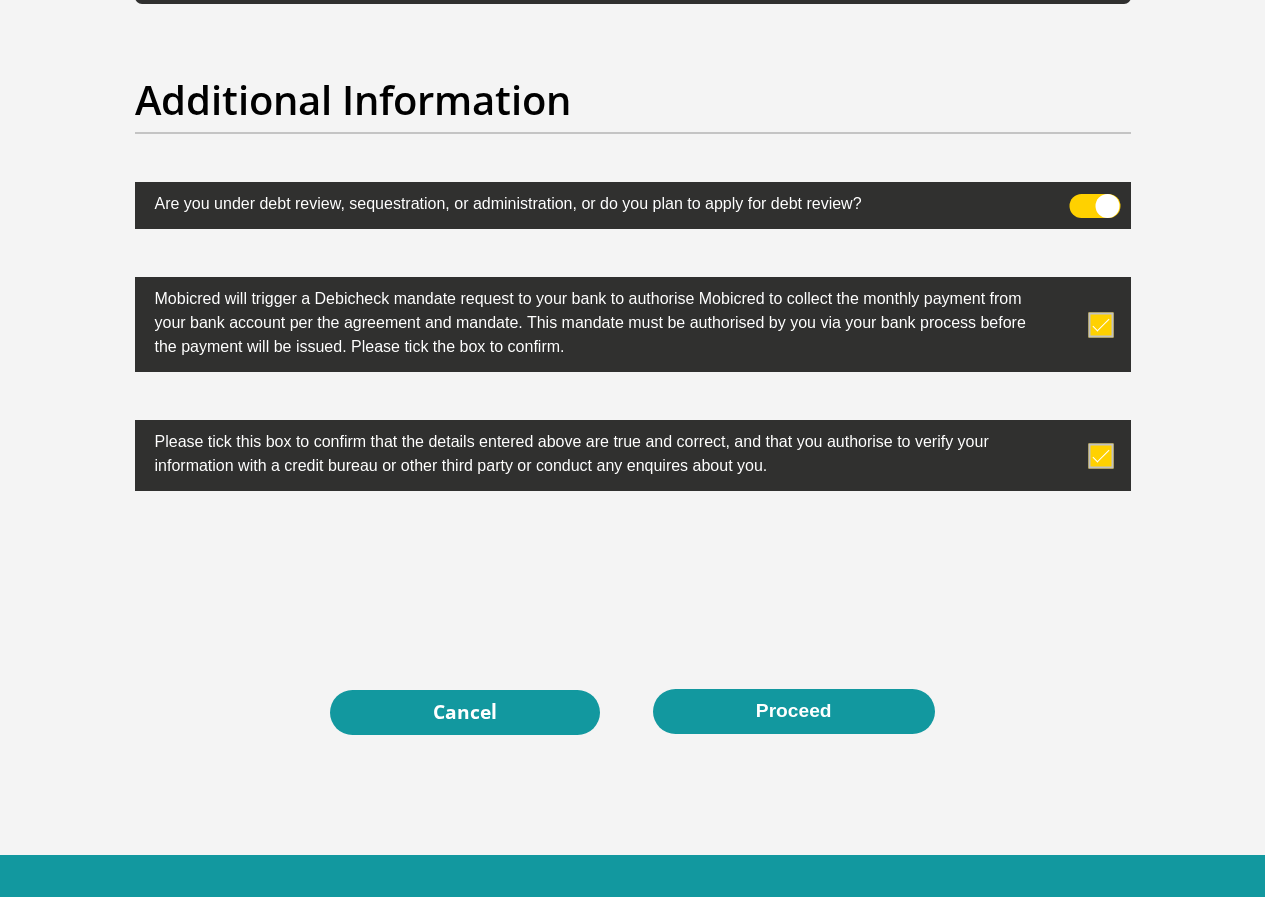 type on "Kamogelo24@$" 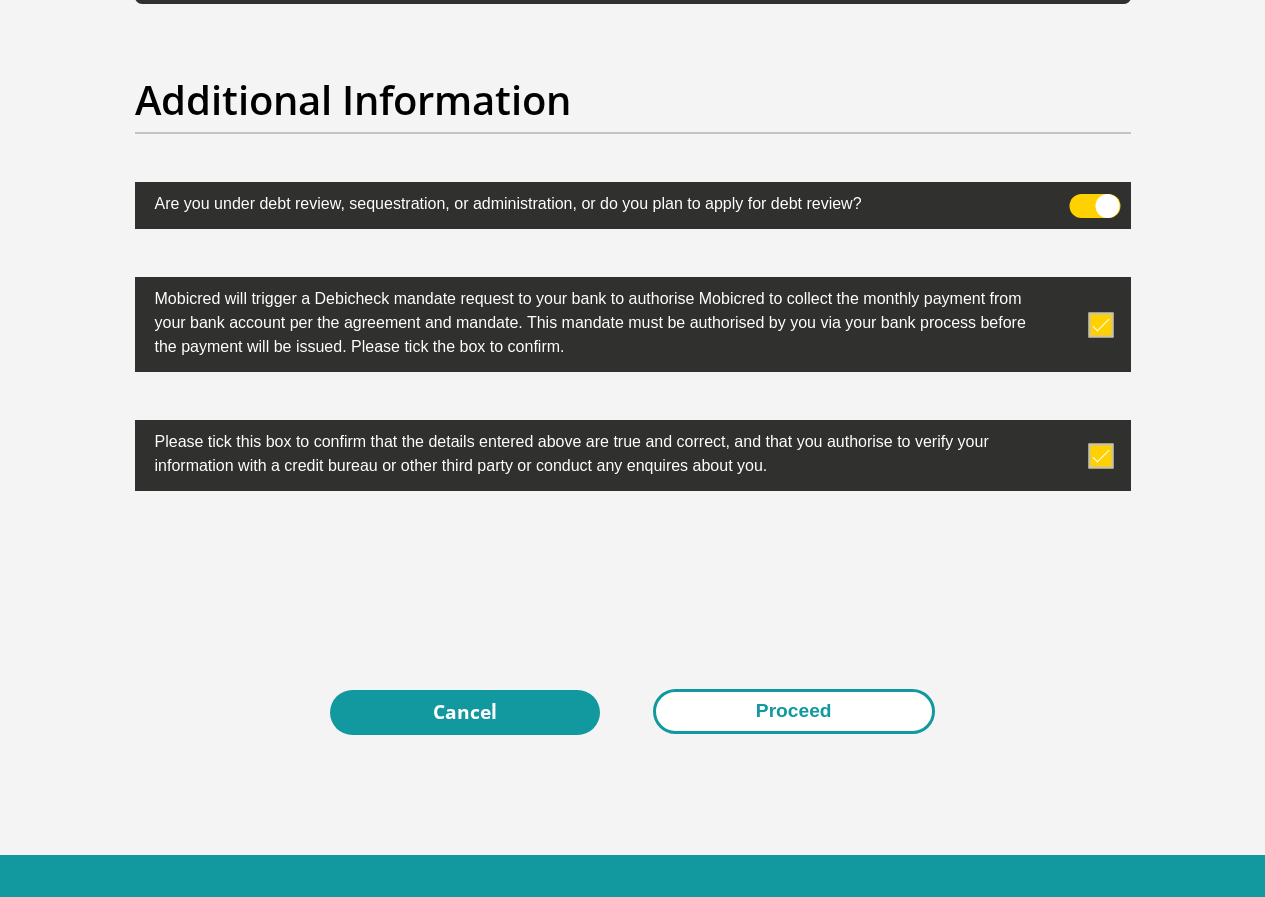 click on "Personal Details
Title
Mr
Ms
Mrs
Dr
Other
First Name
kamogelo
Surname
mashamba
ID Number
0506245487083
Please input valid ID number
Race
Black
Coloured
Indian
White
Other
Contact Number
0730034939
Please input valid contact number" at bounding box center (633, -2631) 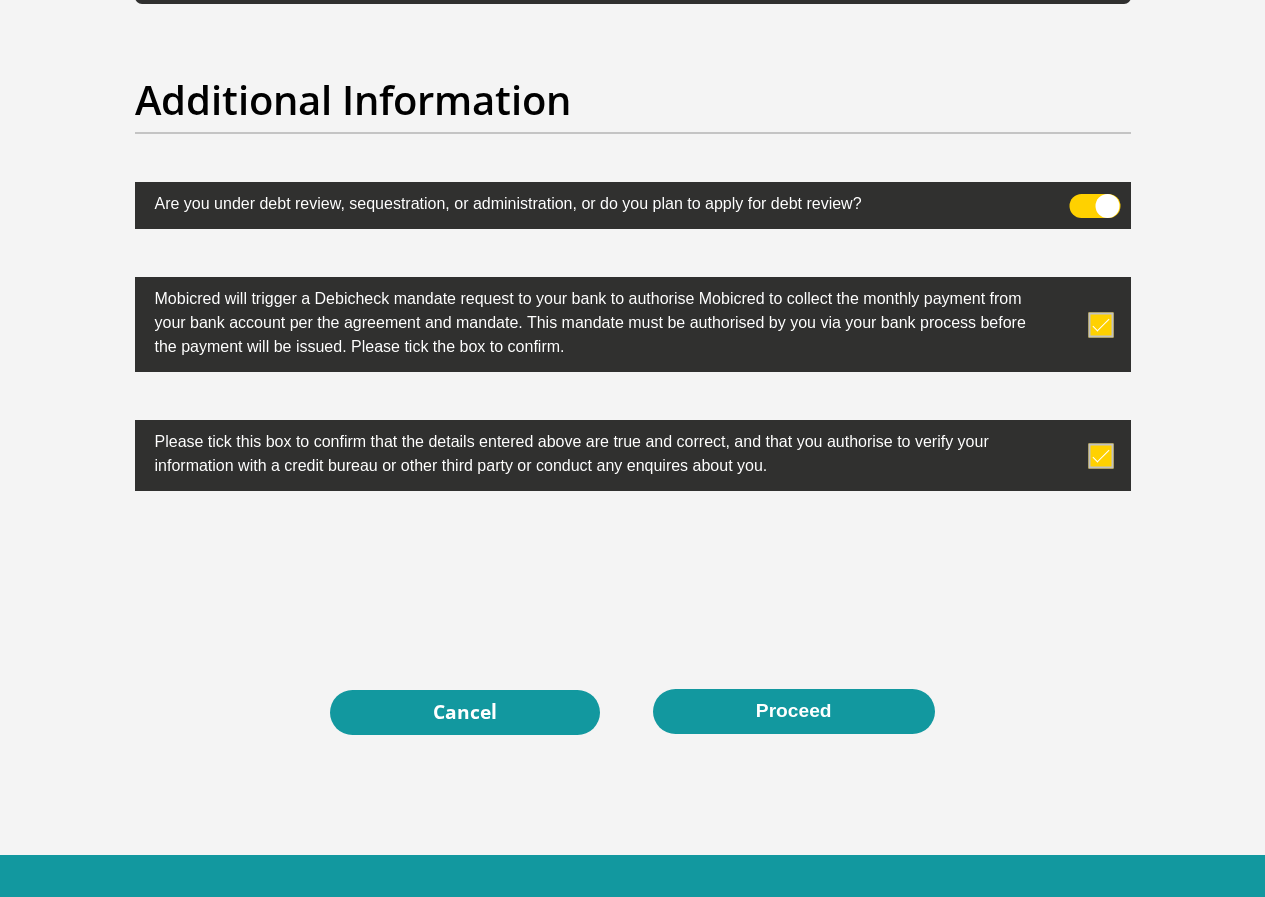 drag, startPoint x: 834, startPoint y: 649, endPoint x: 837, endPoint y: 665, distance: 16.27882 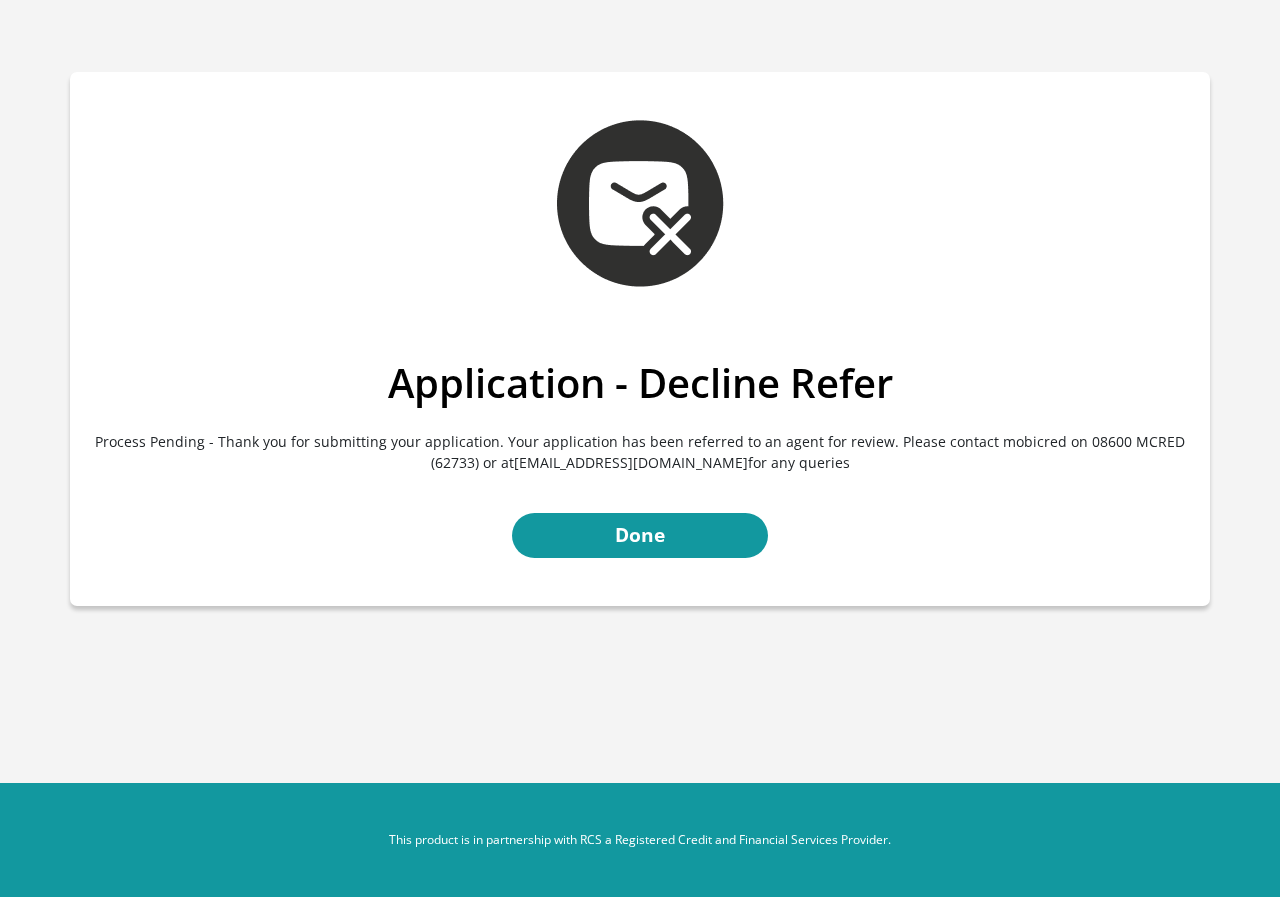 scroll, scrollTop: 0, scrollLeft: 0, axis: both 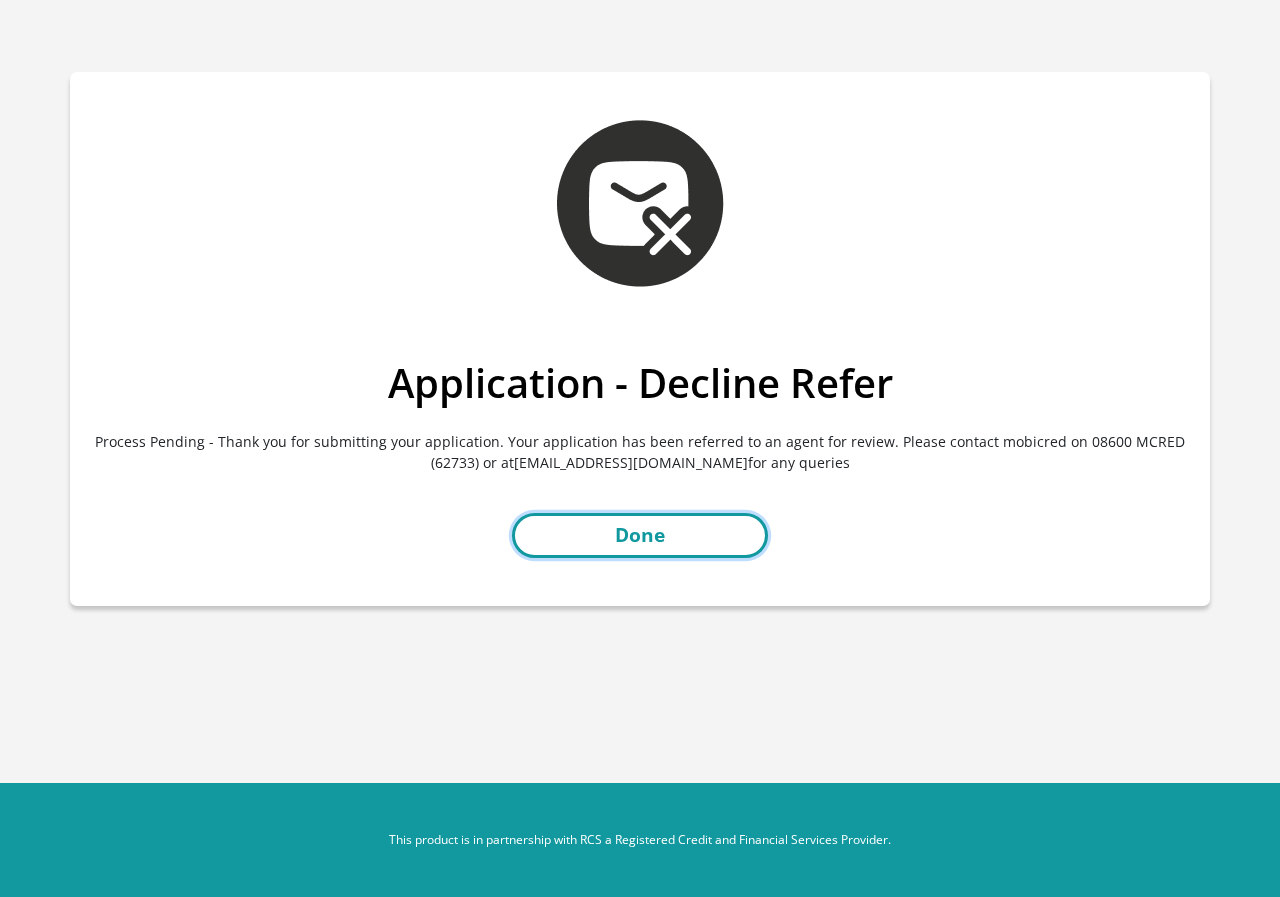 click on "Done" at bounding box center [640, 535] 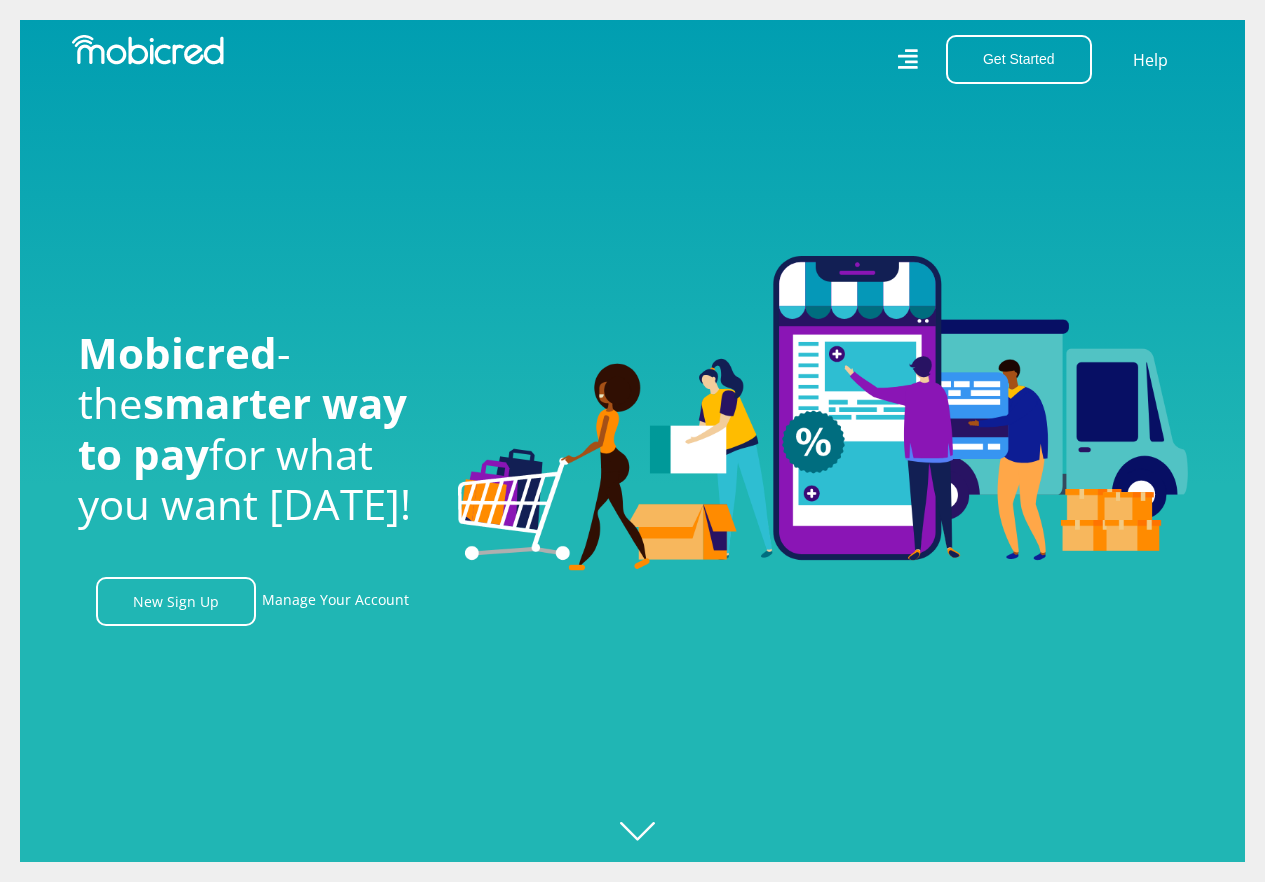 scroll, scrollTop: 0, scrollLeft: 0, axis: both 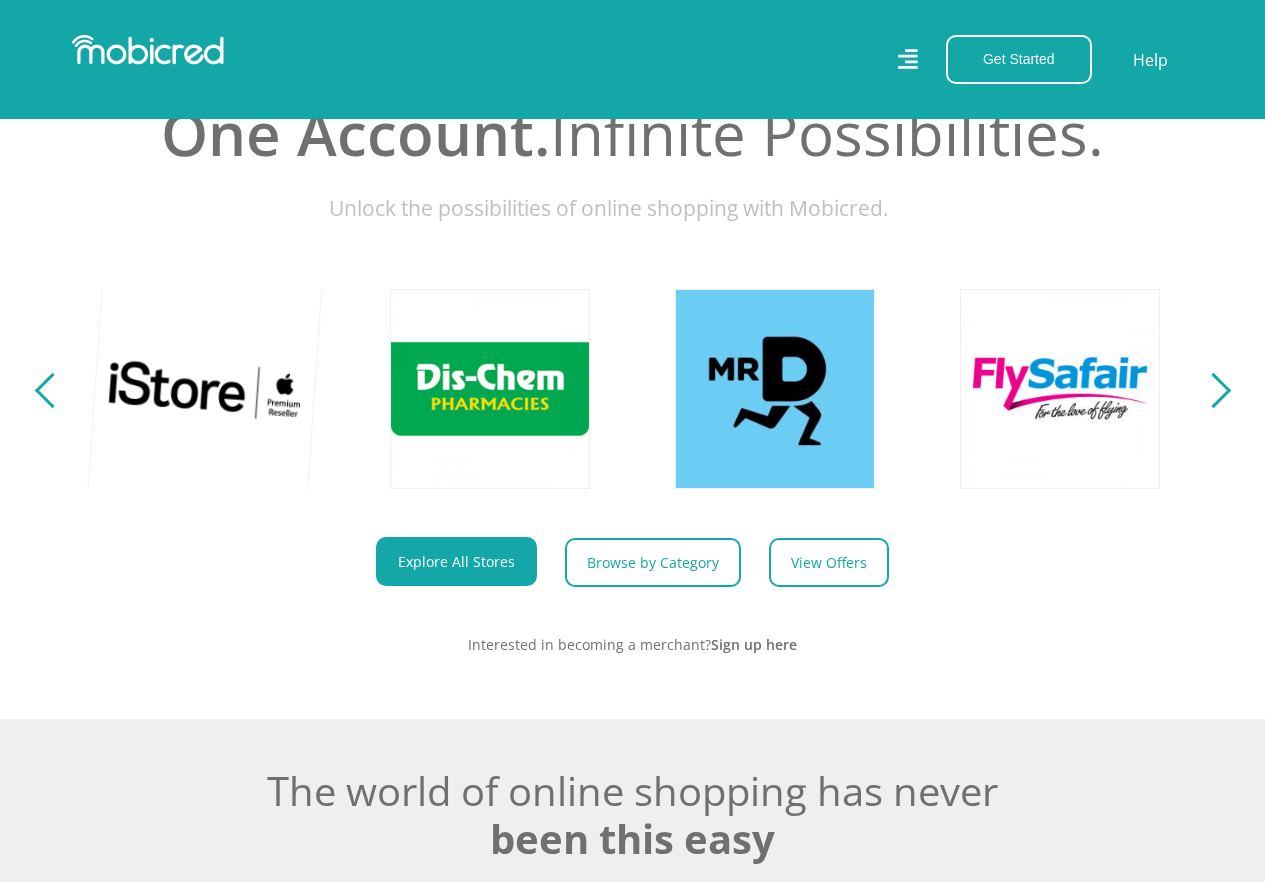 click at bounding box center [205, 388] 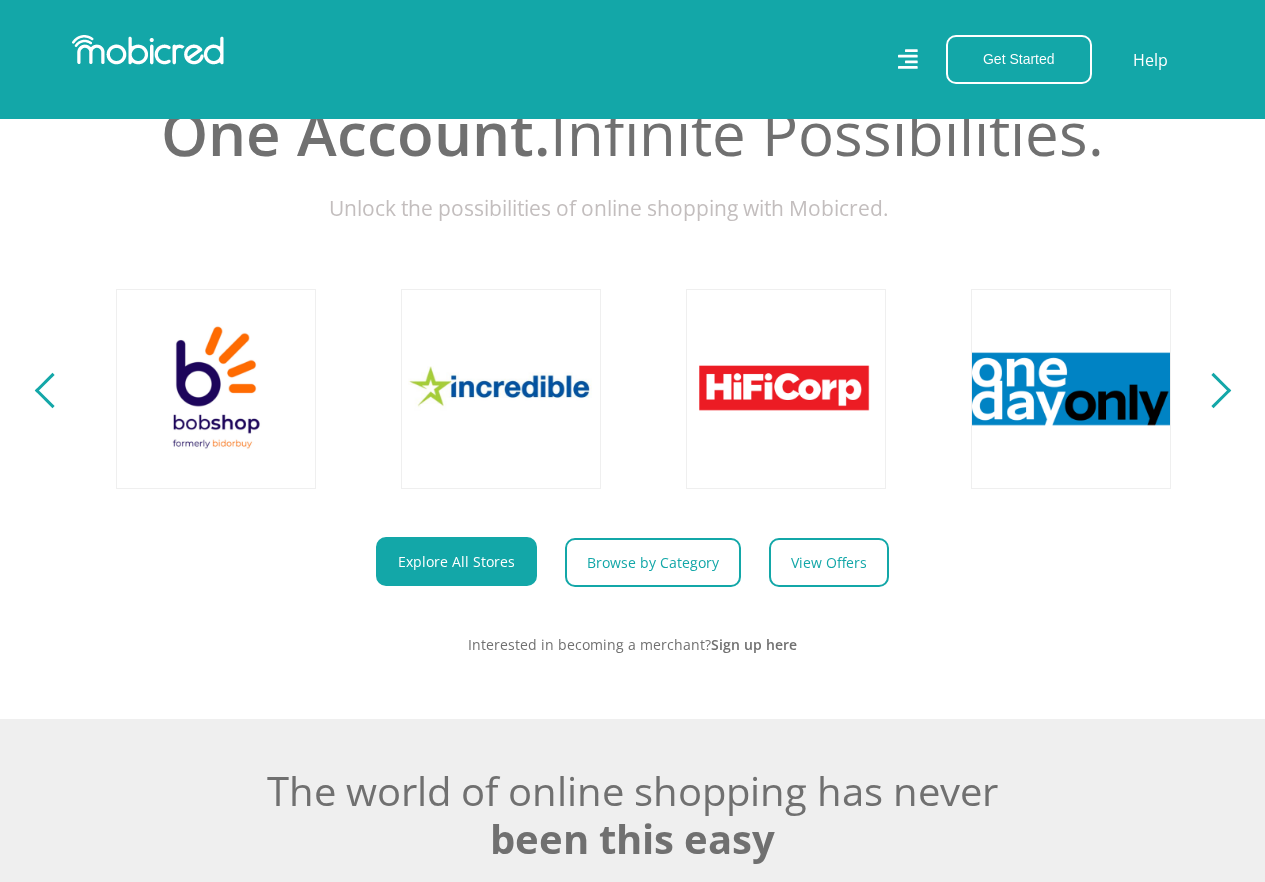scroll, scrollTop: 0, scrollLeft: 3420, axis: horizontal 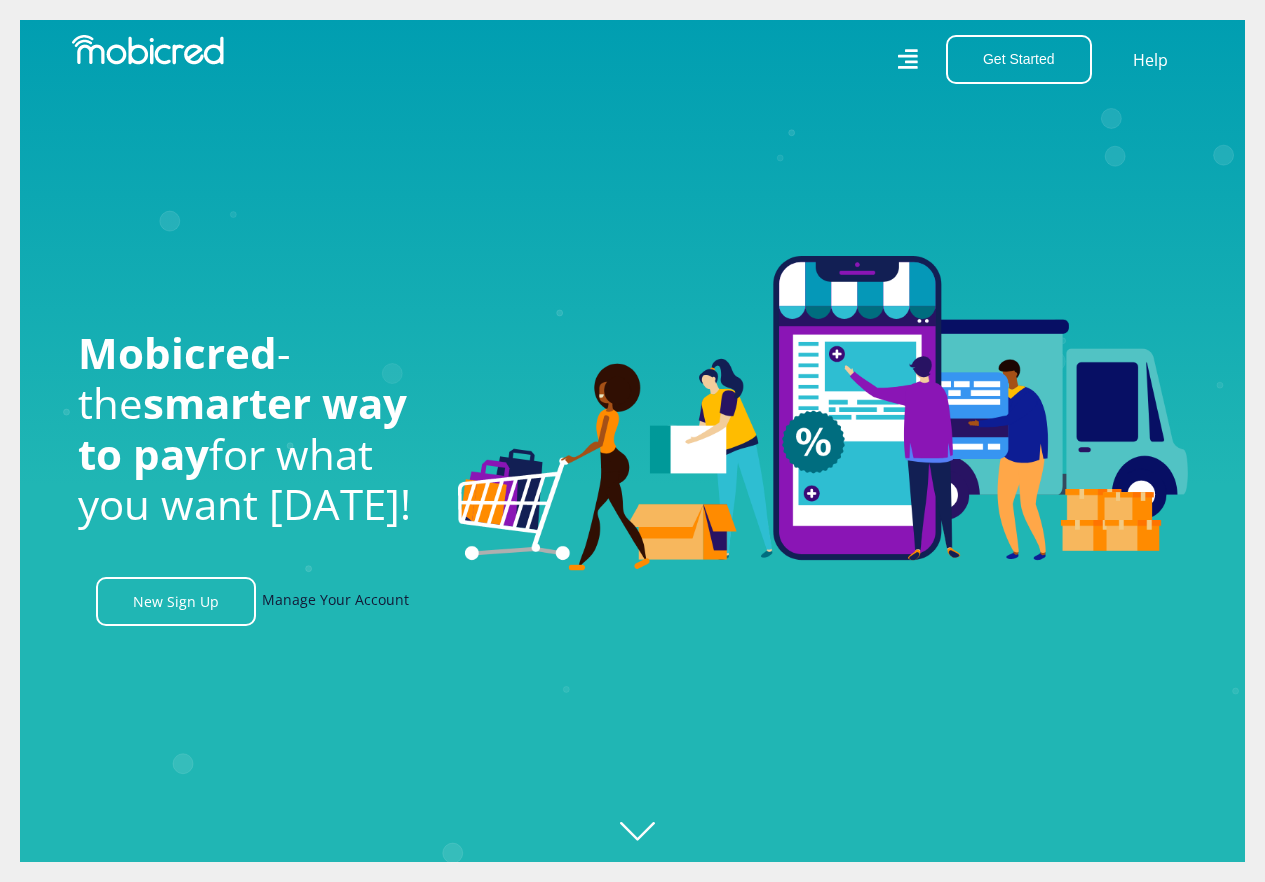 click on "Manage Your Account" at bounding box center [335, 601] 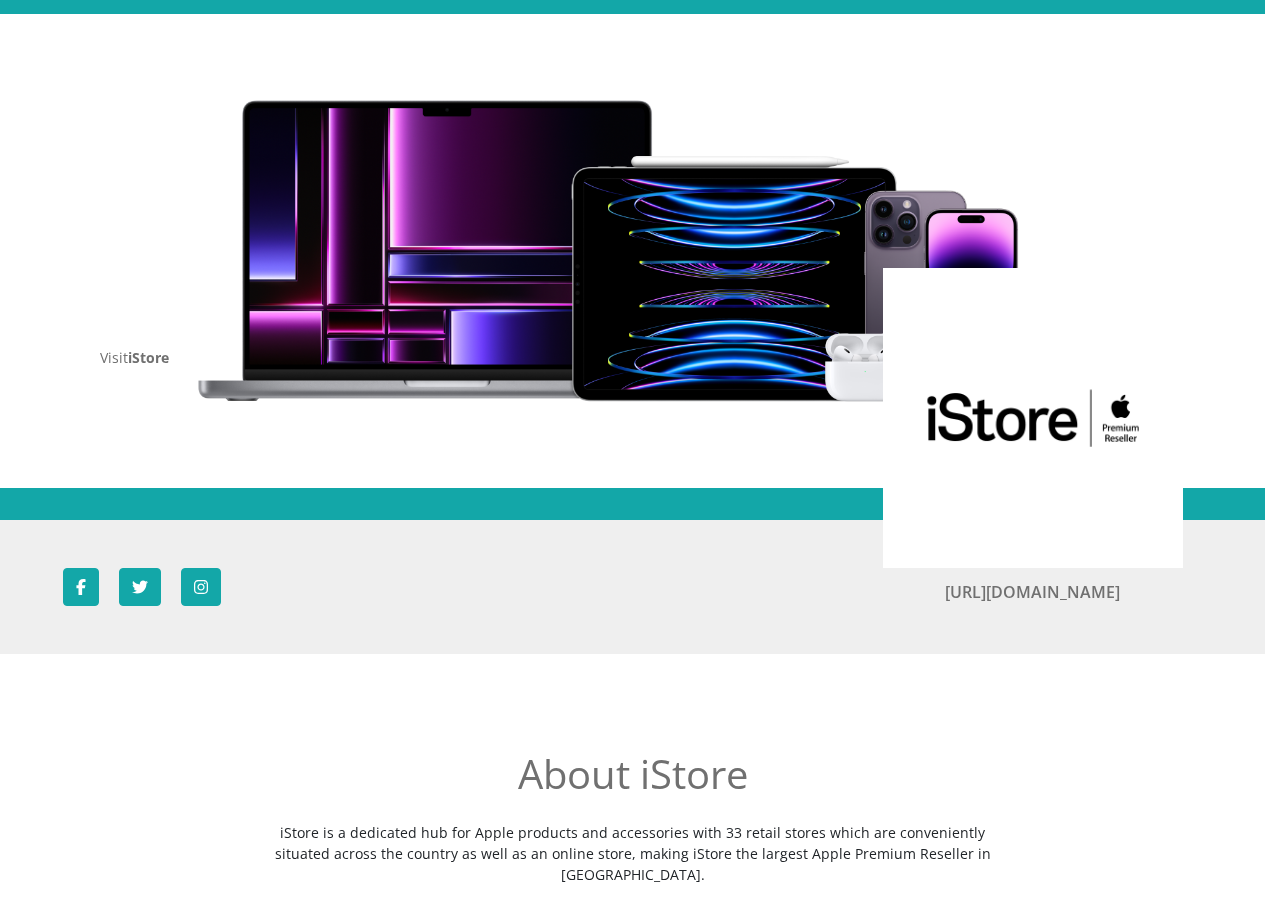 scroll, scrollTop: 0, scrollLeft: 0, axis: both 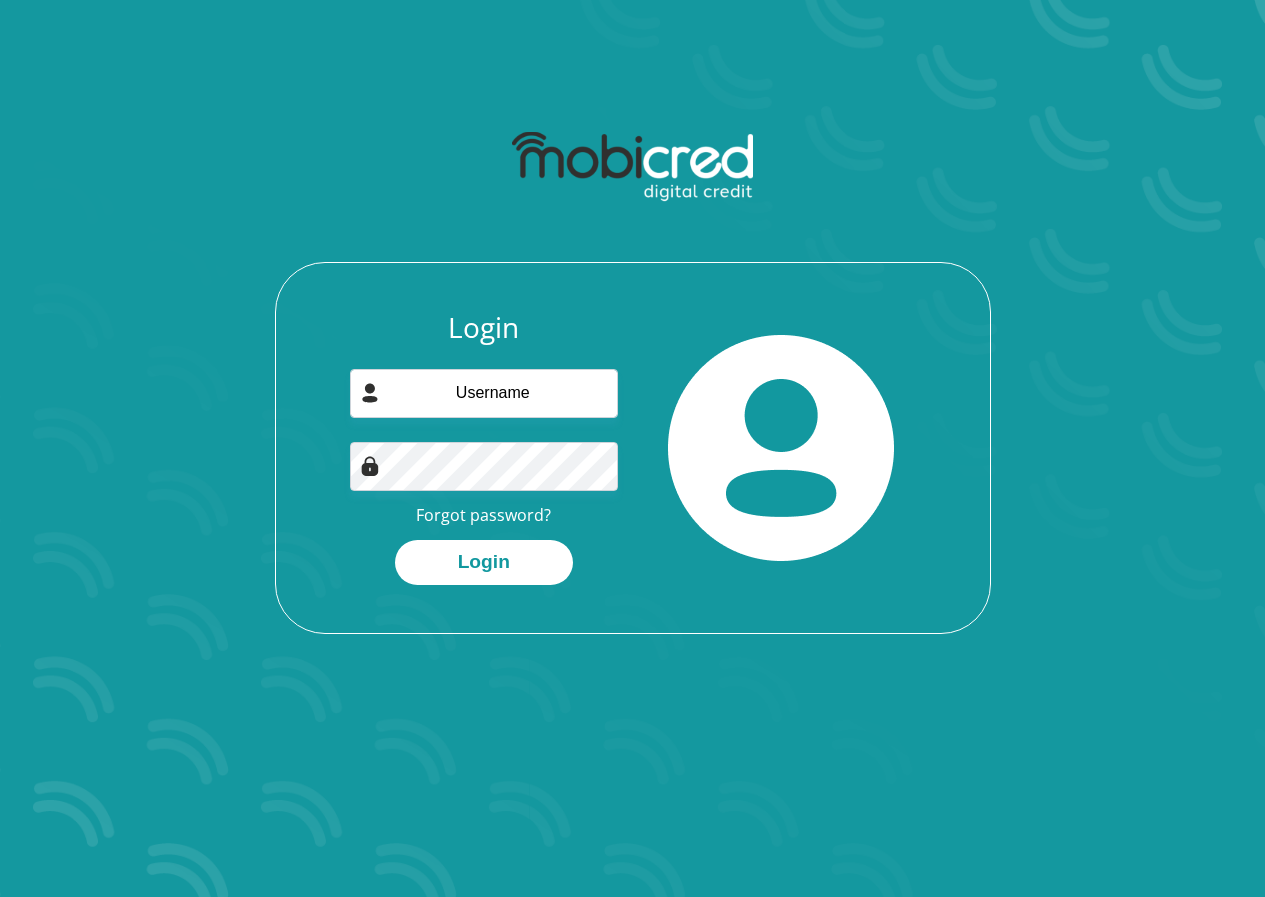 click on "Login
Forgot password?
Login" at bounding box center [484, 448] 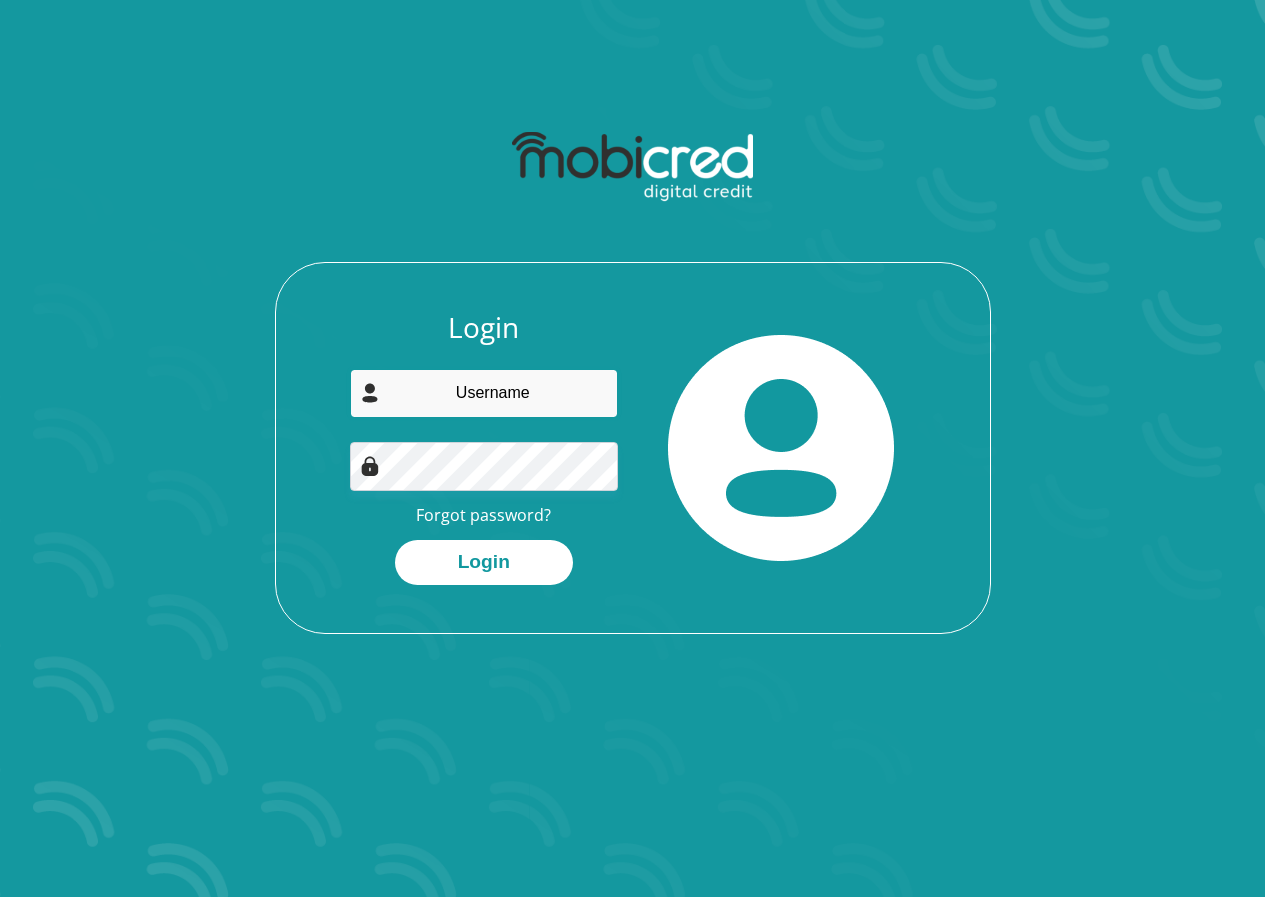 click at bounding box center [484, 393] 